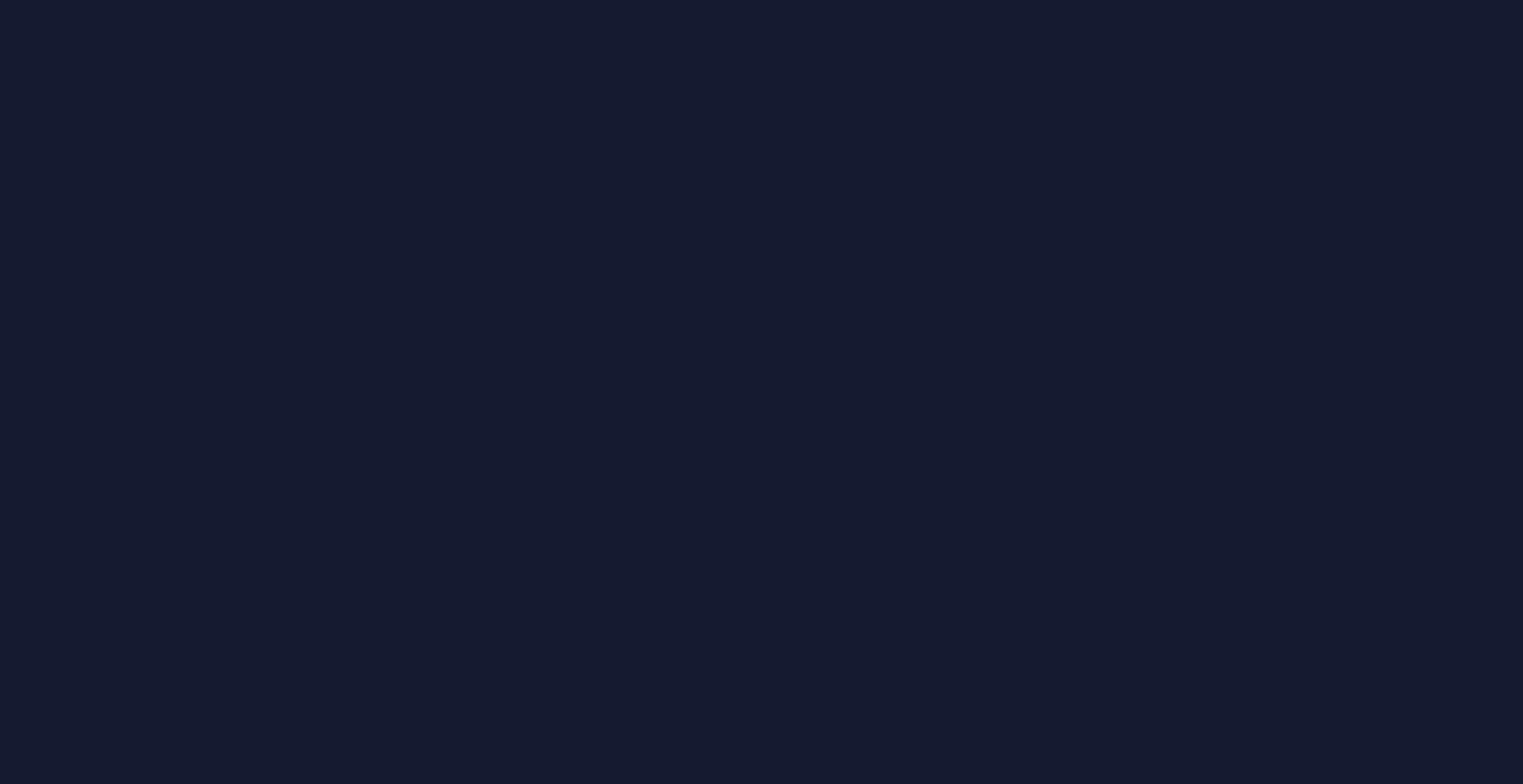 scroll, scrollTop: 0, scrollLeft: 0, axis: both 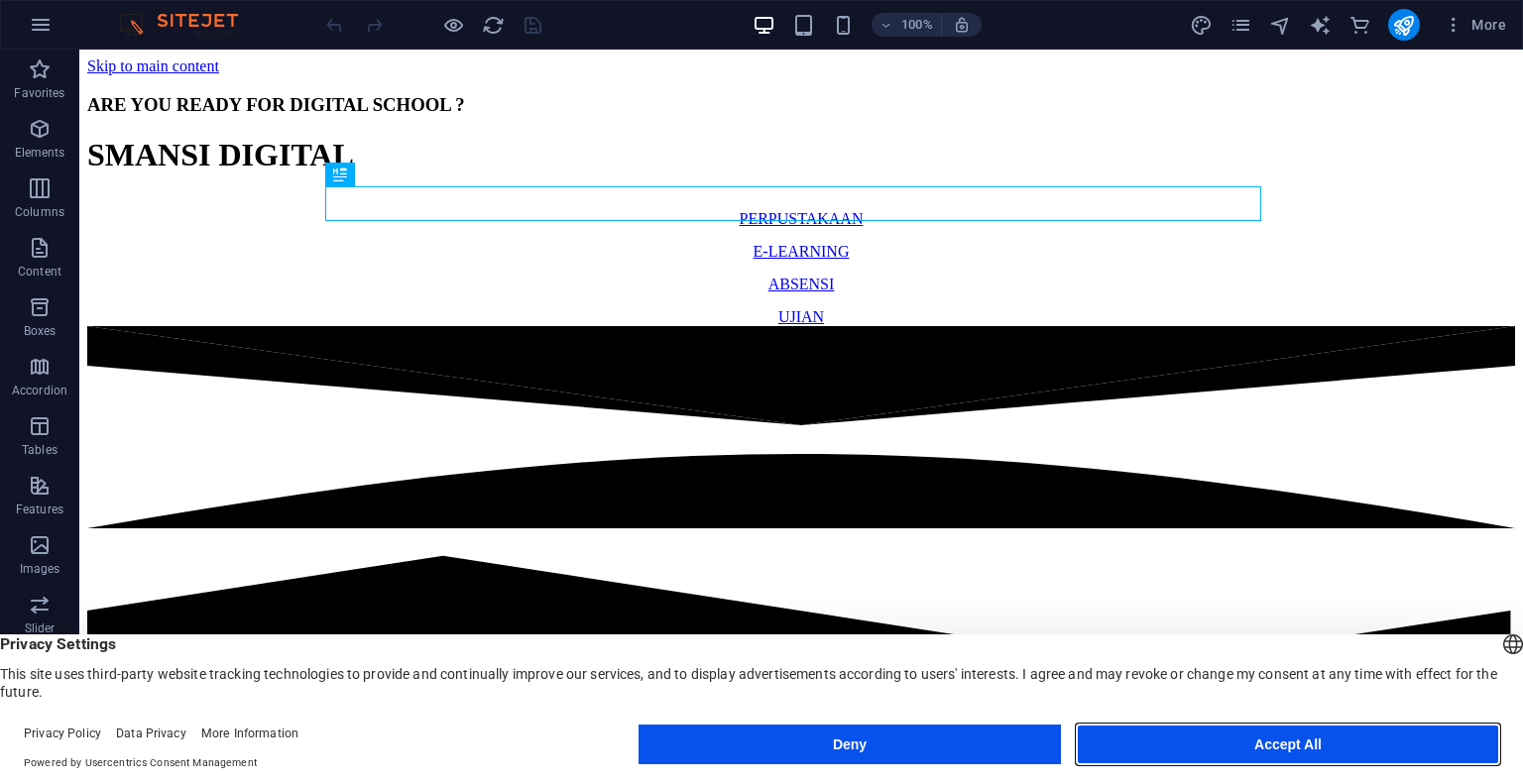 click on "Accept All" at bounding box center (1288, 744) 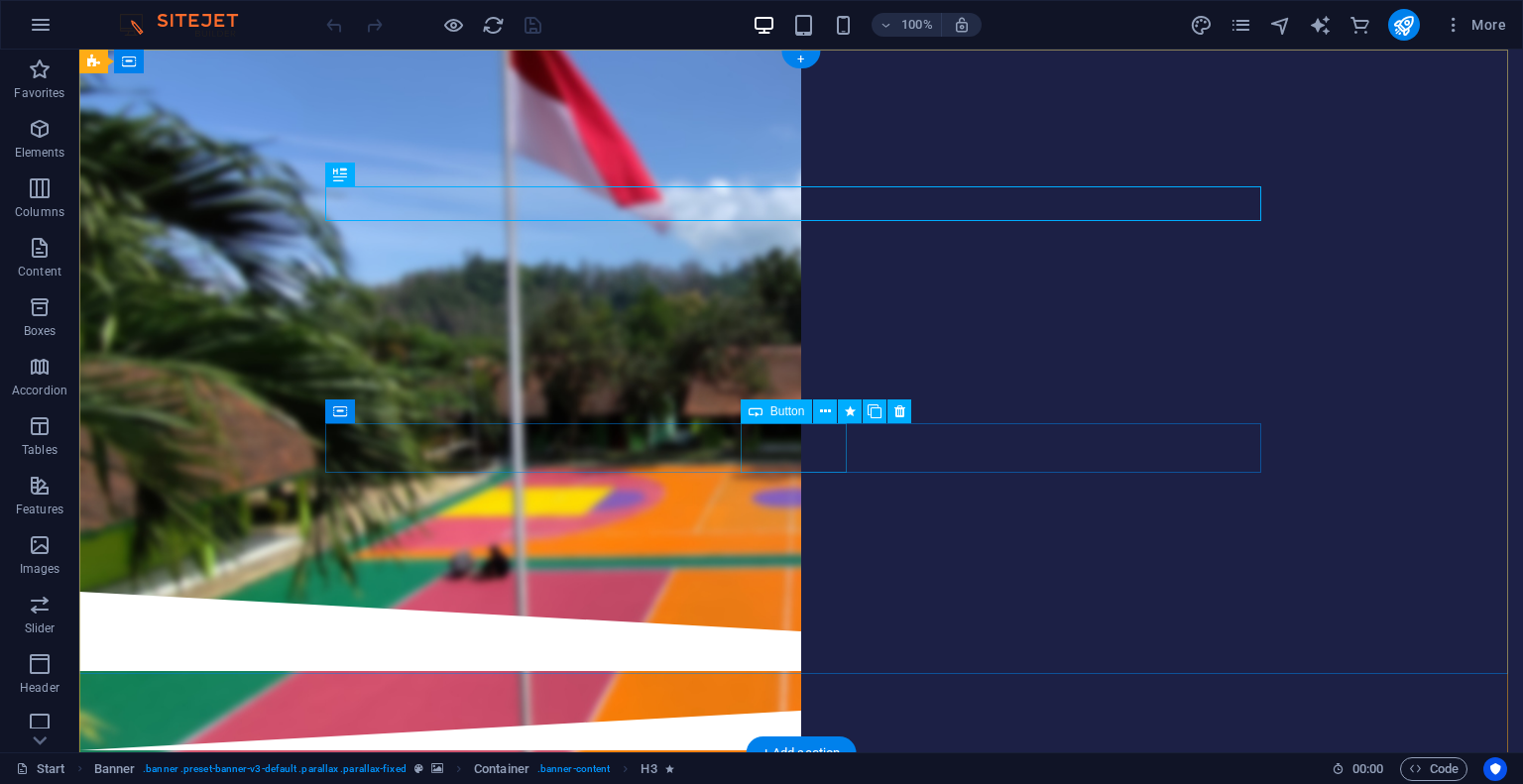click on "ABSENSI" at bounding box center (801, 407) 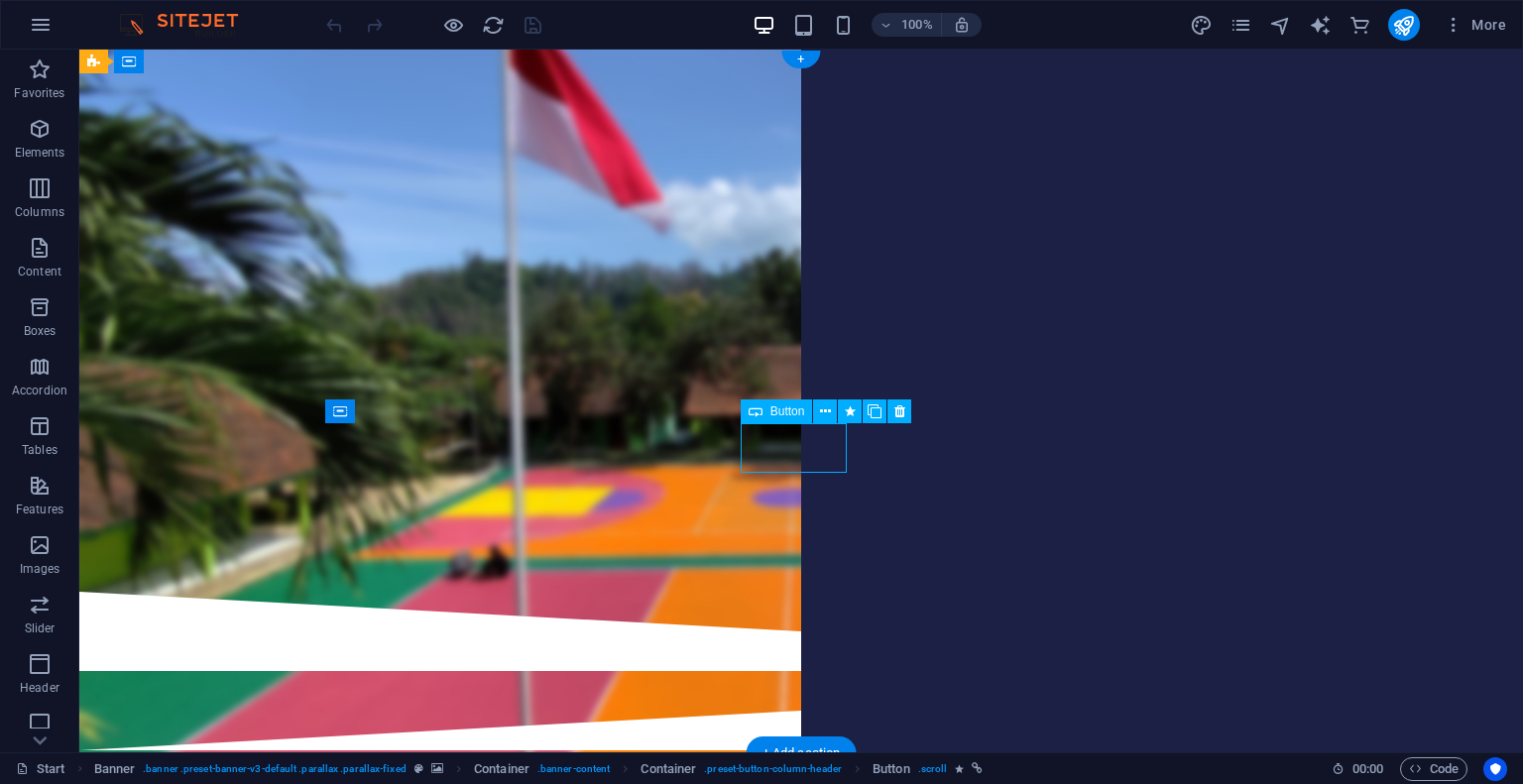 click on "ABSENSI" at bounding box center (801, 407) 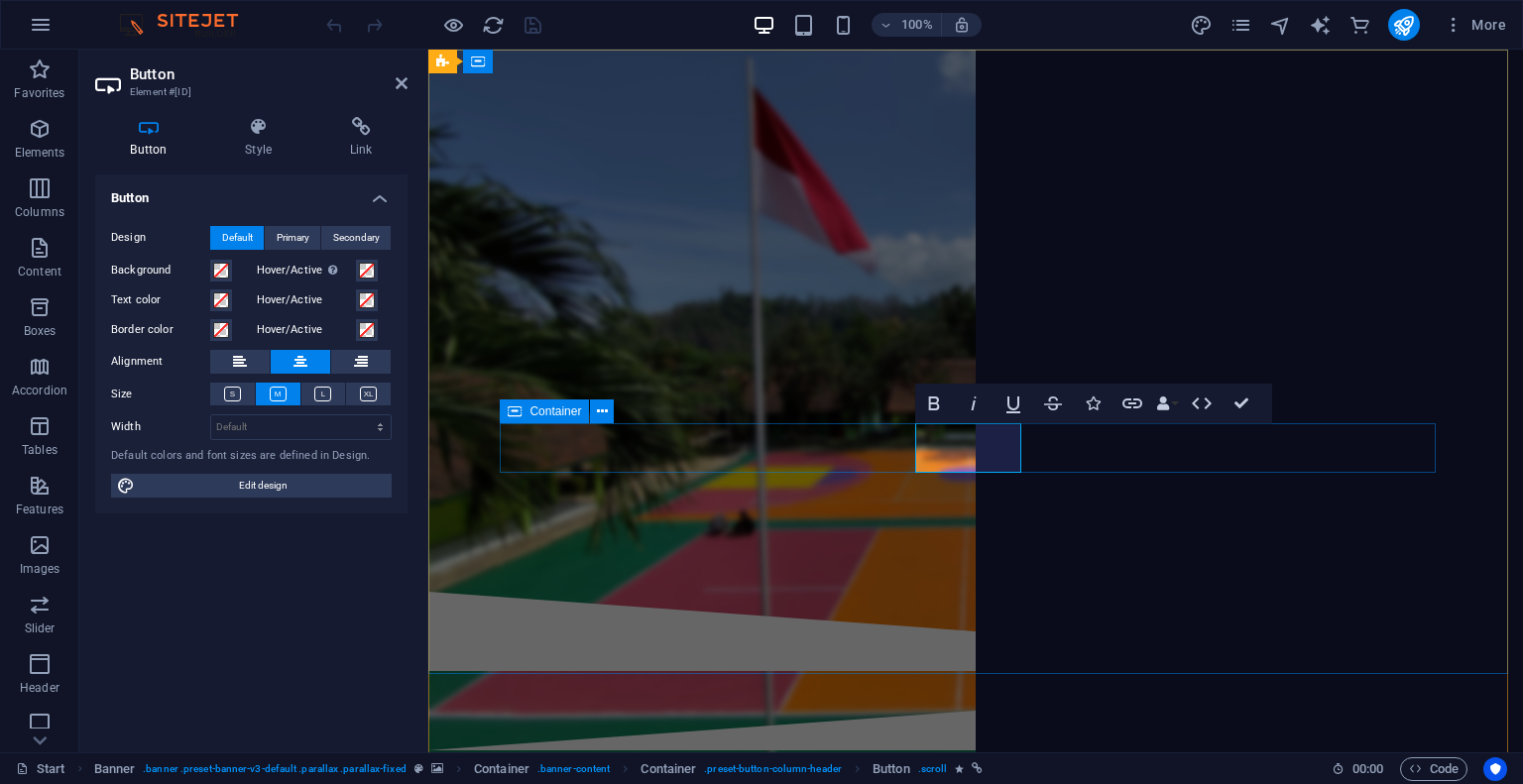 type 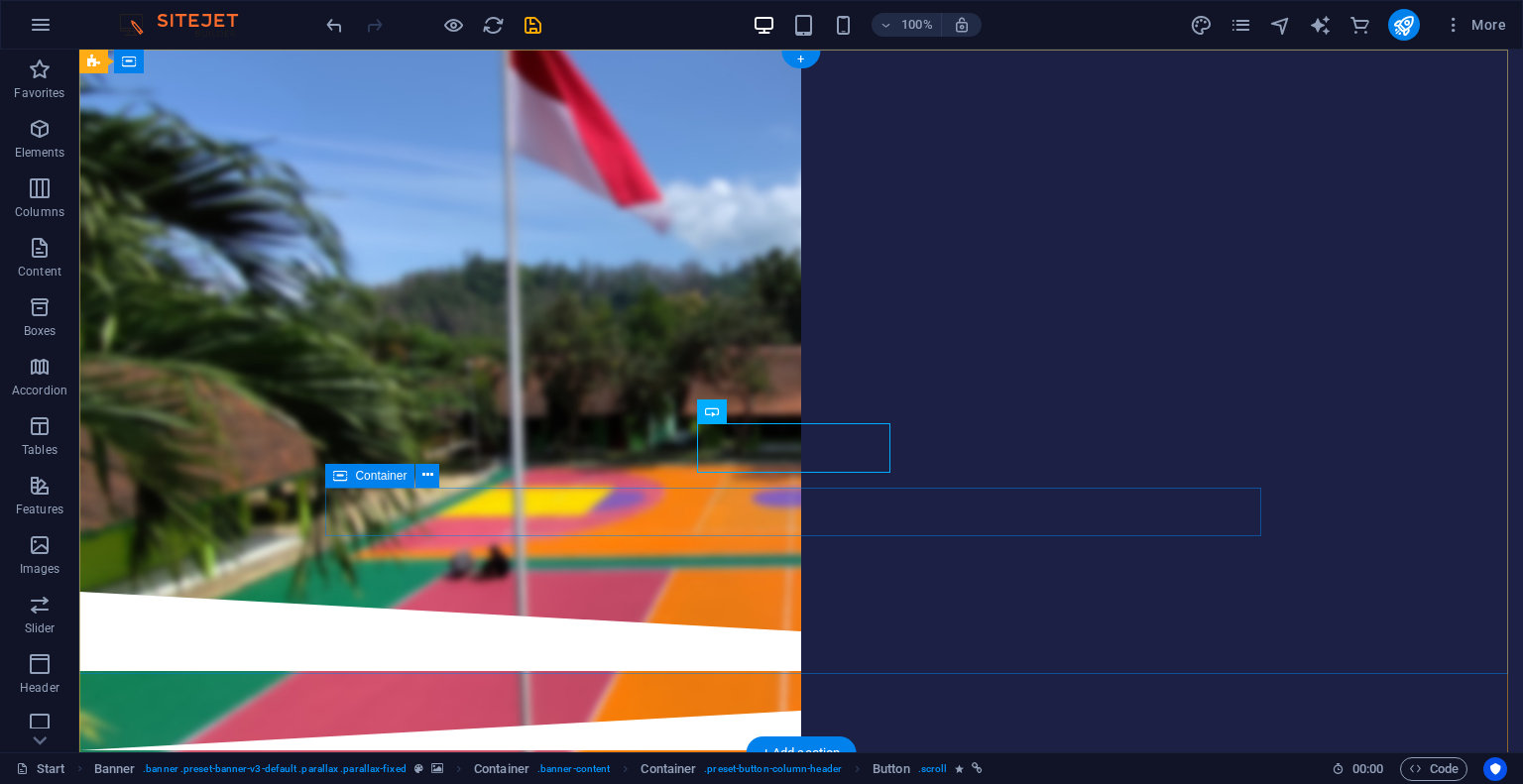 click on "UJIAN" at bounding box center (801, 472) 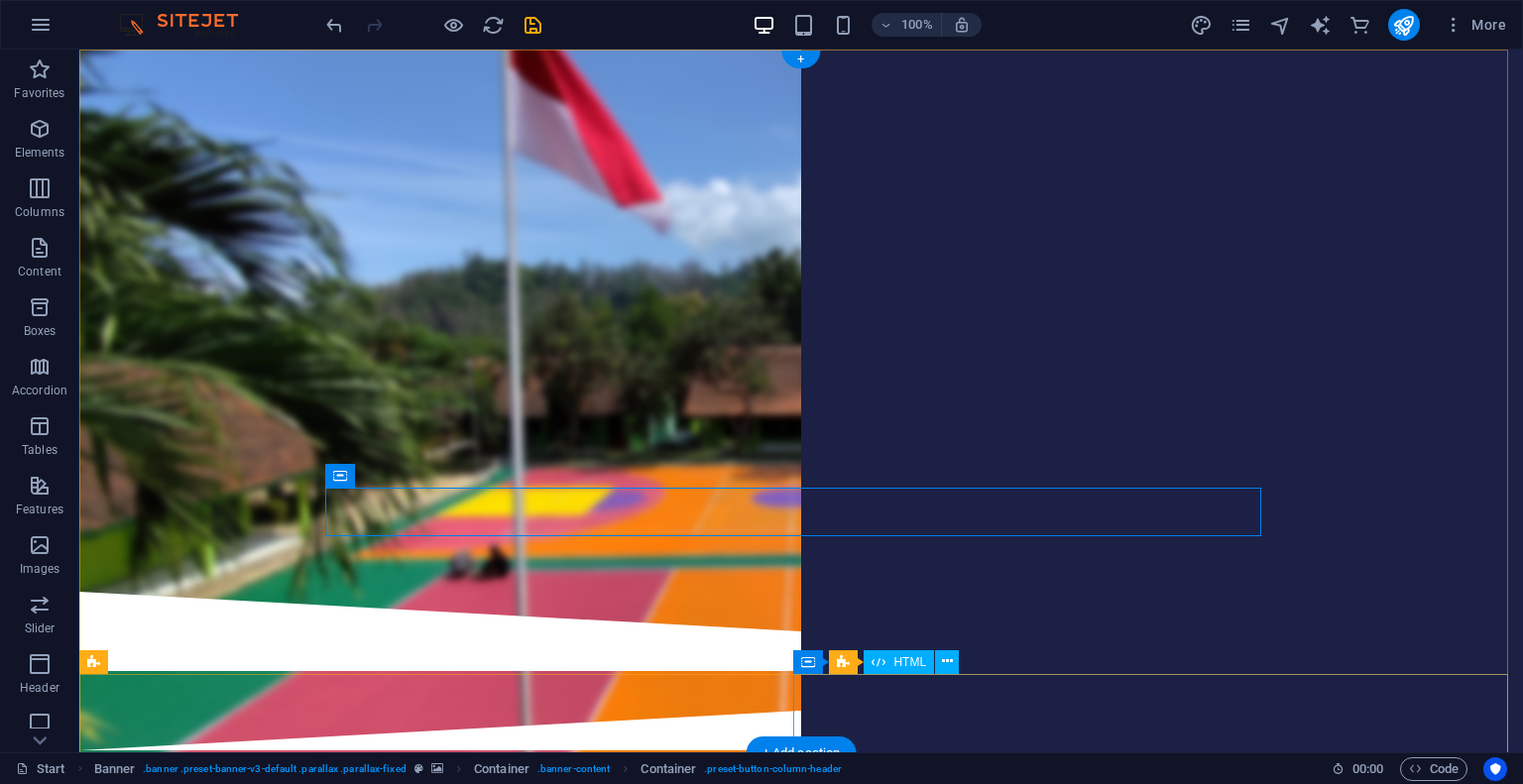 click at bounding box center [801, 711] 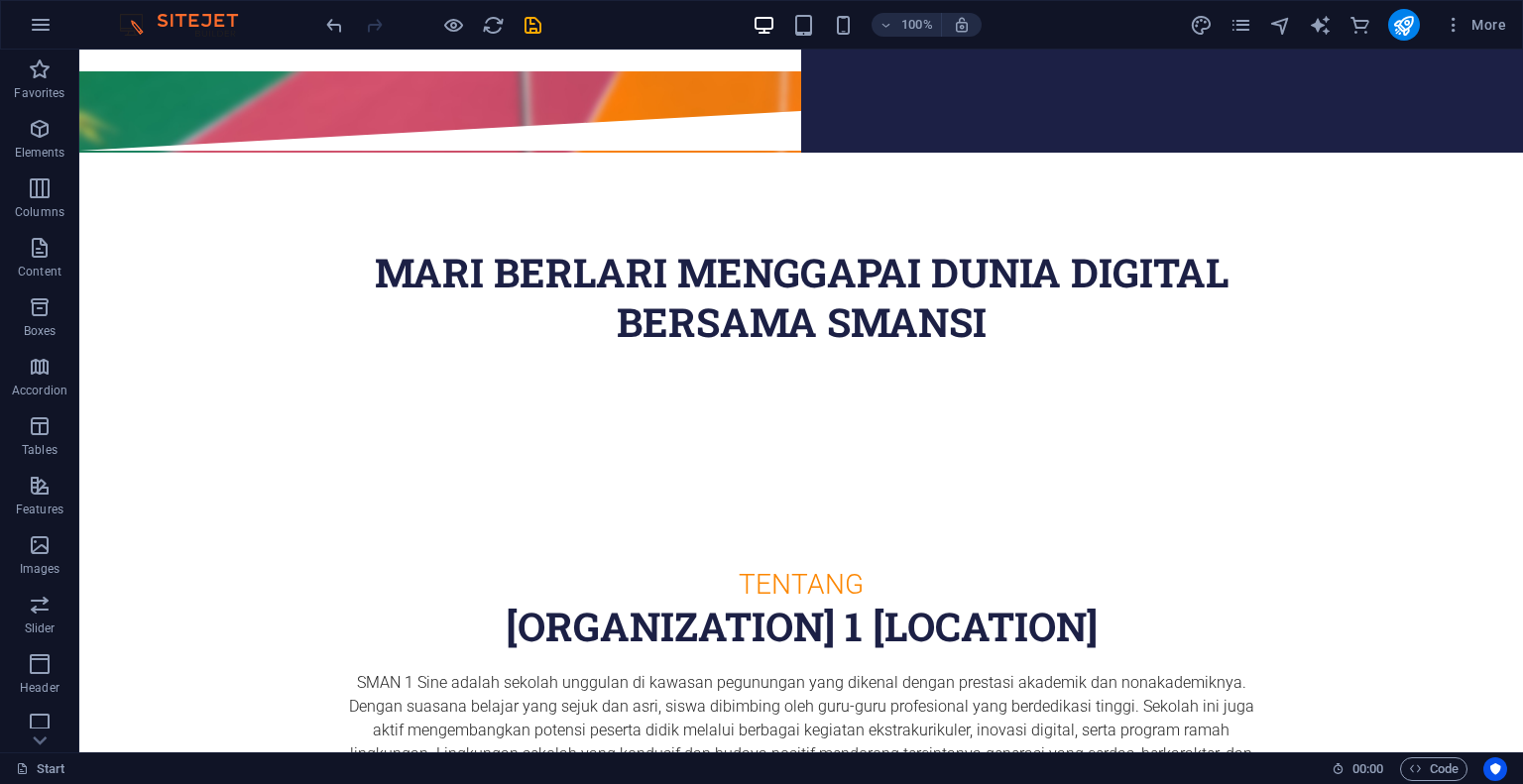 scroll, scrollTop: 0, scrollLeft: 0, axis: both 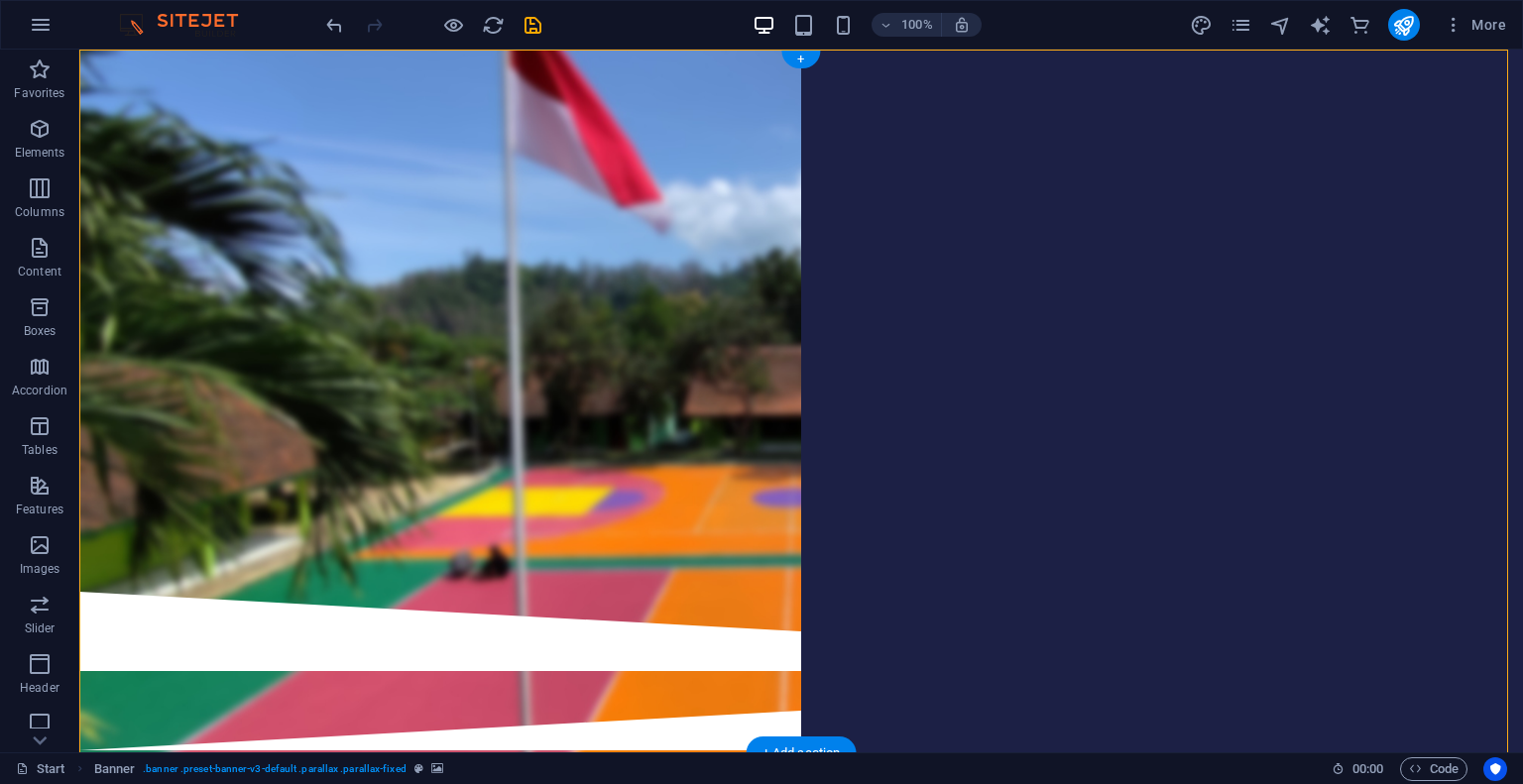drag, startPoint x: 848, startPoint y: 441, endPoint x: 849, endPoint y: 332, distance: 109.00459 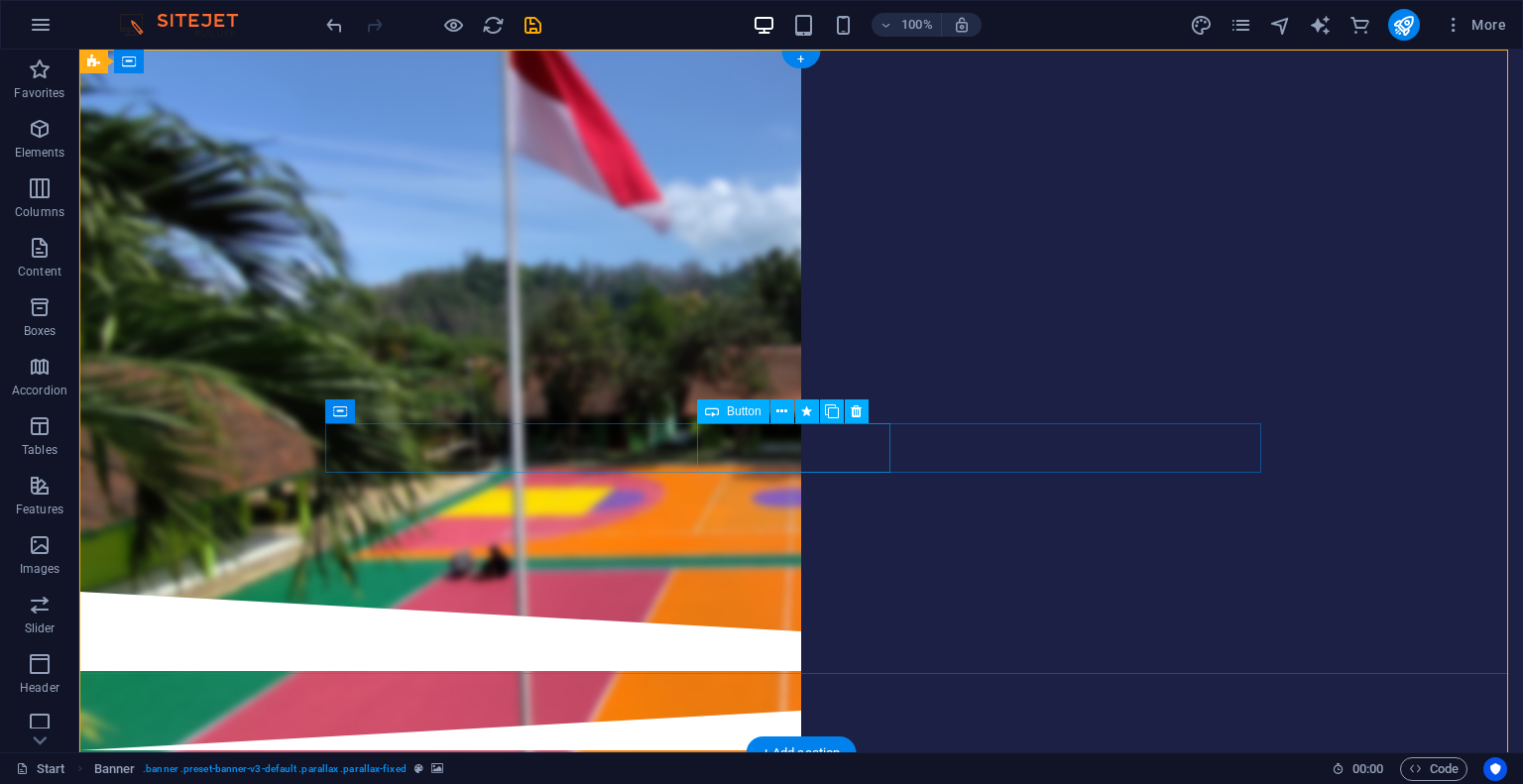 click on "ABSENSI SI-DALANG" at bounding box center (801, 407) 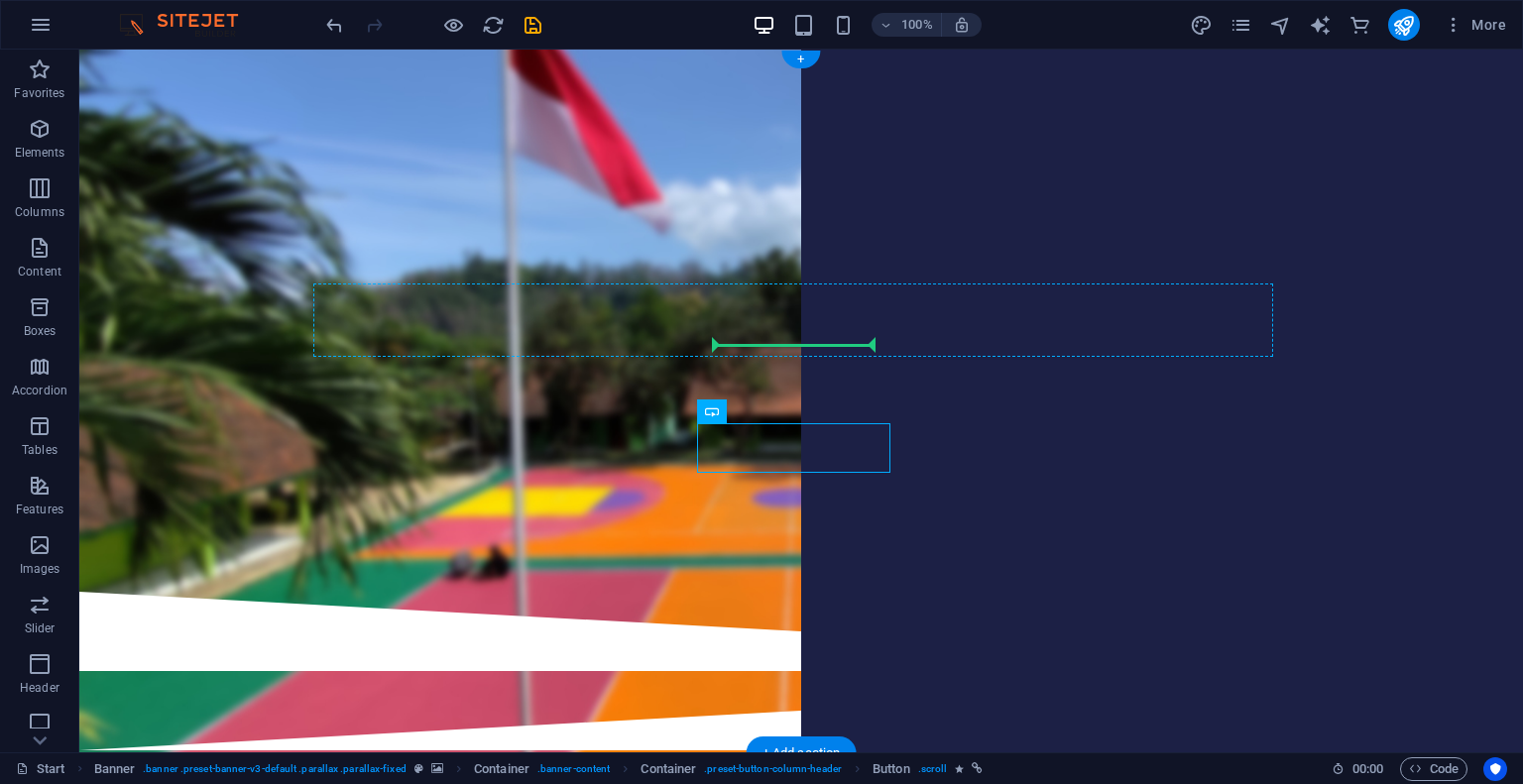 drag, startPoint x: 865, startPoint y: 447, endPoint x: 865, endPoint y: 334, distance: 113 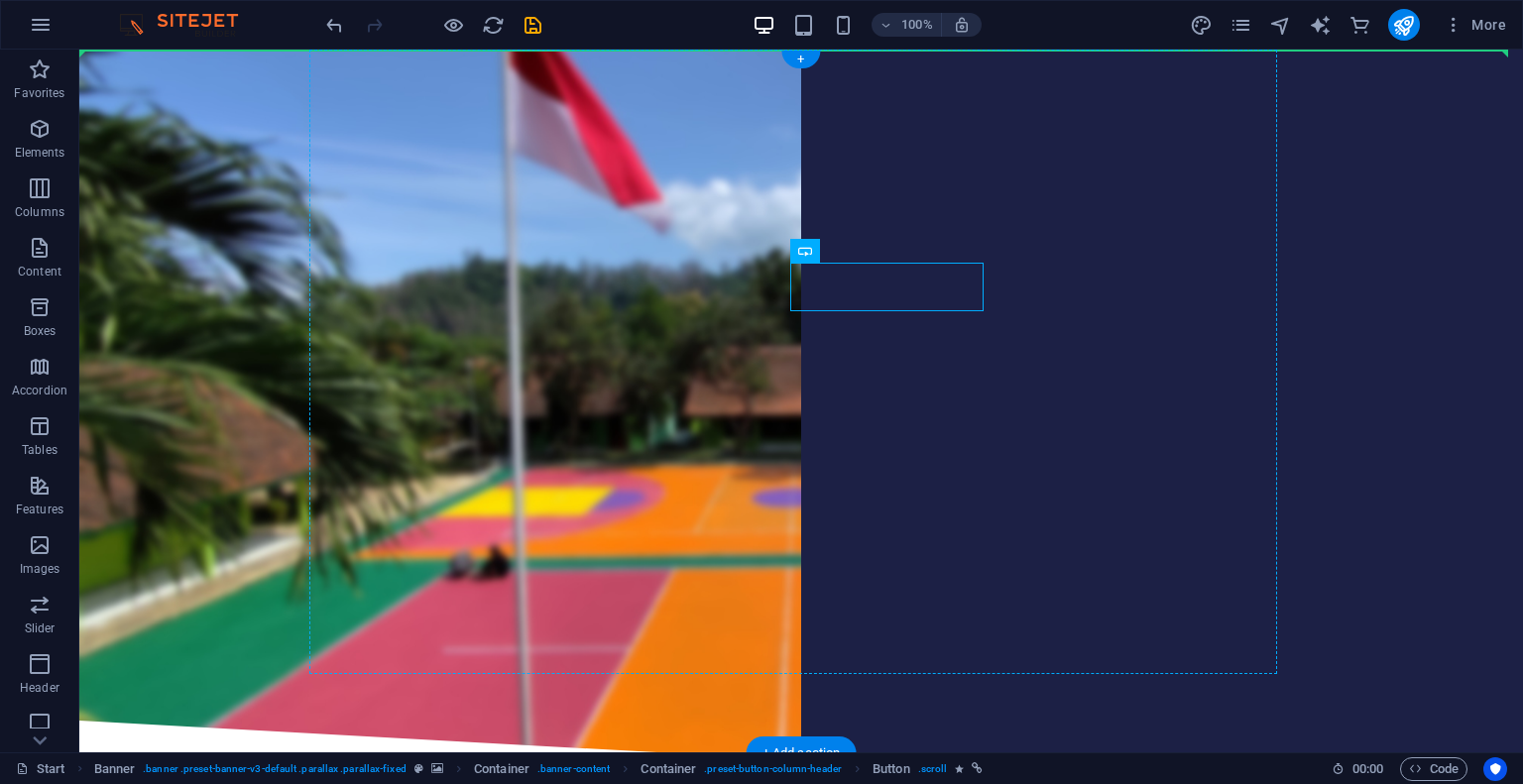 drag, startPoint x: 880, startPoint y: 275, endPoint x: 764, endPoint y: 222, distance: 127.53431 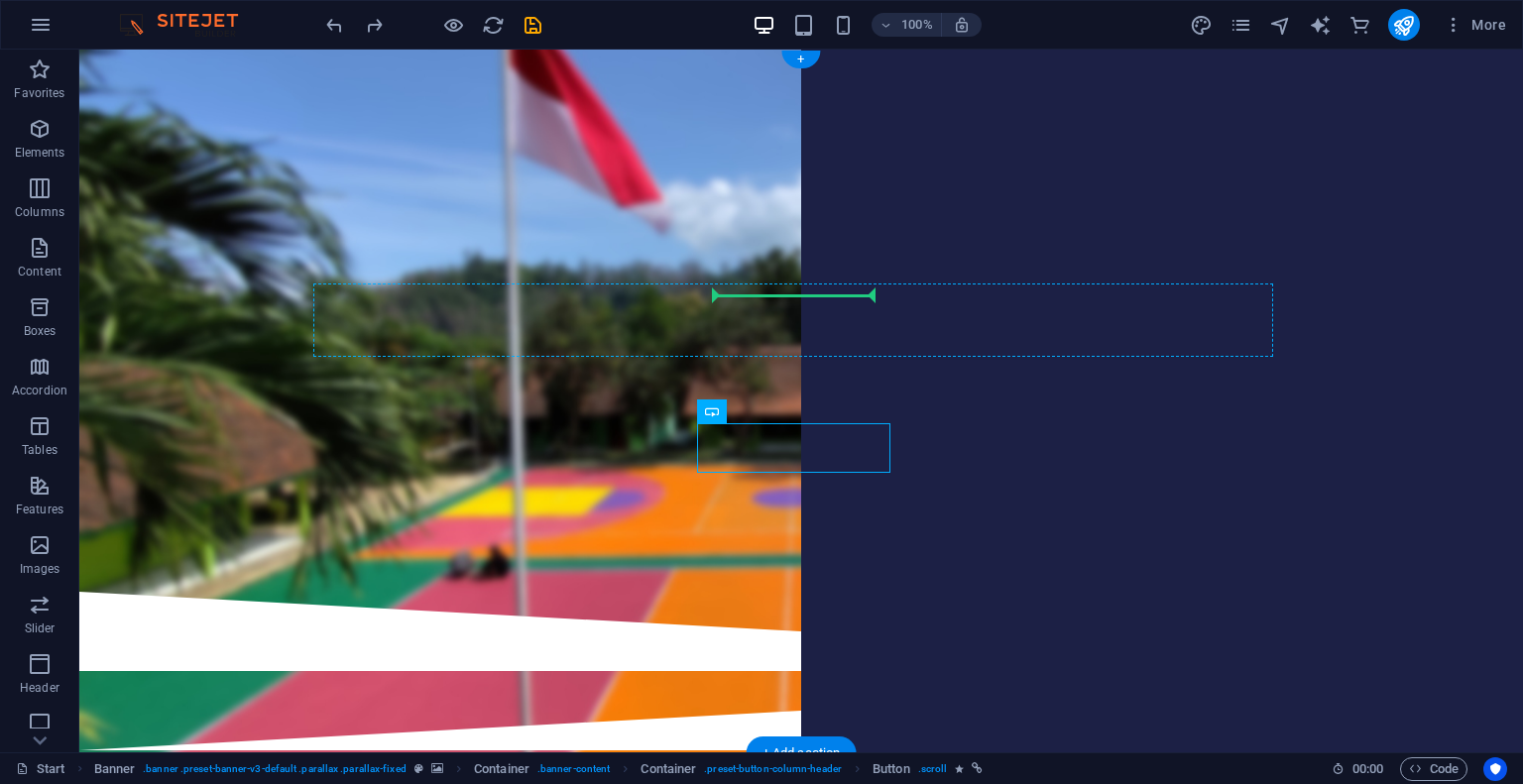 drag, startPoint x: 847, startPoint y: 447, endPoint x: 851, endPoint y: 297, distance: 150.05332 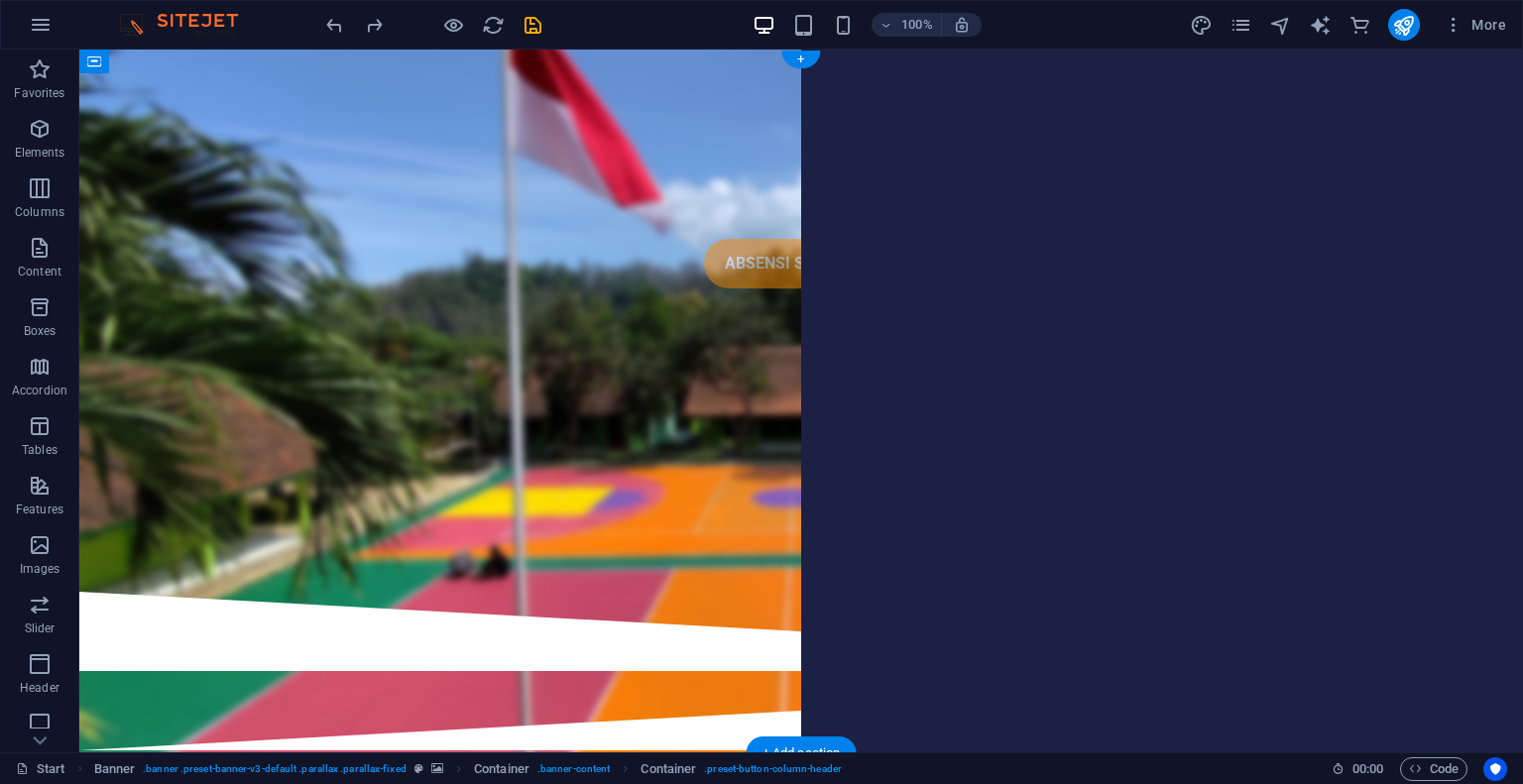drag, startPoint x: 920, startPoint y: 448, endPoint x: 928, endPoint y: 293, distance: 155.20631 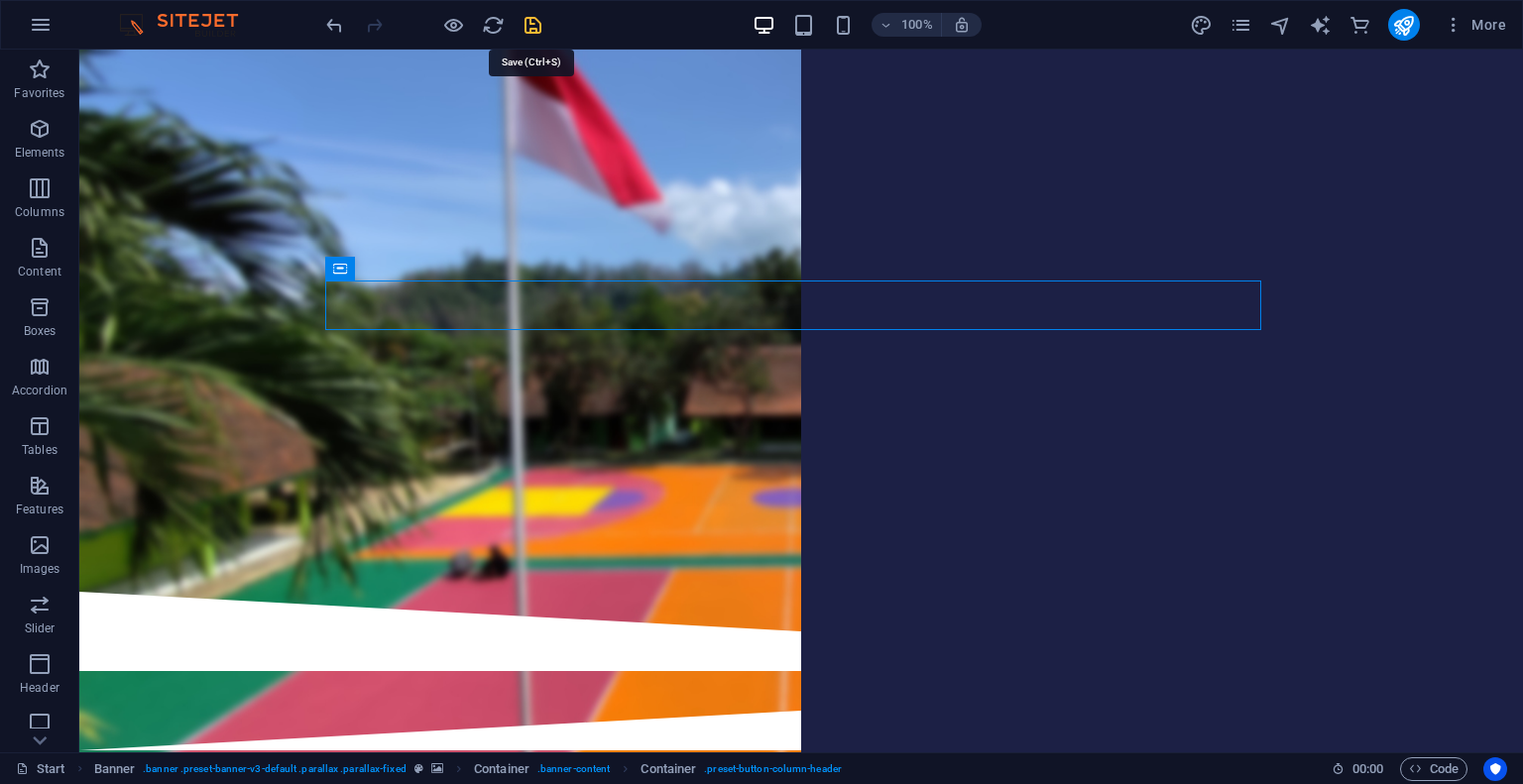 click at bounding box center (532, 25) 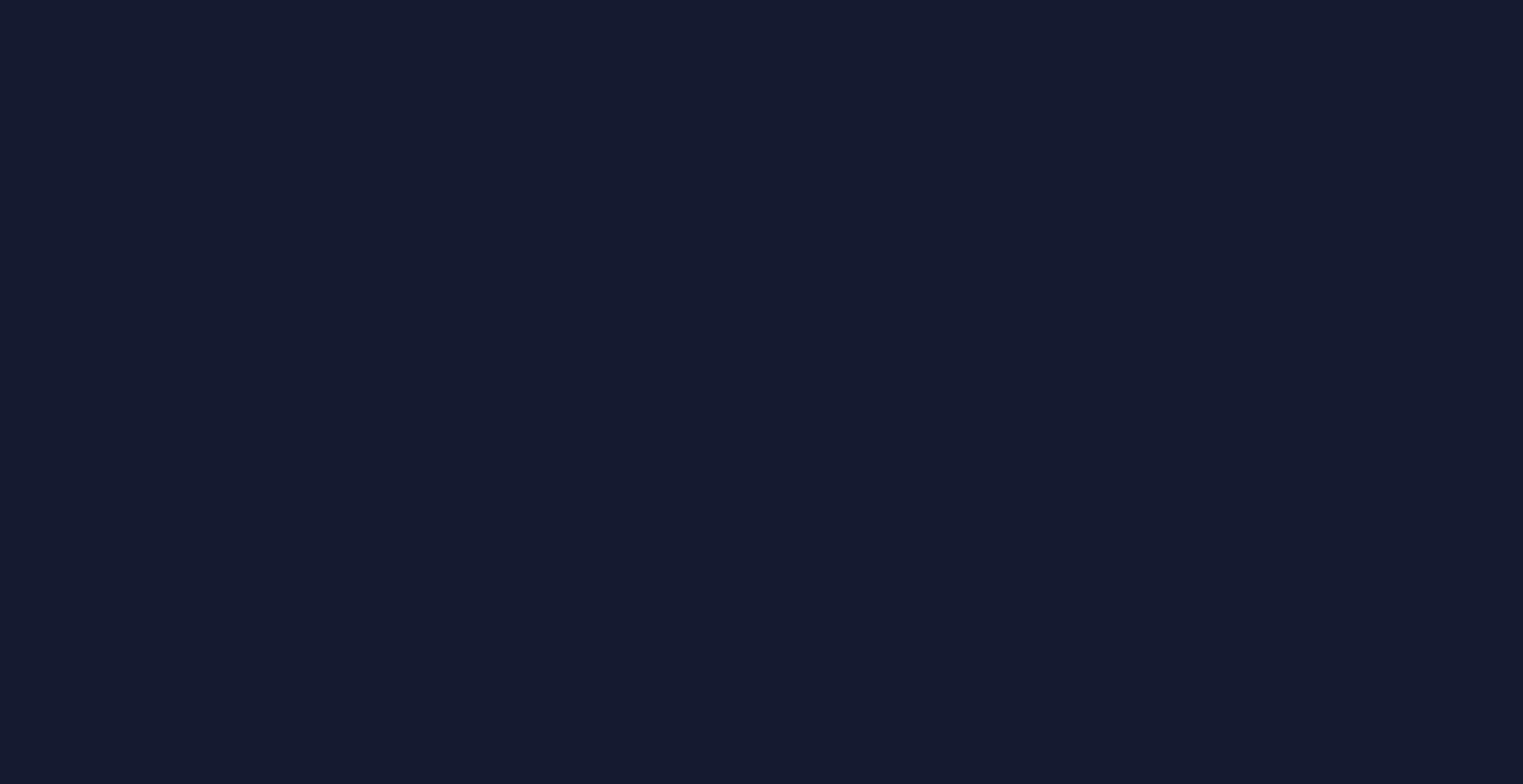 scroll, scrollTop: 0, scrollLeft: 0, axis: both 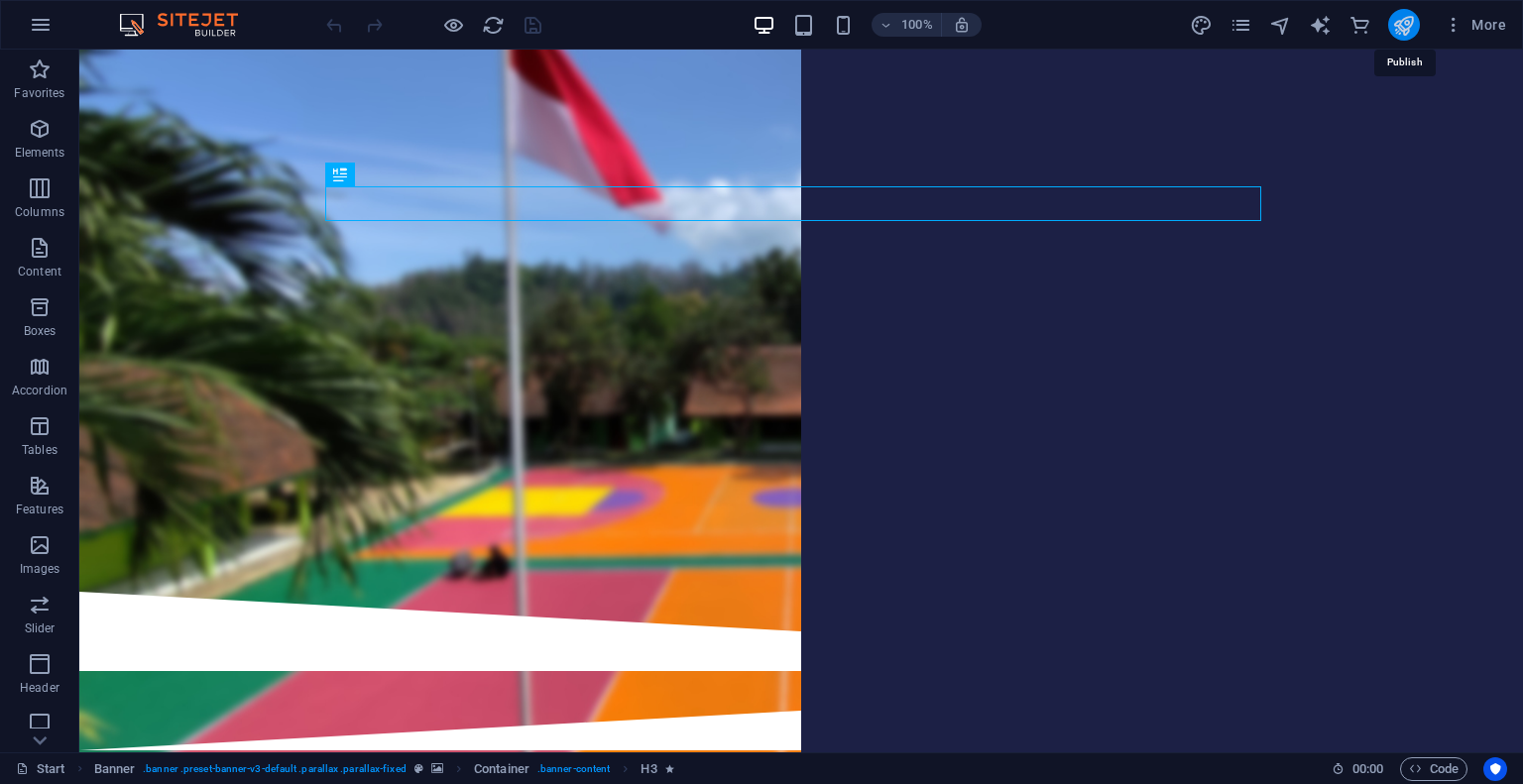 click at bounding box center (1403, 25) 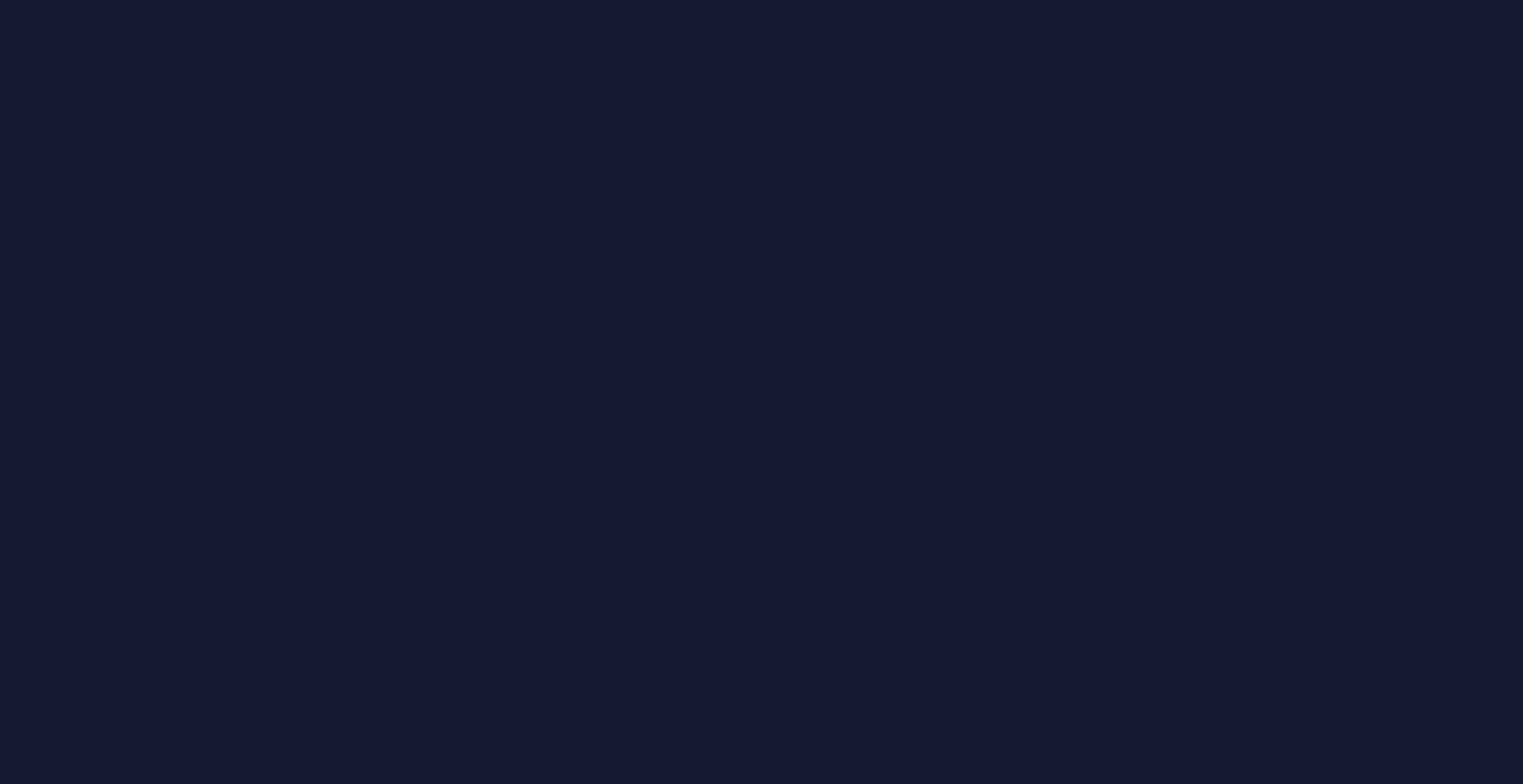 scroll, scrollTop: 0, scrollLeft: 0, axis: both 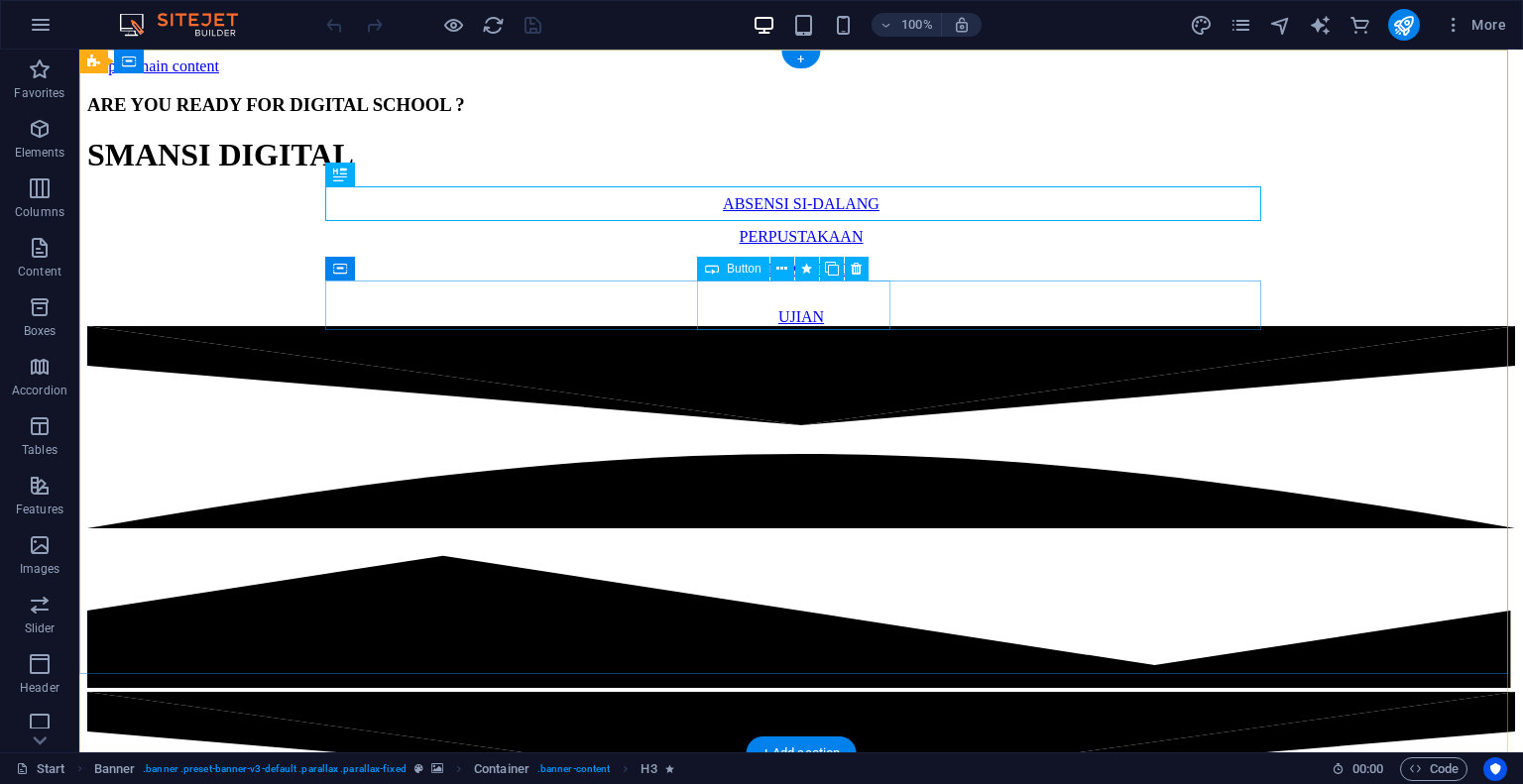click on "ABSENSI SI-DALANG" at bounding box center [801, 204] 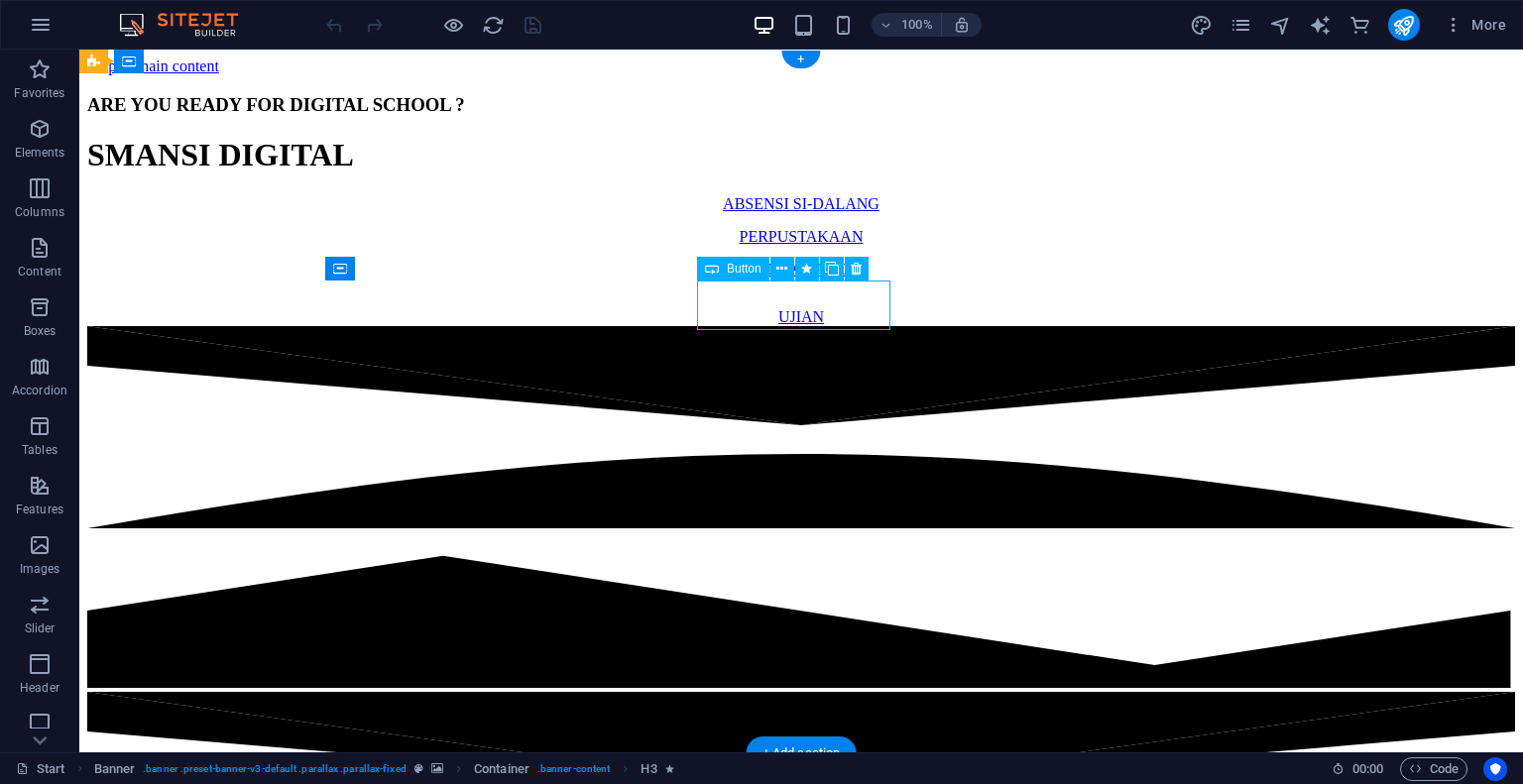click on "ABSENSI SI-DALANG" at bounding box center (801, 204) 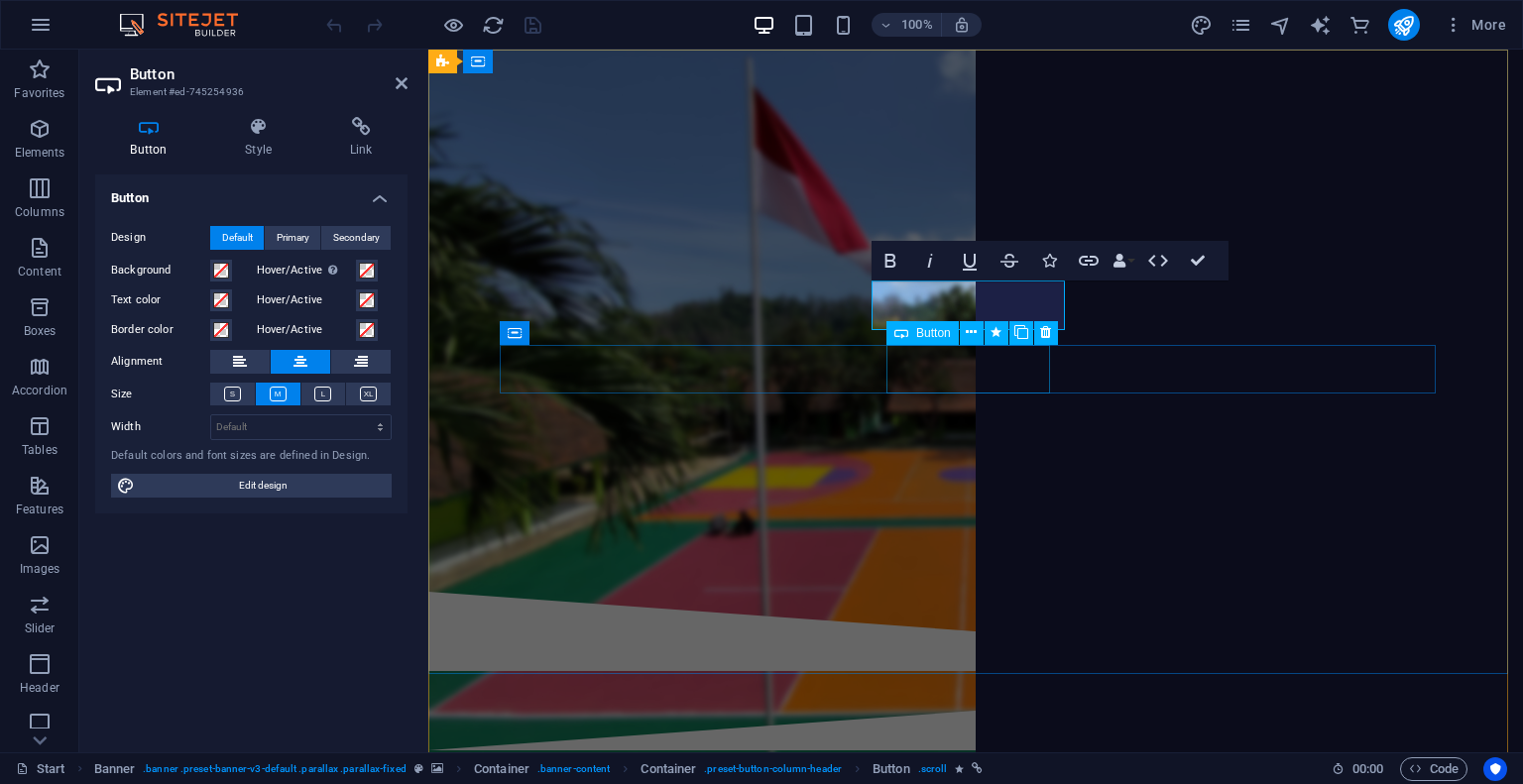 type 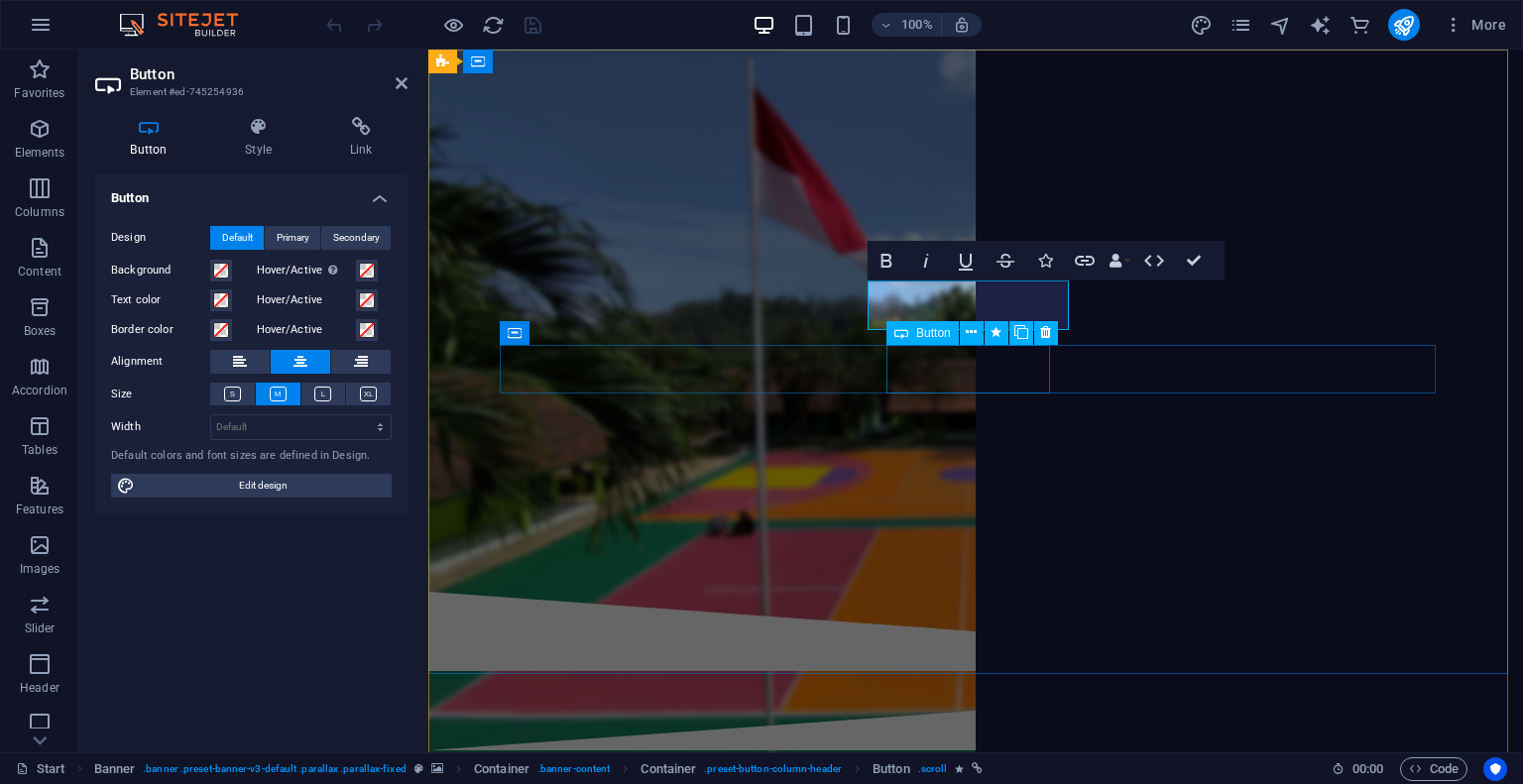 click on "PERPUSTAKAAN" at bounding box center (976, 328) 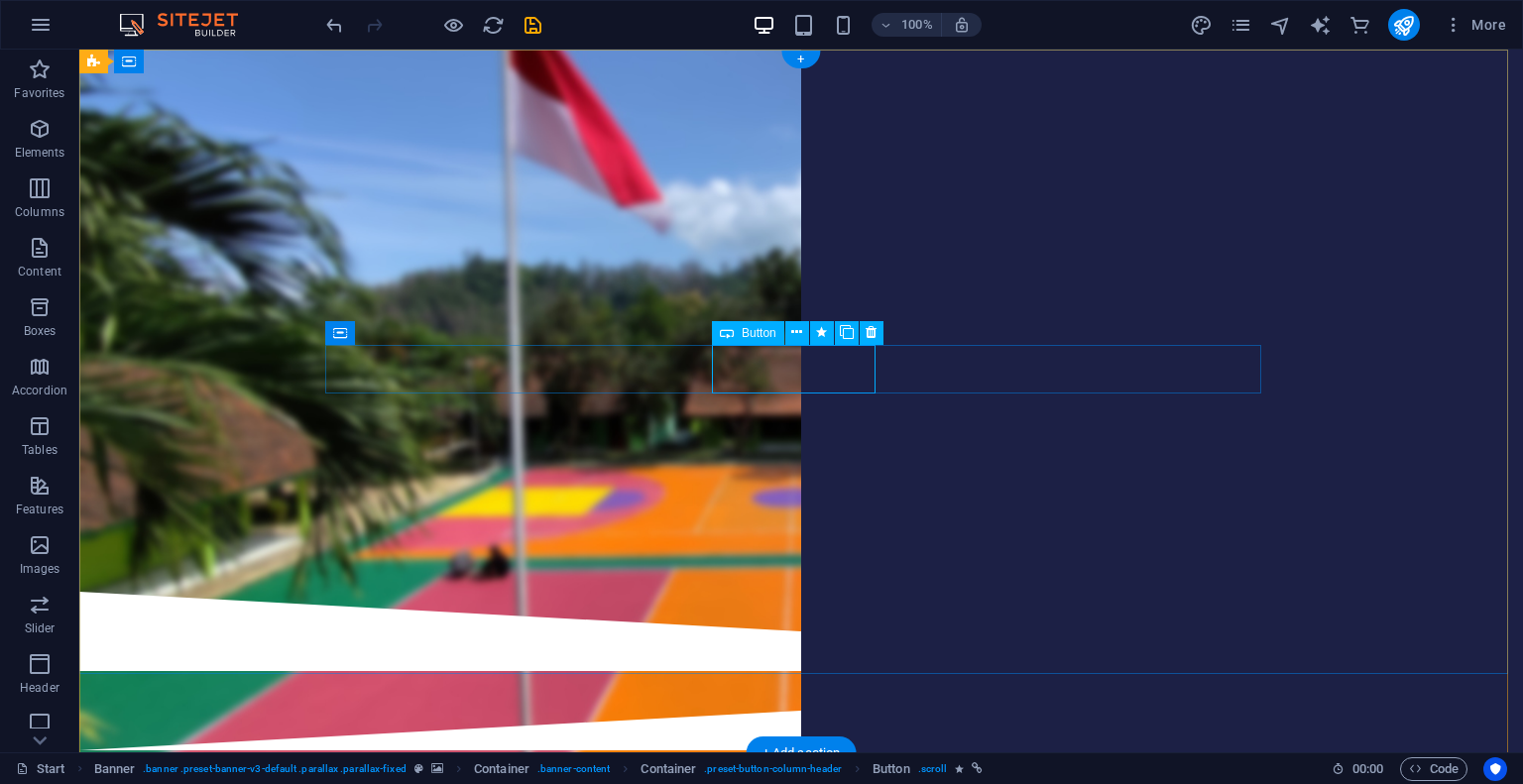 click on "PERPUSTAKAAN" at bounding box center (801, 328) 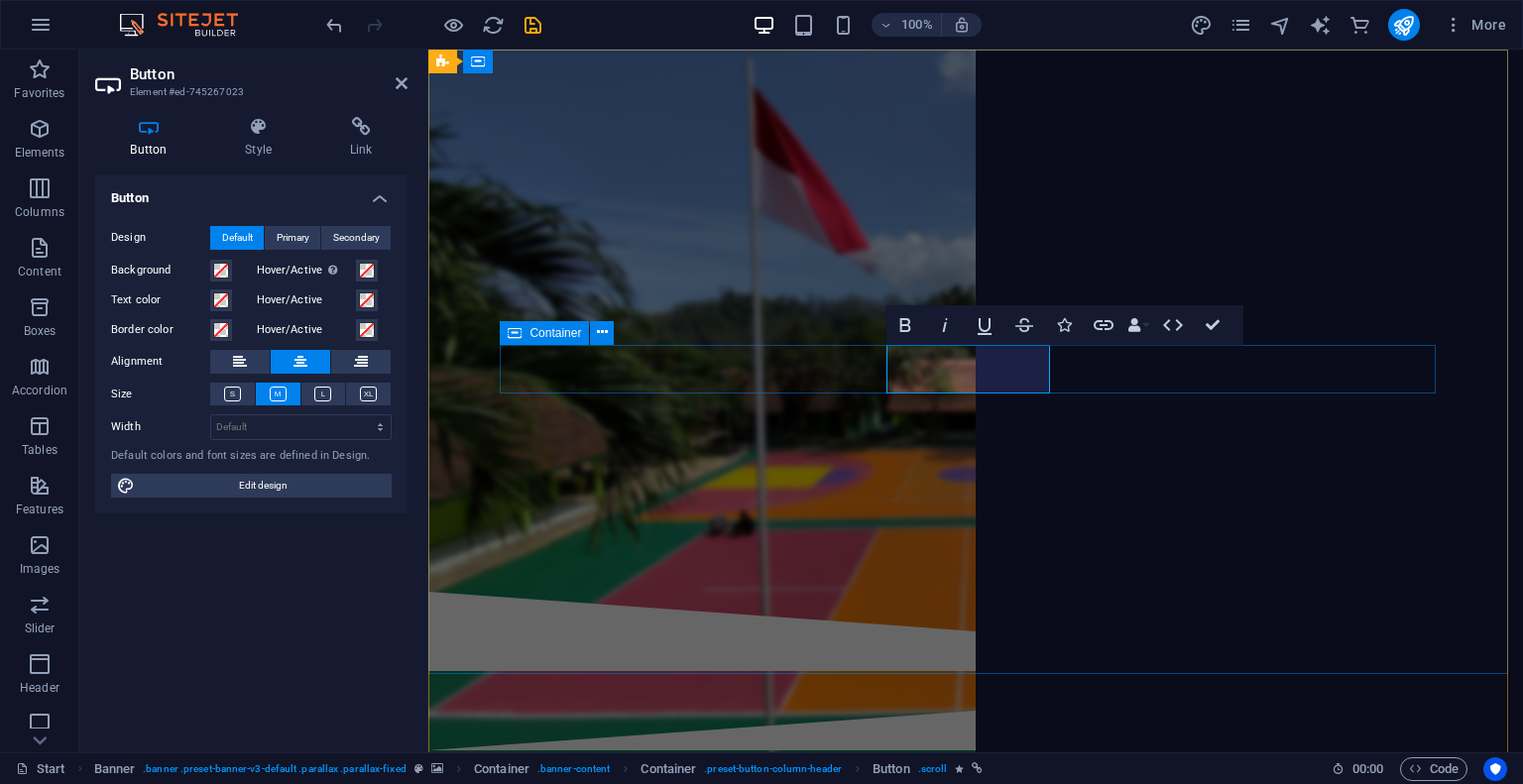 type 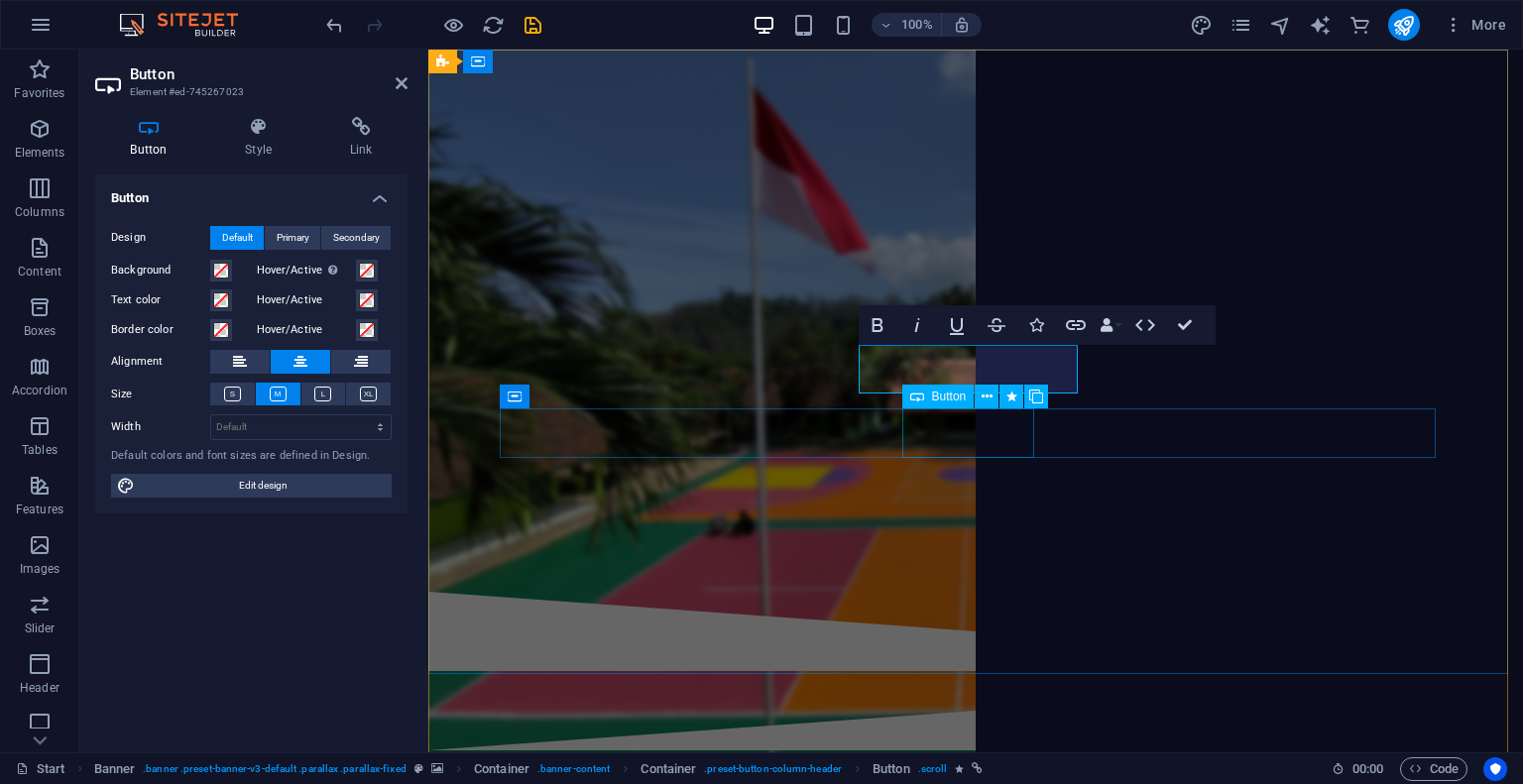 click on "E-LEARNING" at bounding box center (976, 392) 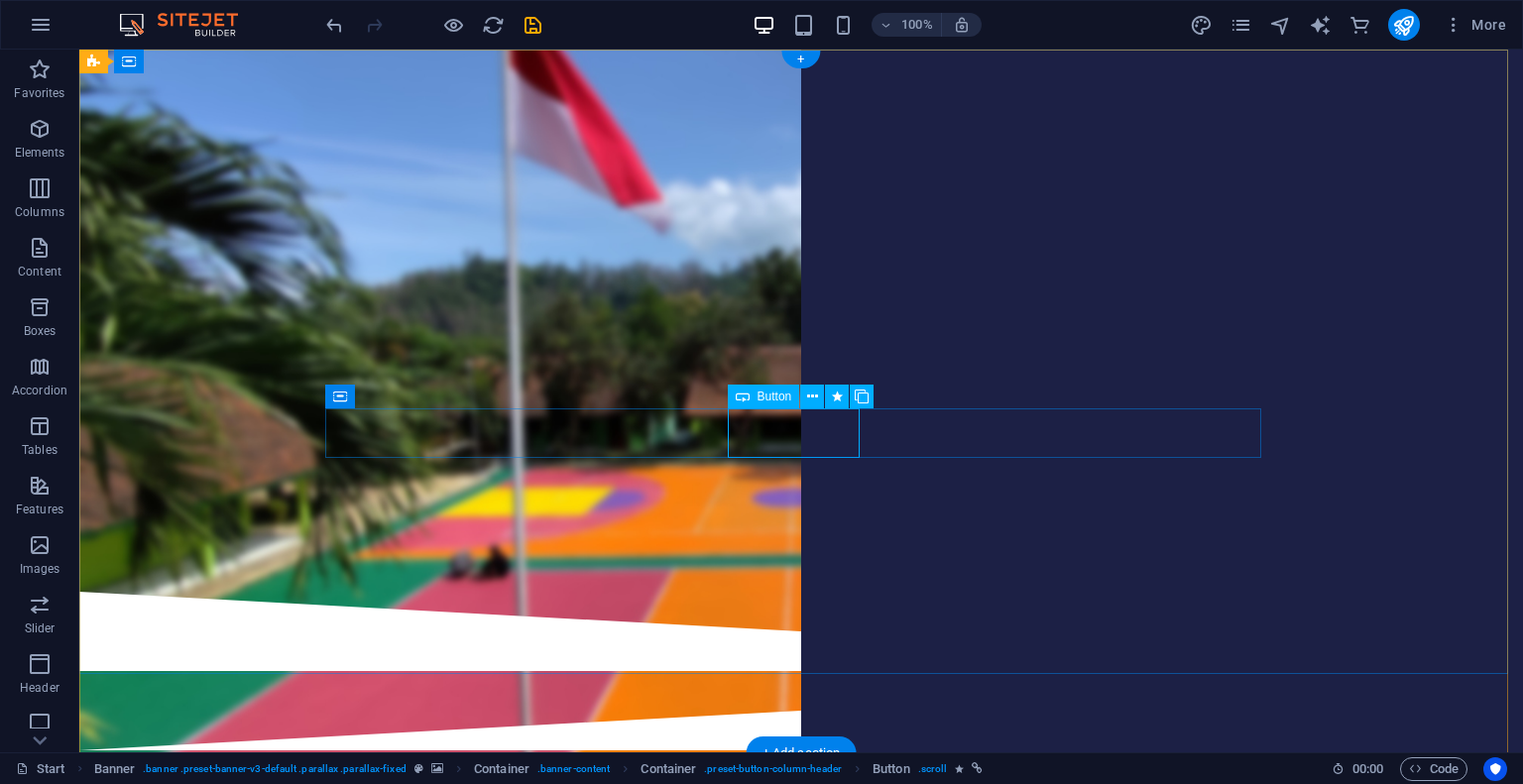 click on "E-LEARNING" at bounding box center (801, 392) 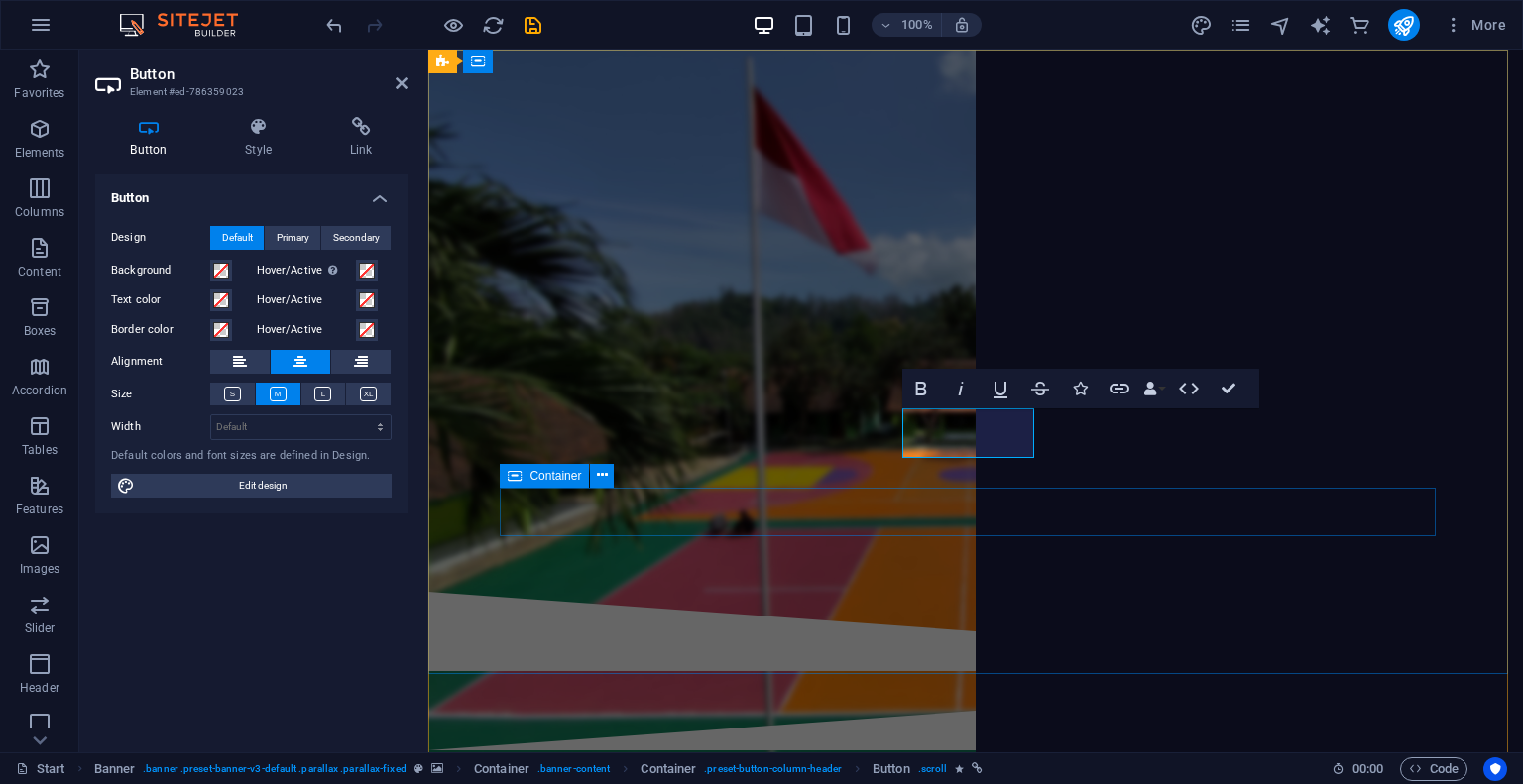 type 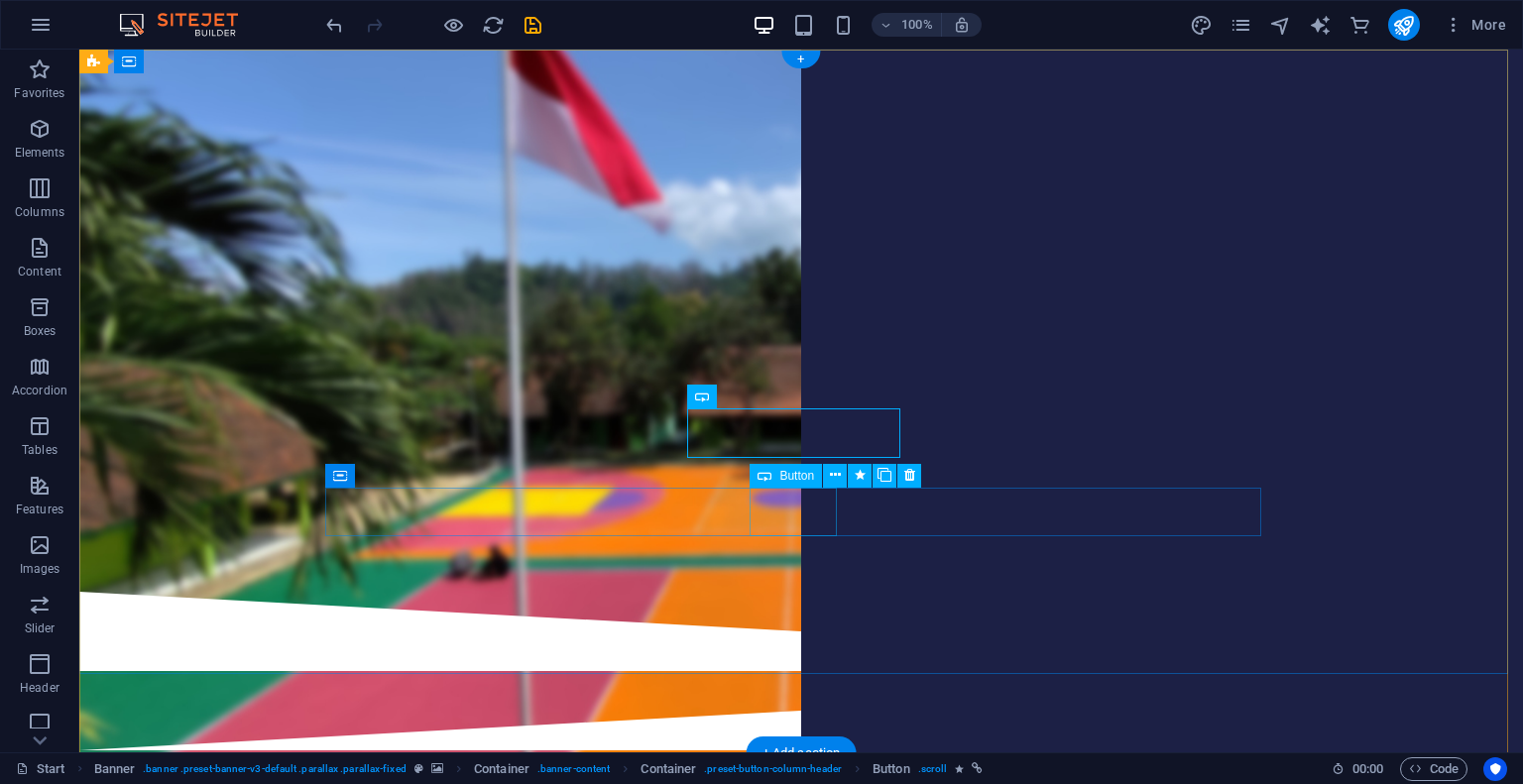 click on "UJIAN" at bounding box center (801, 472) 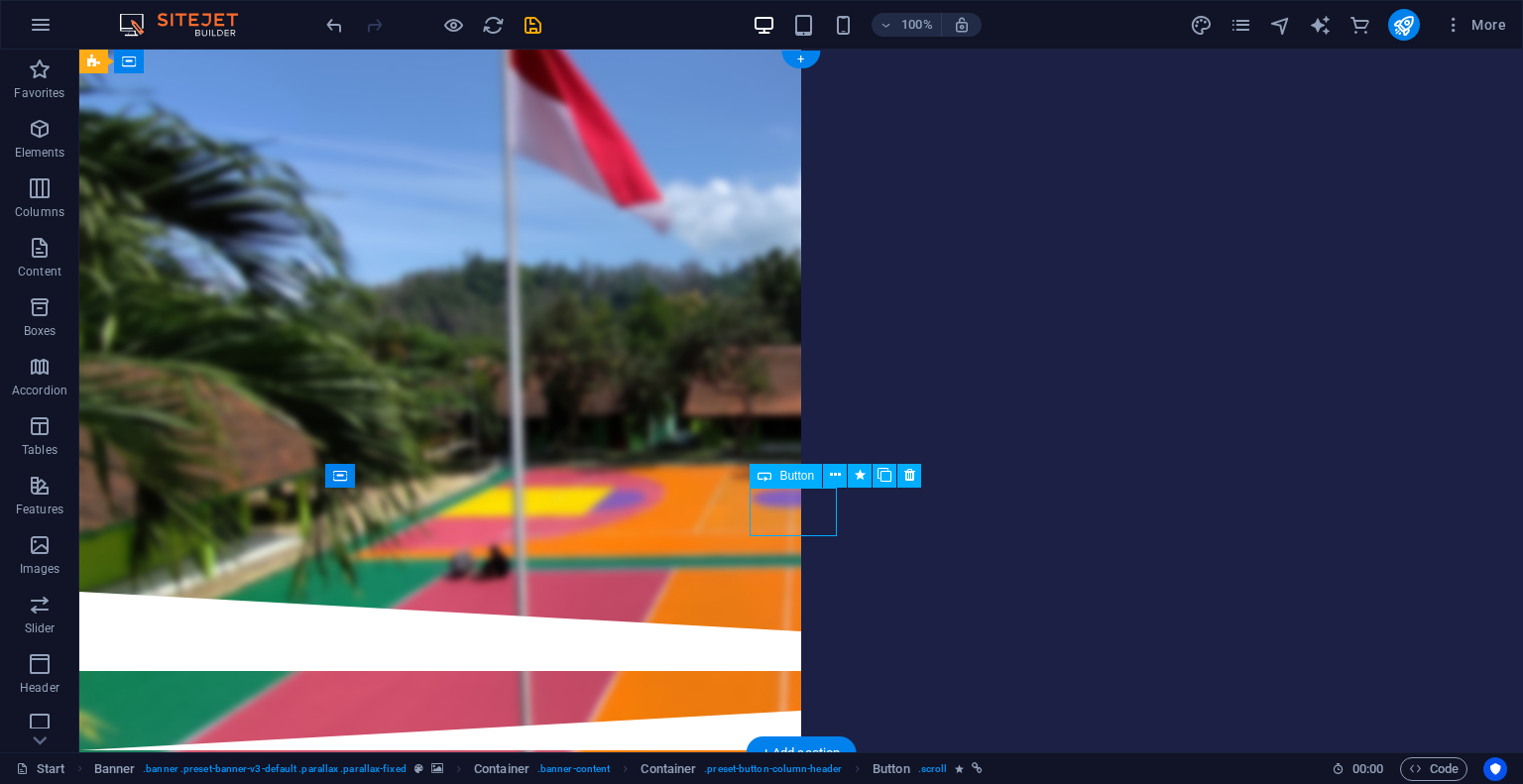click on "UJIAN" at bounding box center [801, 472] 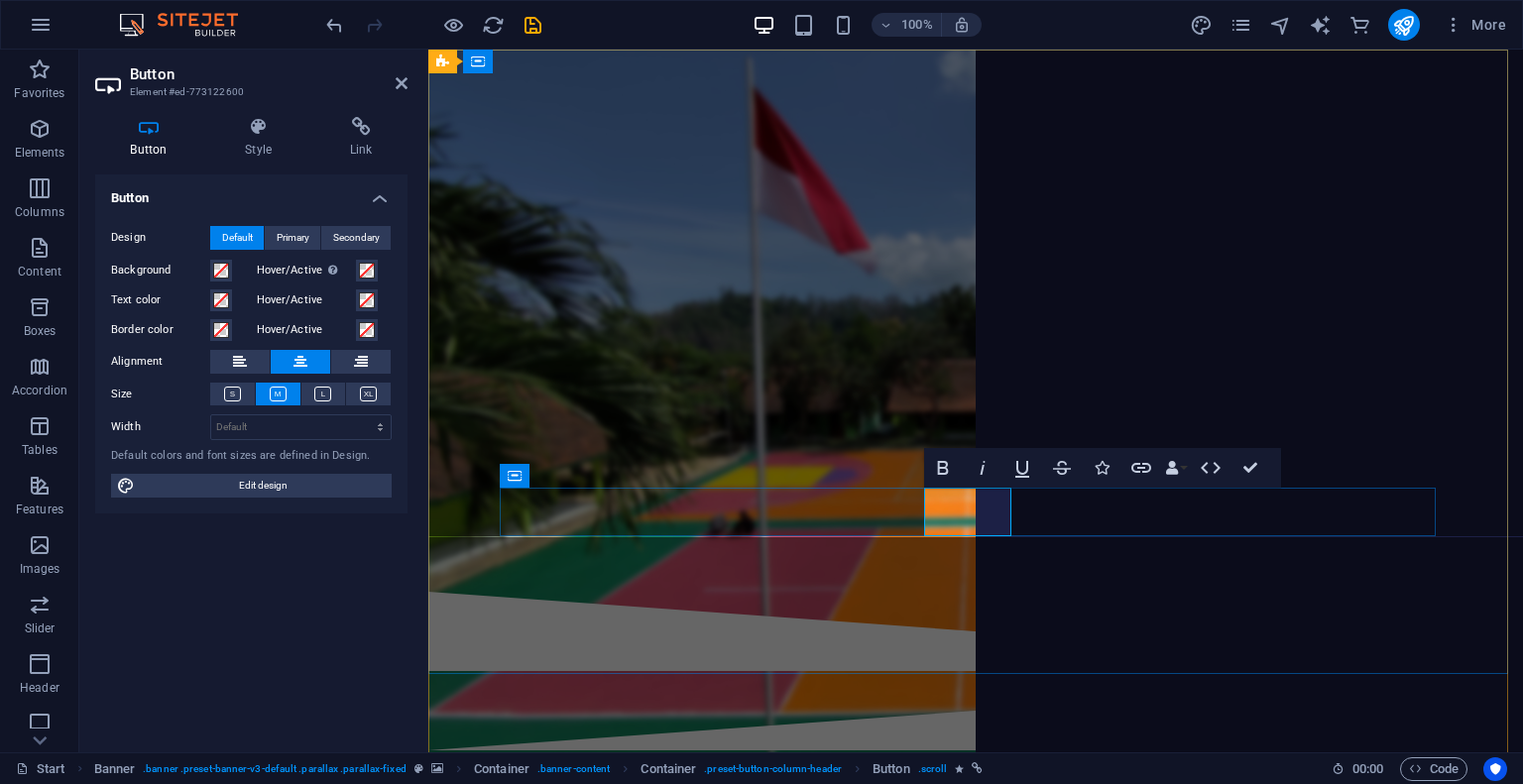type 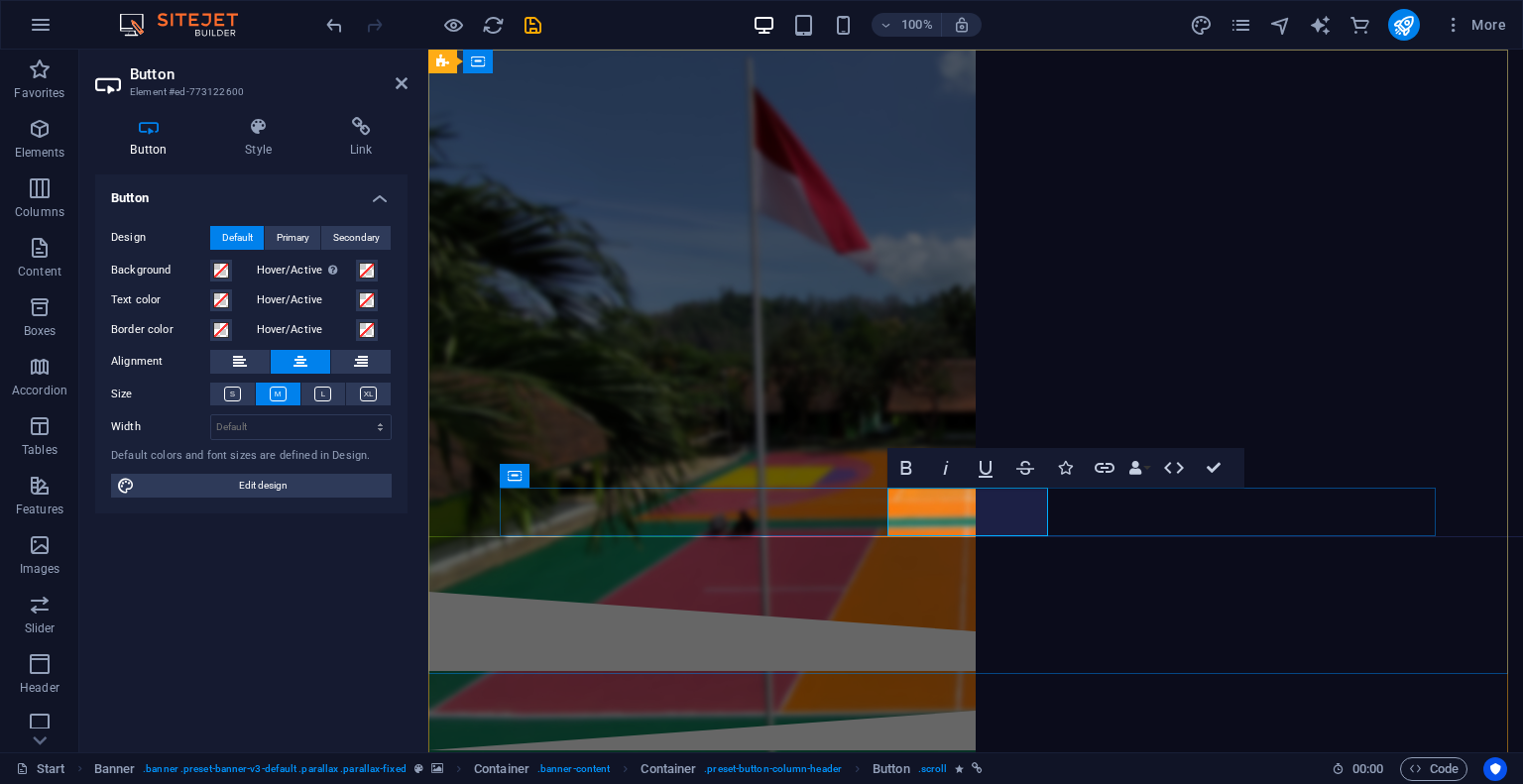 click on "cbt smansi 🚧" at bounding box center [976, 472] 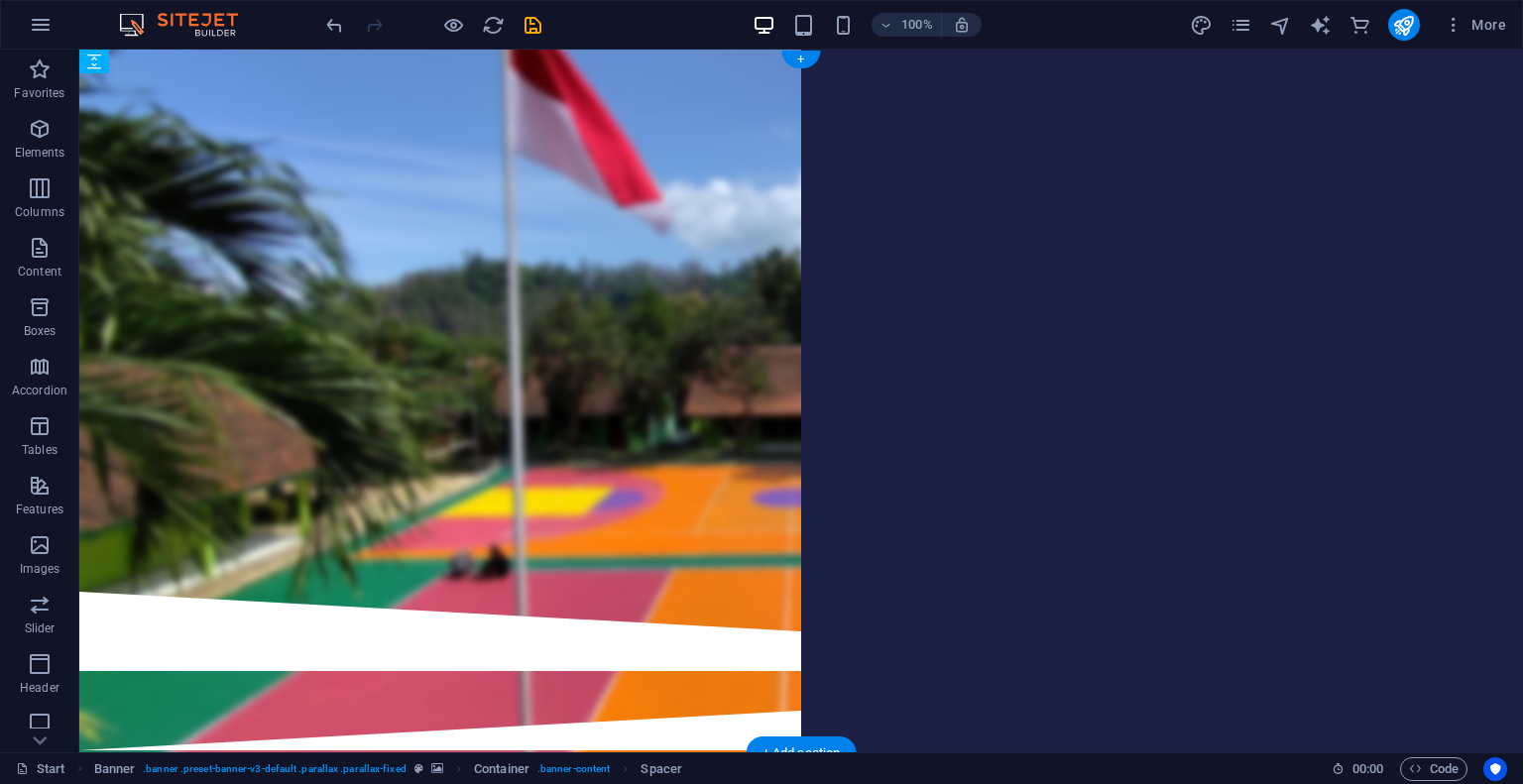 drag, startPoint x: 898, startPoint y: 483, endPoint x: 911, endPoint y: 405, distance: 79.07591 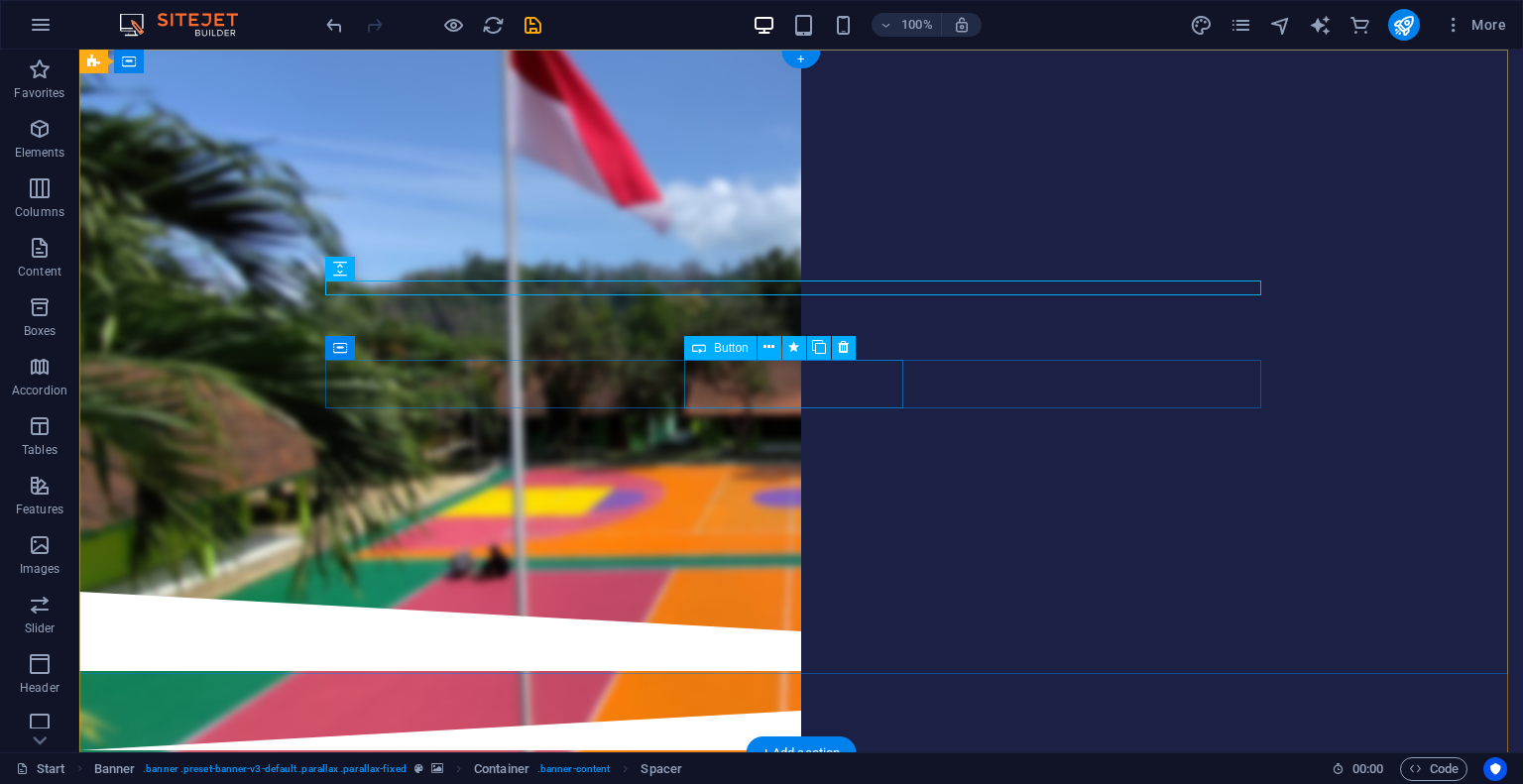 click on "🚧 digital library 🚧" at bounding box center [801, 343] 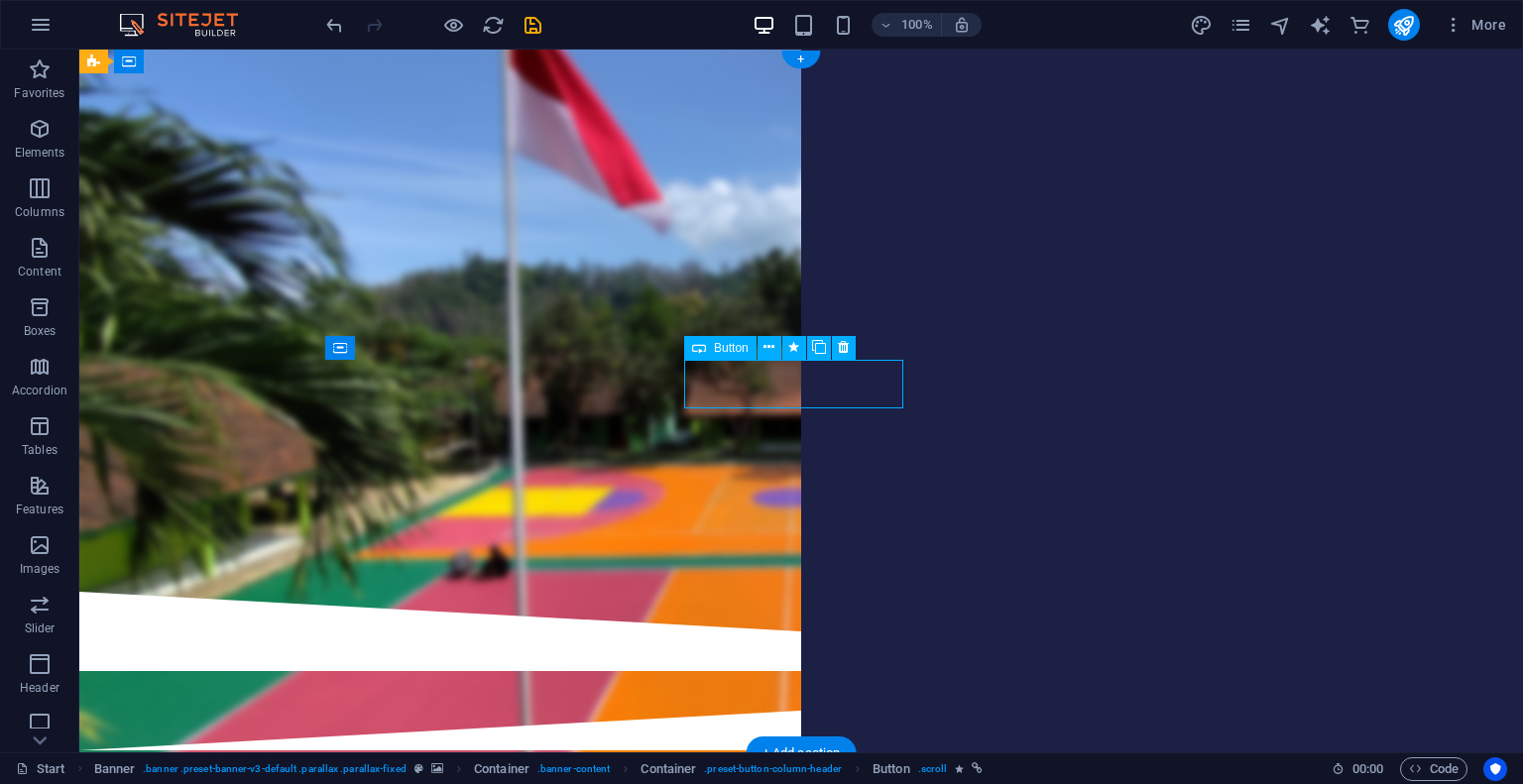 click on "🚧 digital library 🚧" at bounding box center [801, 343] 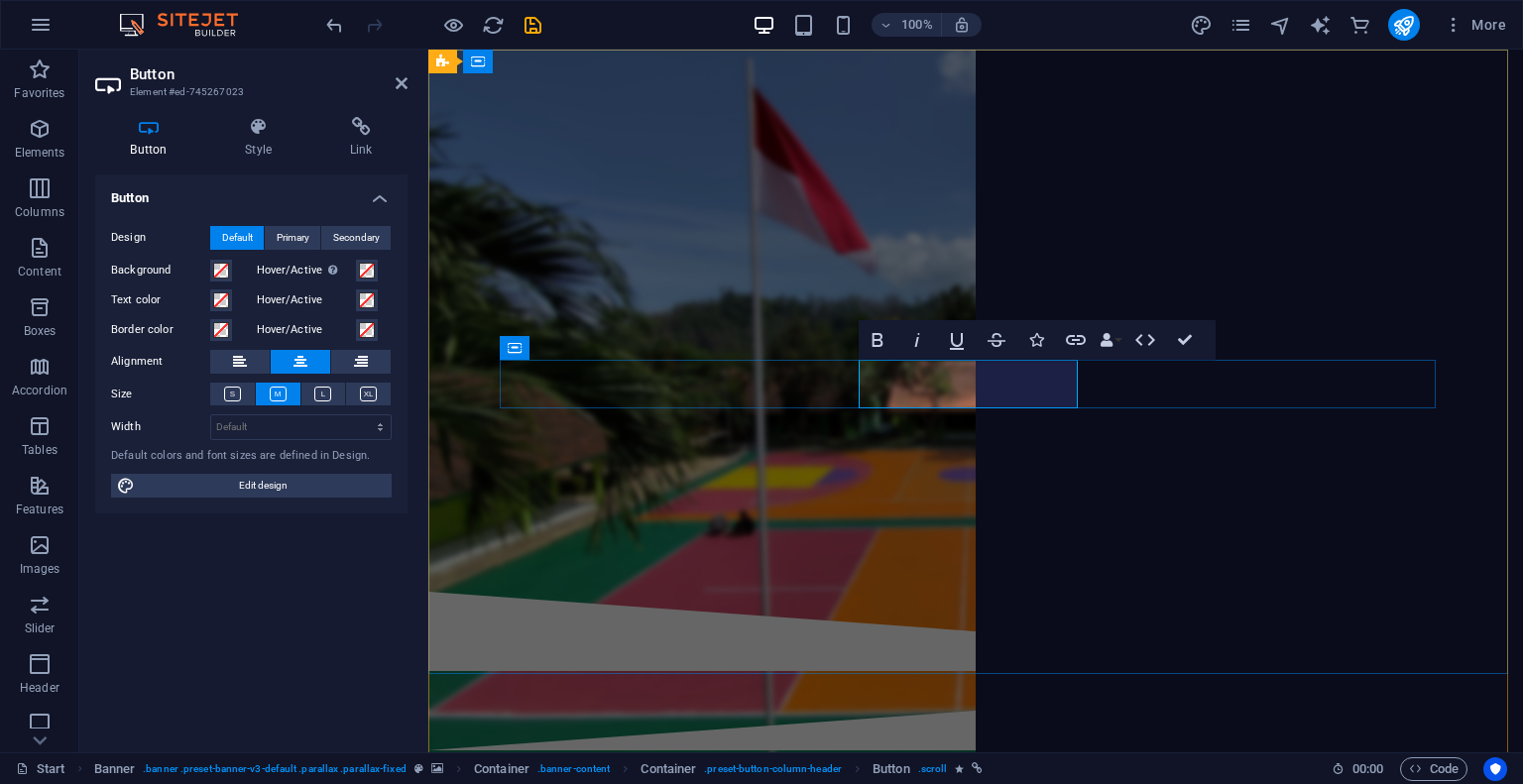 click on "🚧 digital library 🚧" at bounding box center (976, 343) 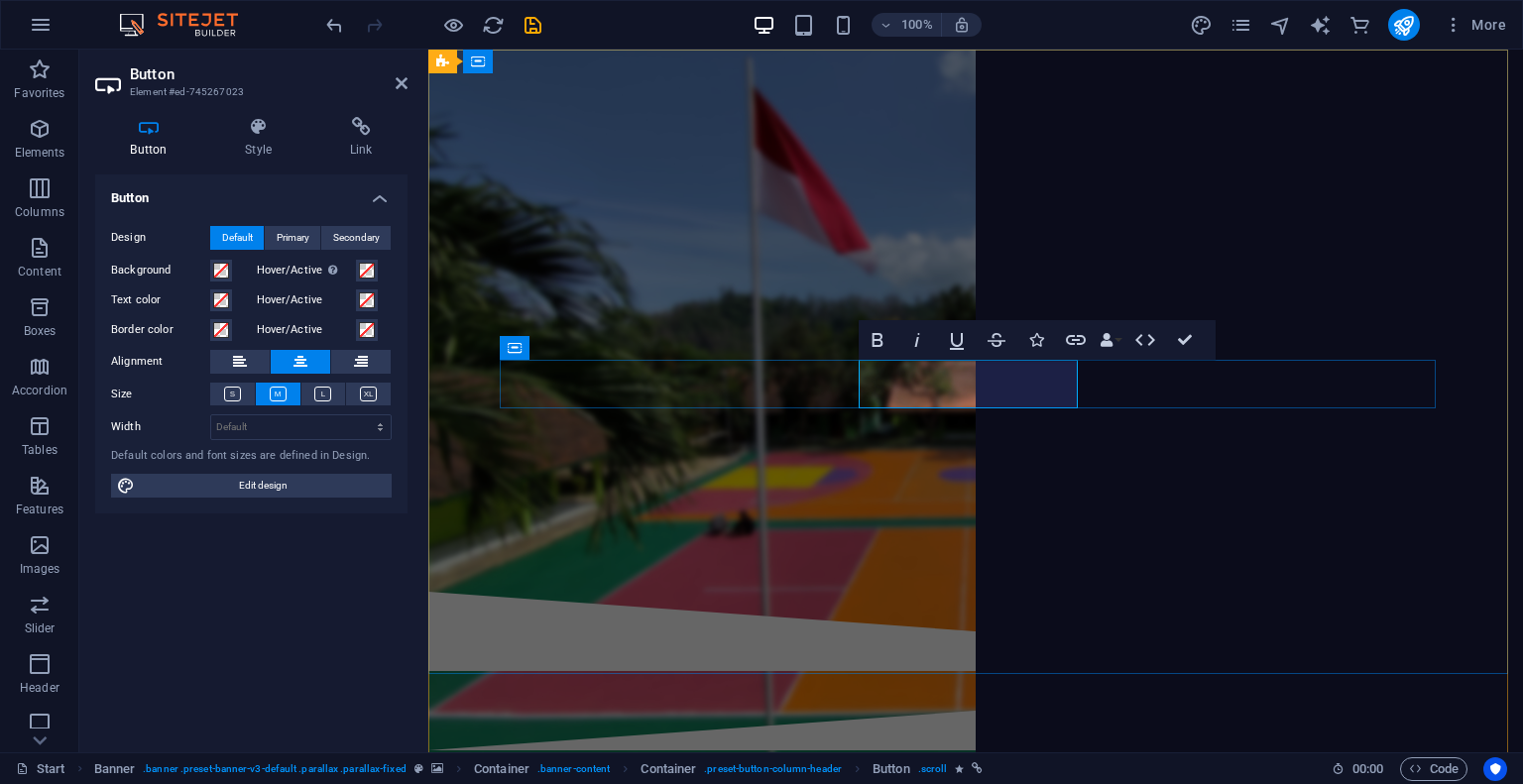type 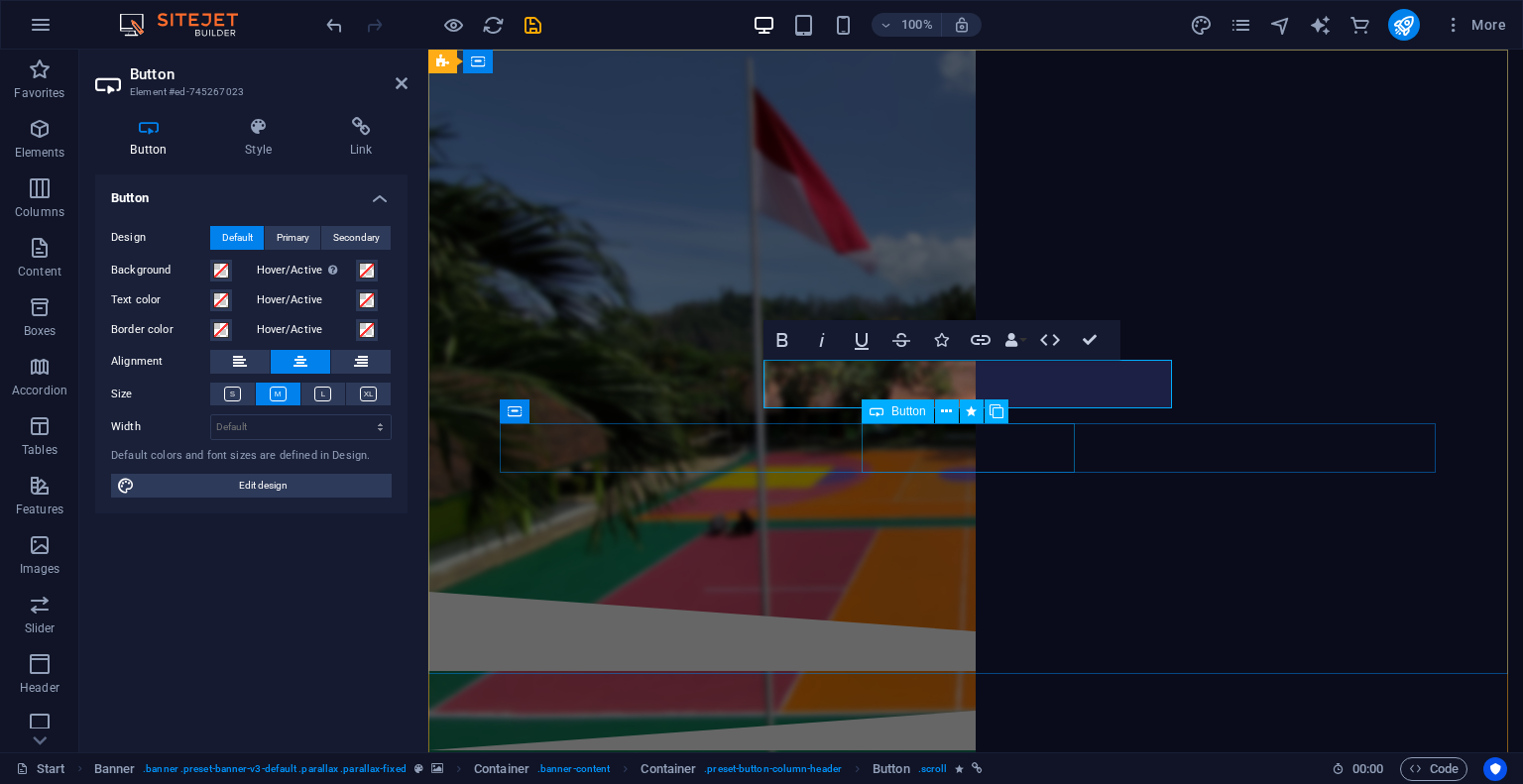 click on "🚧 siakad smansi 🚧" at bounding box center [976, 407] 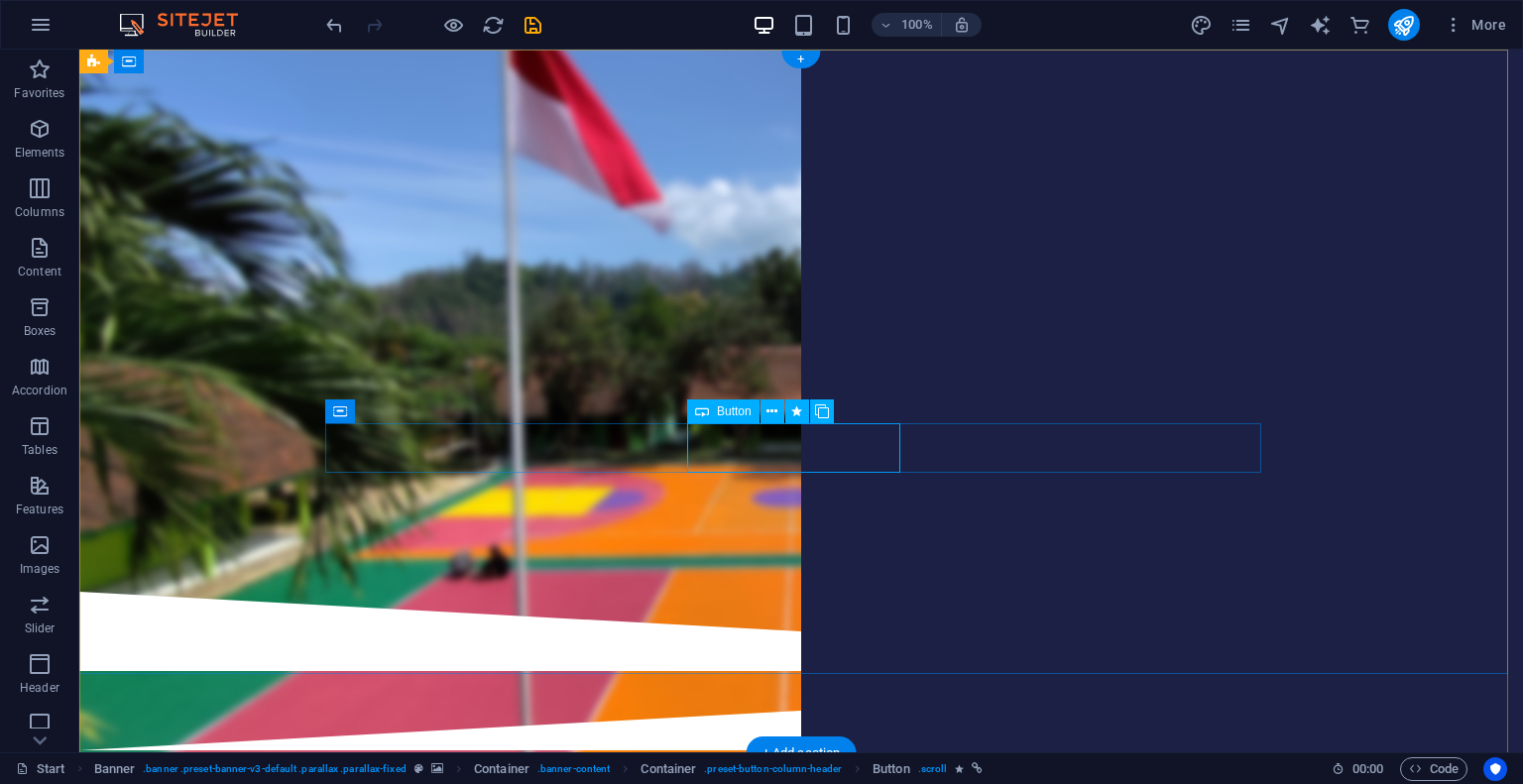 click on "🚧 siakad smansi 🚧" at bounding box center (801, 407) 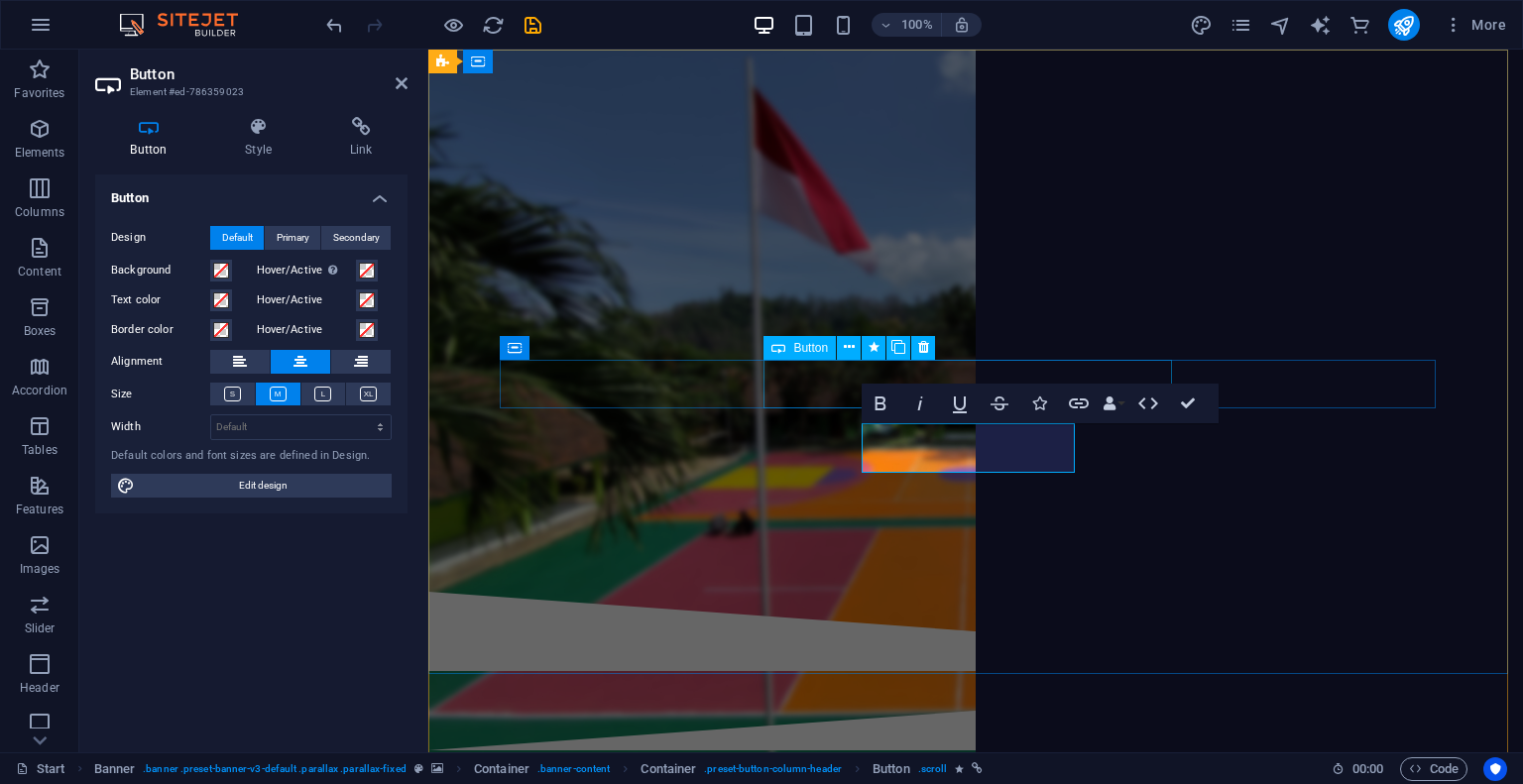click on "🚧 digital library 🚧 (under construction)" at bounding box center [976, 343] 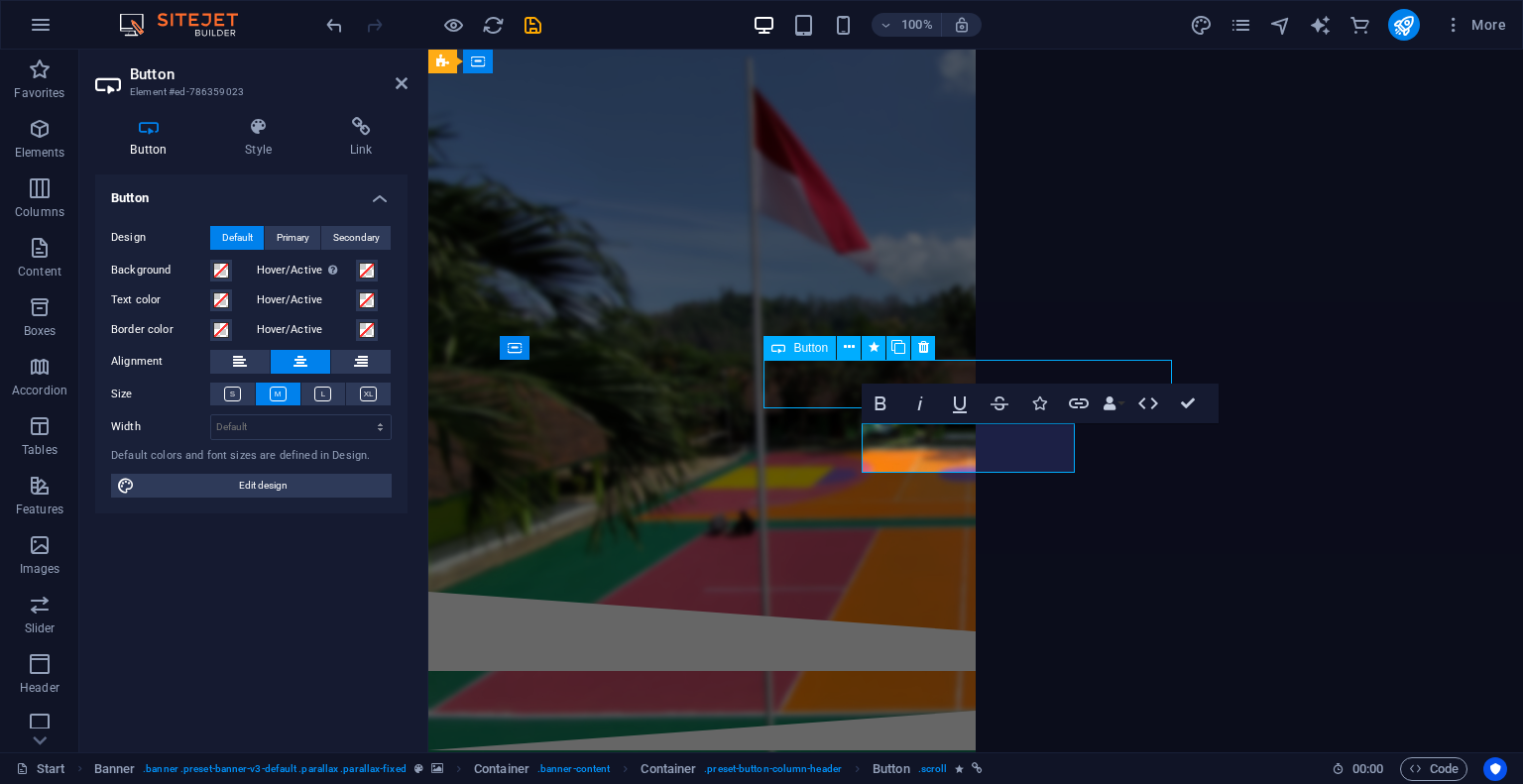 click on "🚧 digital library 🚧 (under construction)" at bounding box center (976, 343) 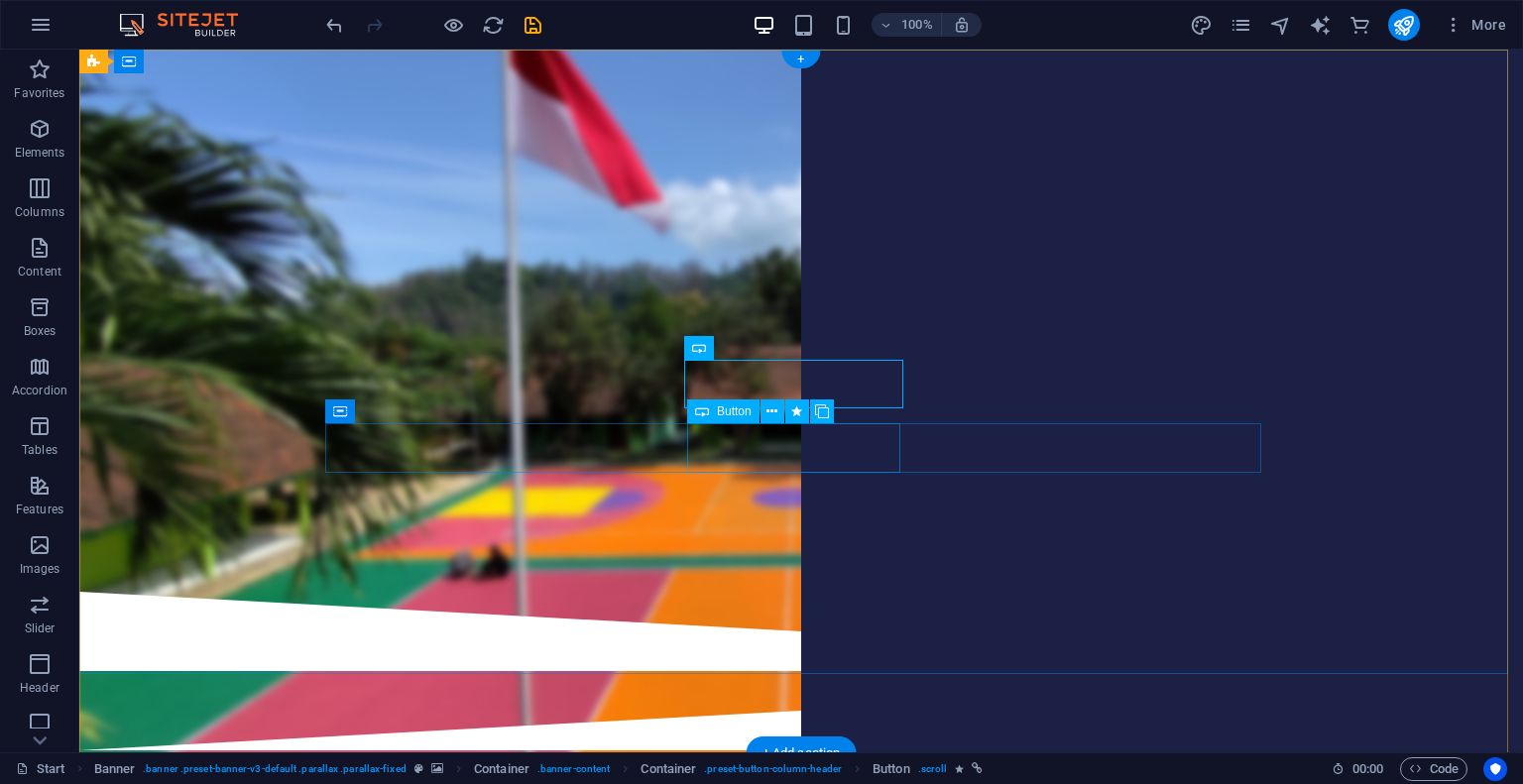 click on "🚧 siakad smansi 🚧" at bounding box center (801, 407) 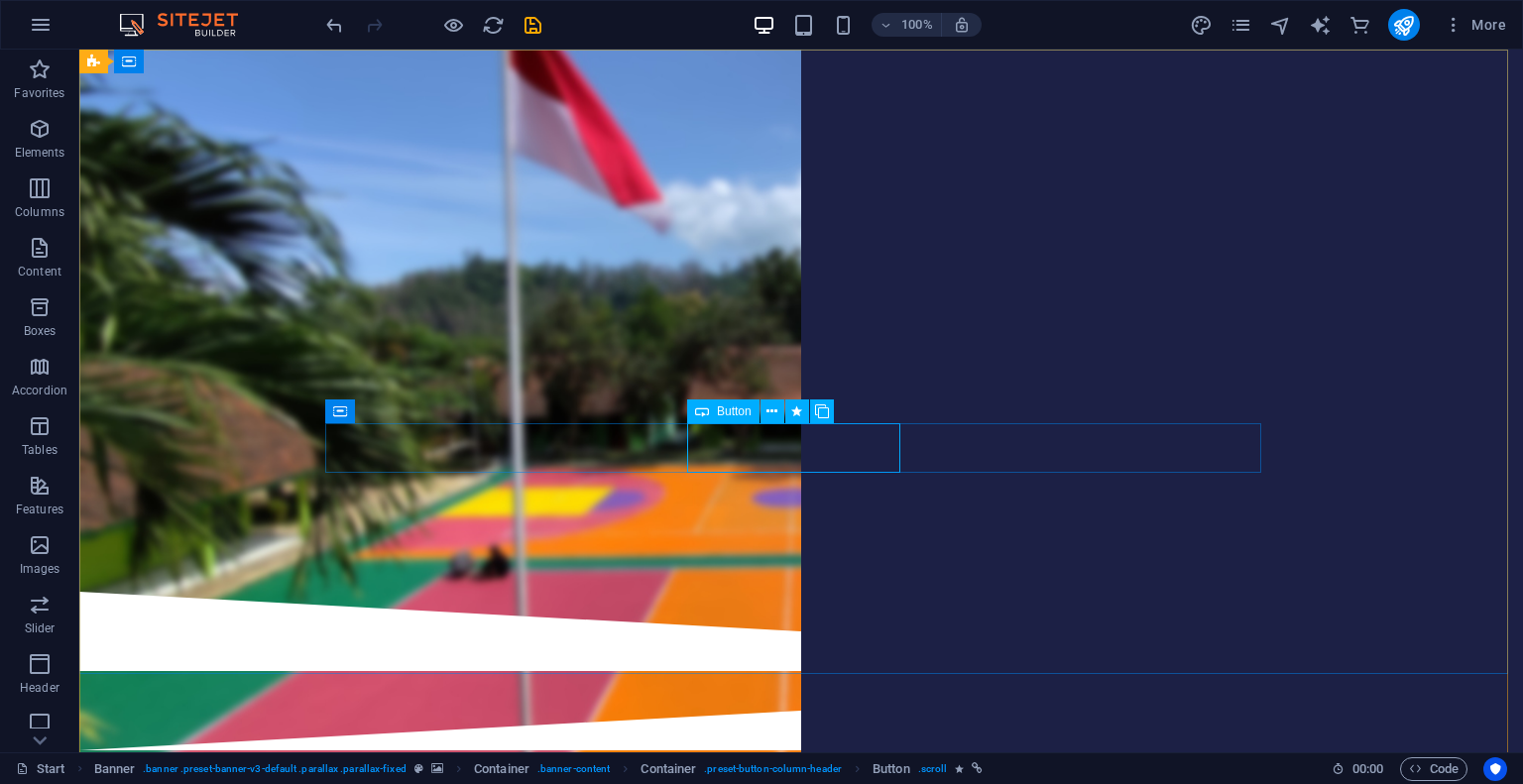 click on "Button" at bounding box center [734, 411] 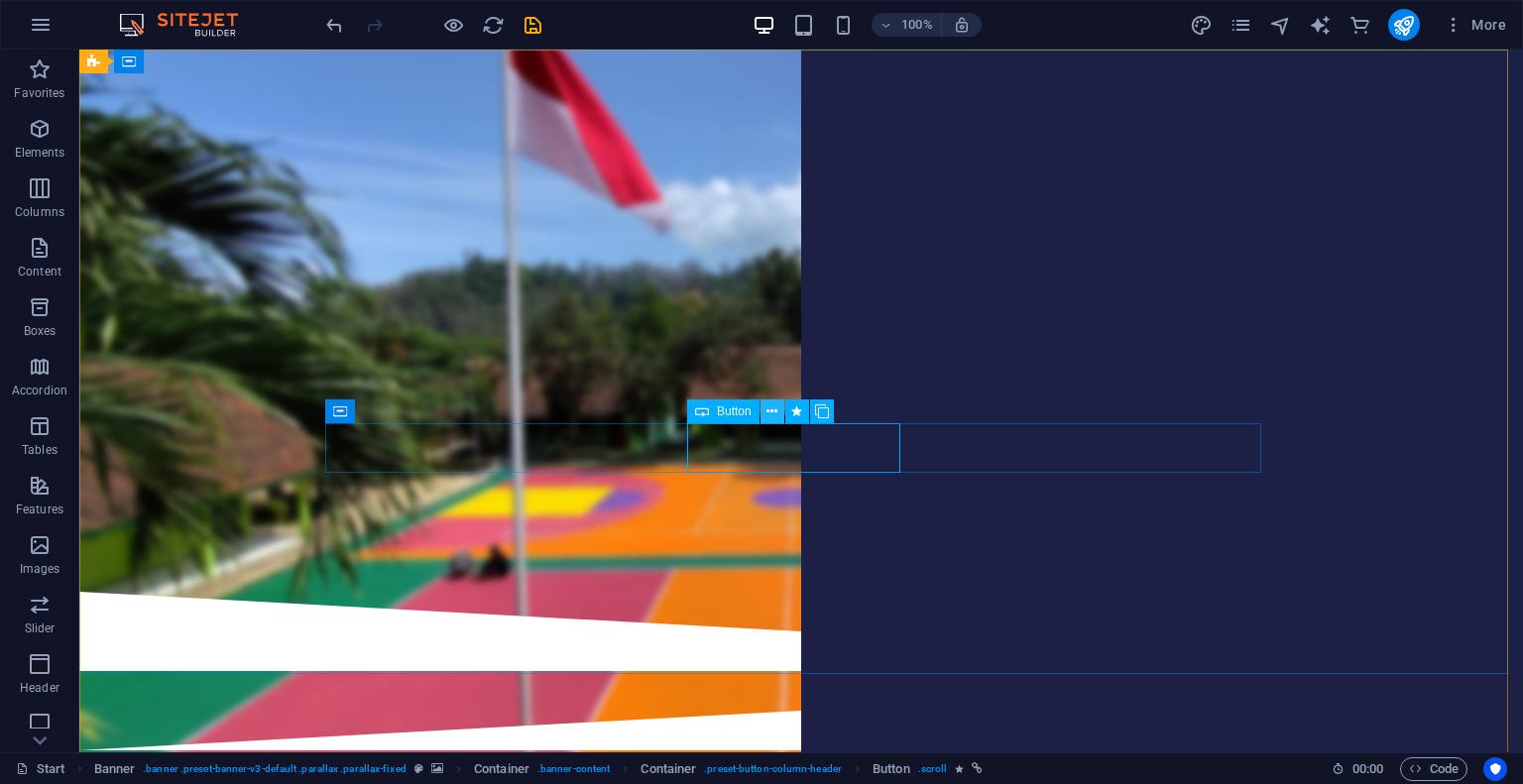 click at bounding box center [771, 411] 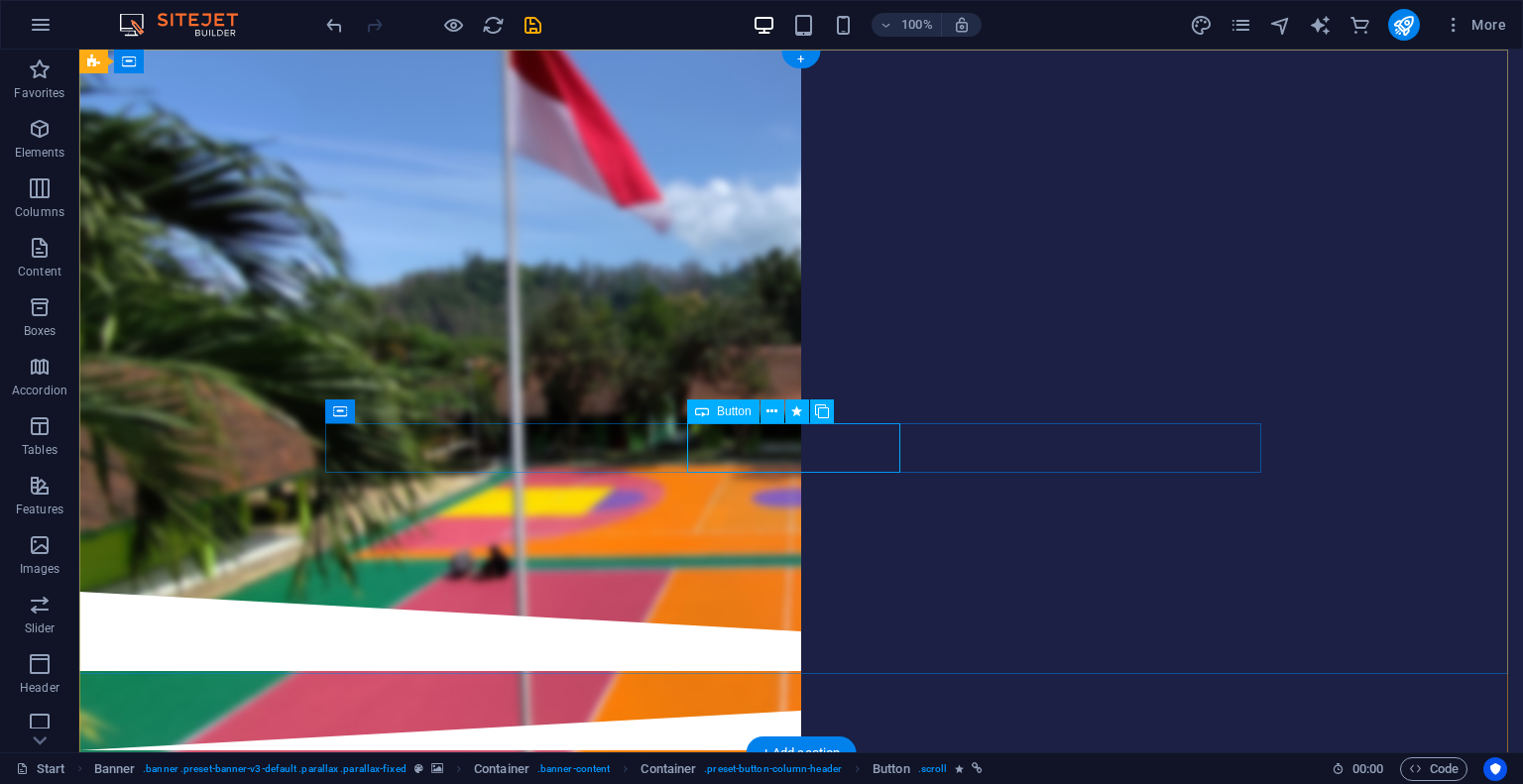 click on "🚧 siakad smansi 🚧" at bounding box center (801, 407) 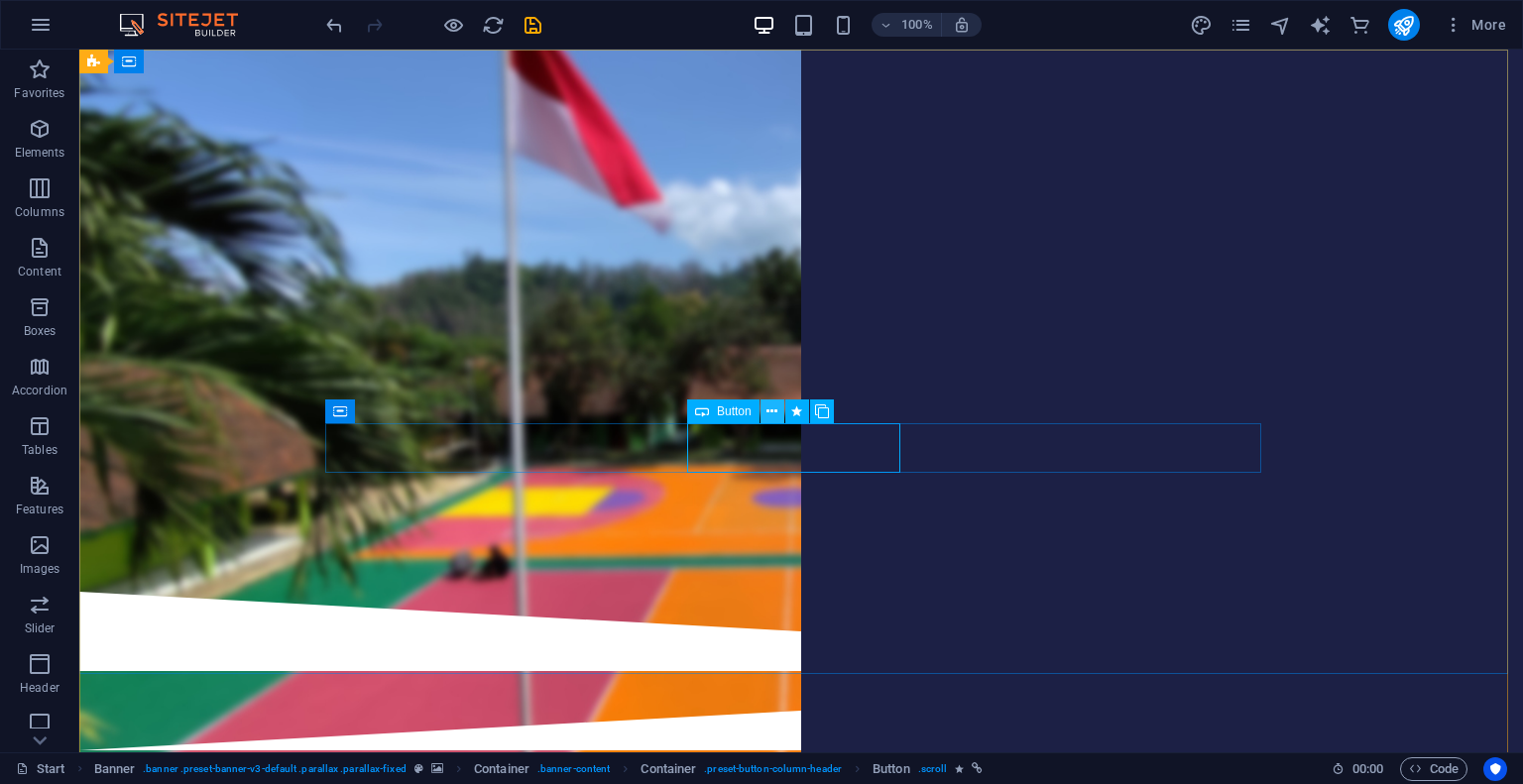 click at bounding box center [771, 411] 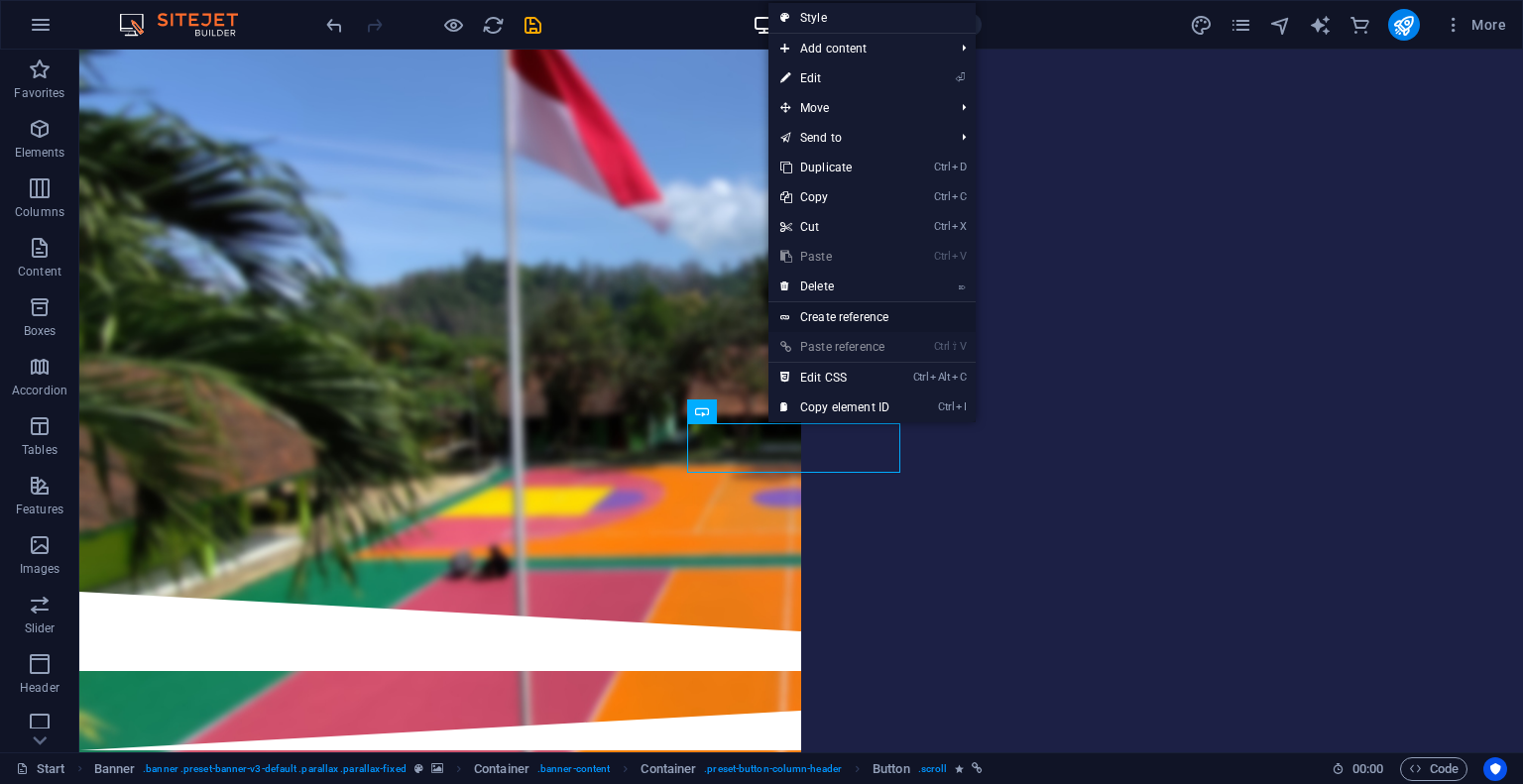 click on "Create reference" at bounding box center (872, 317) 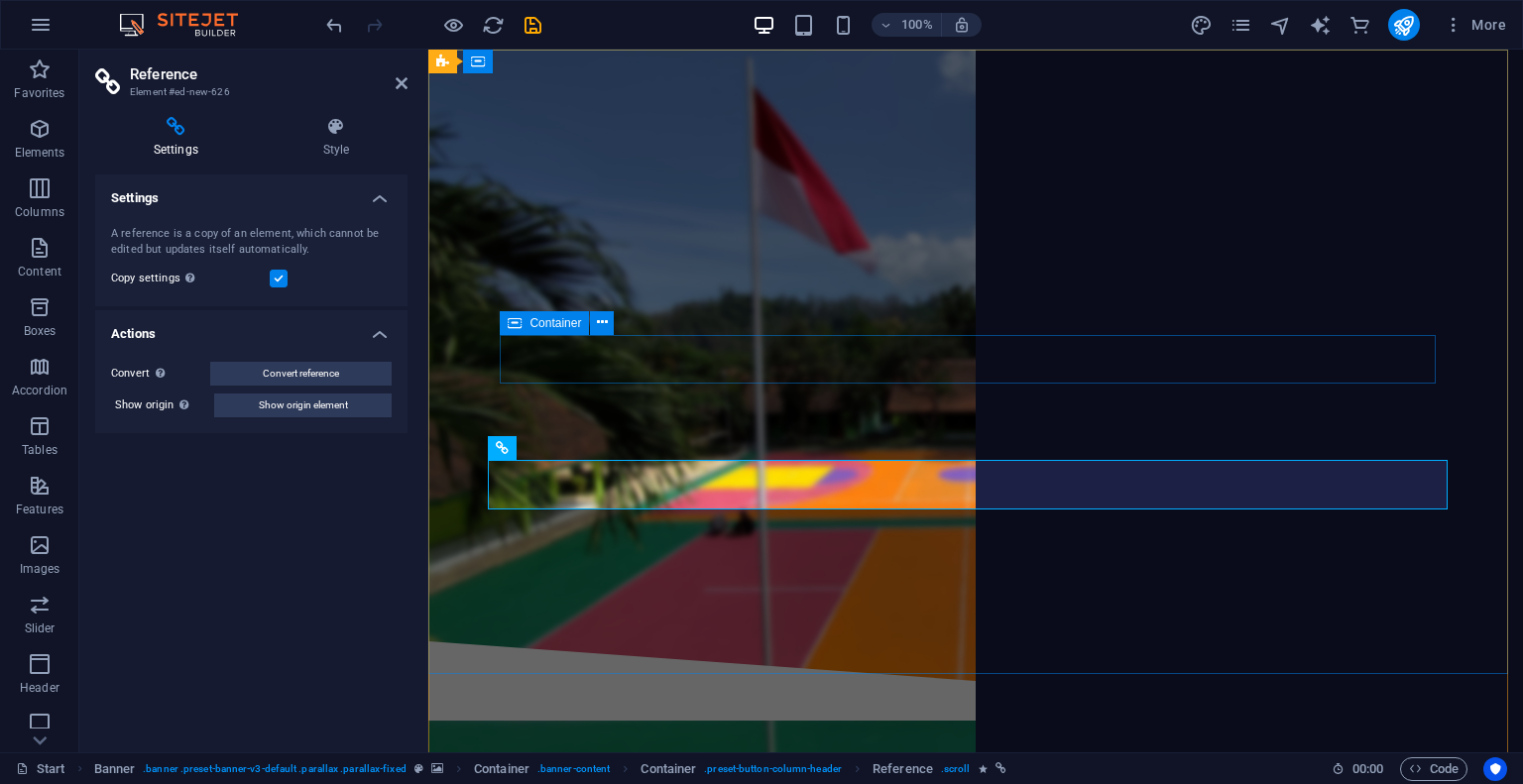 click on "🚧 digital library 🚧" at bounding box center [976, 343] 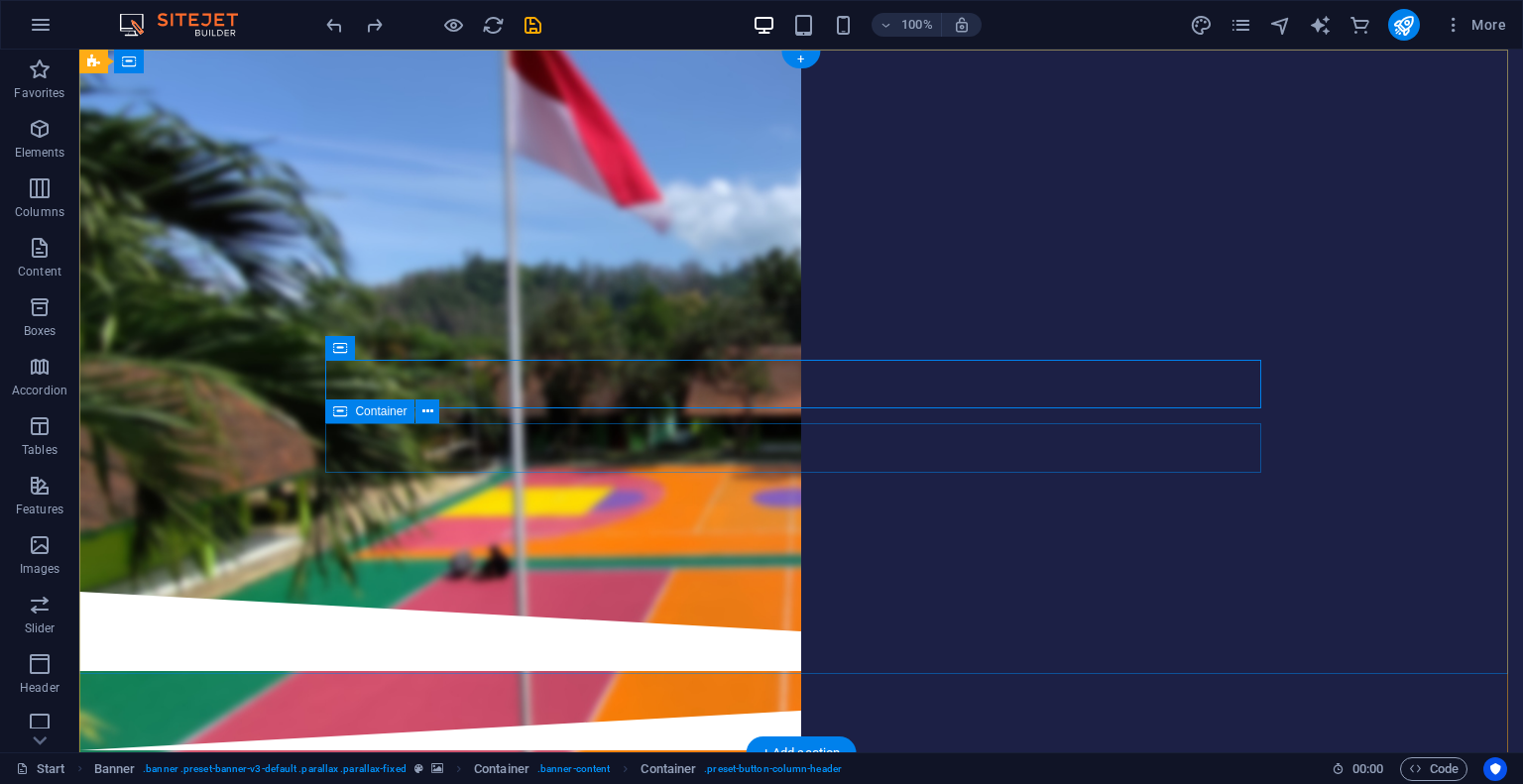 click on "🚧 siakad smansi 🚧" at bounding box center [801, 407] 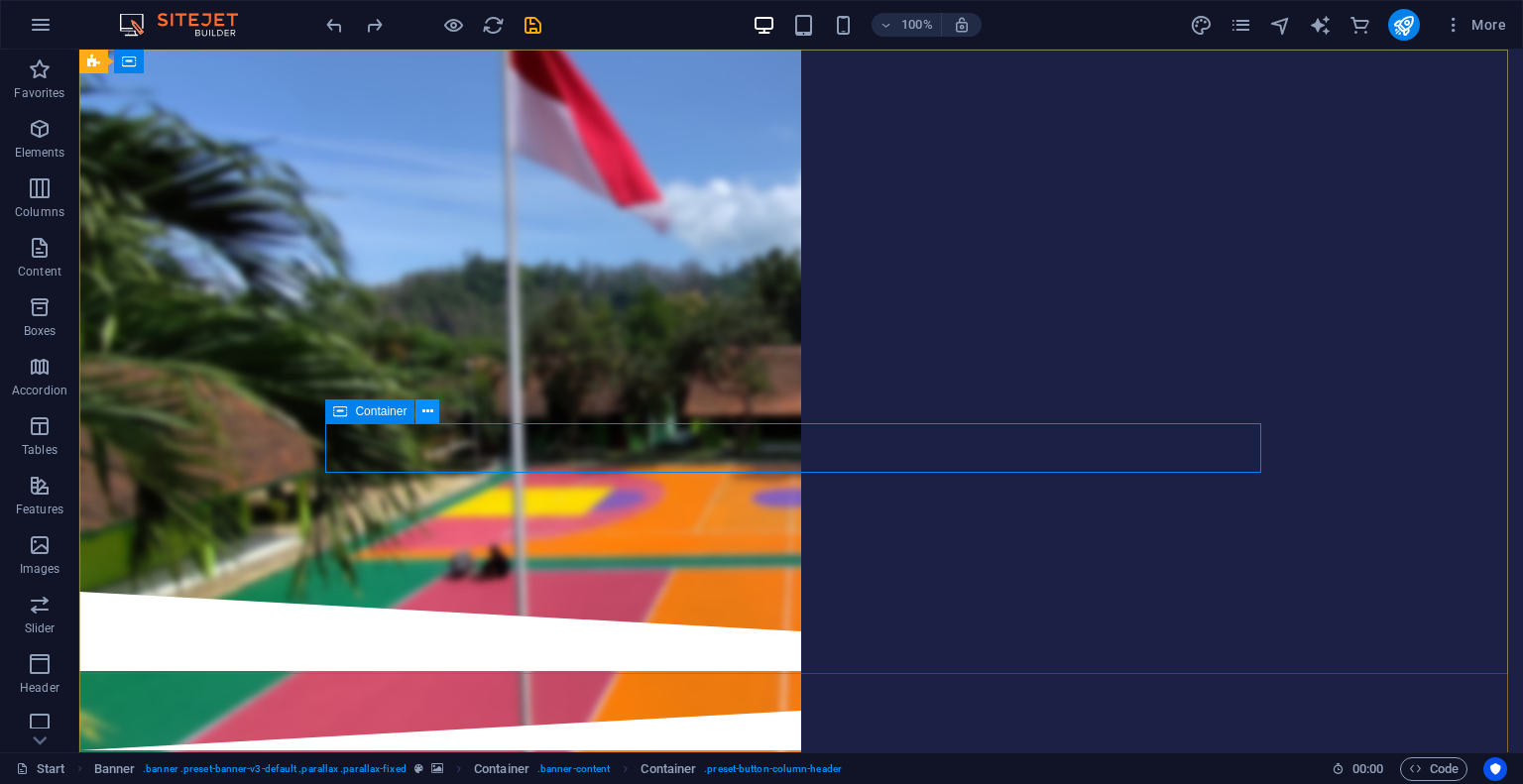 click at bounding box center (427, 411) 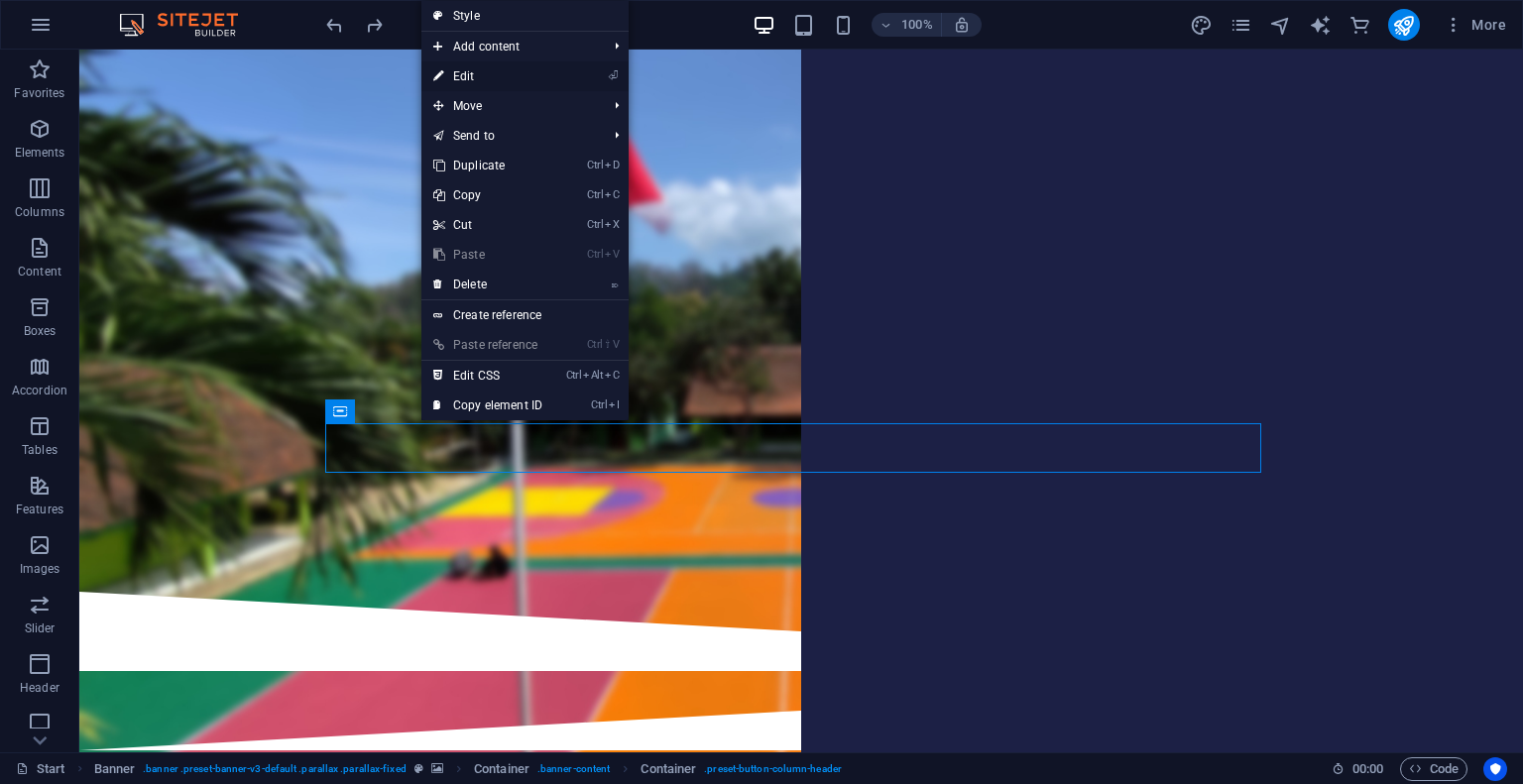 click on "⏎  Edit" at bounding box center (488, 76) 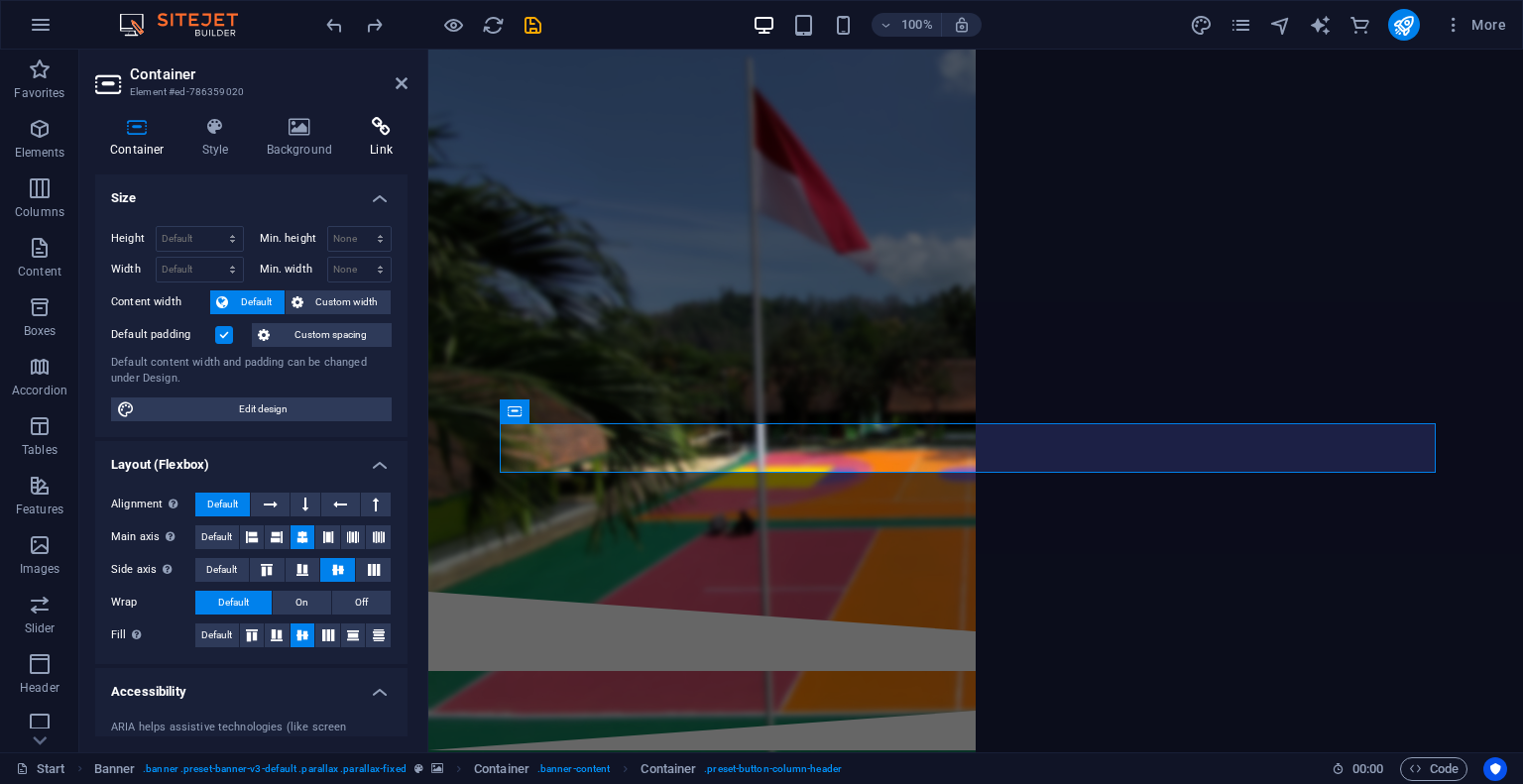 click on "Link" at bounding box center [381, 138] 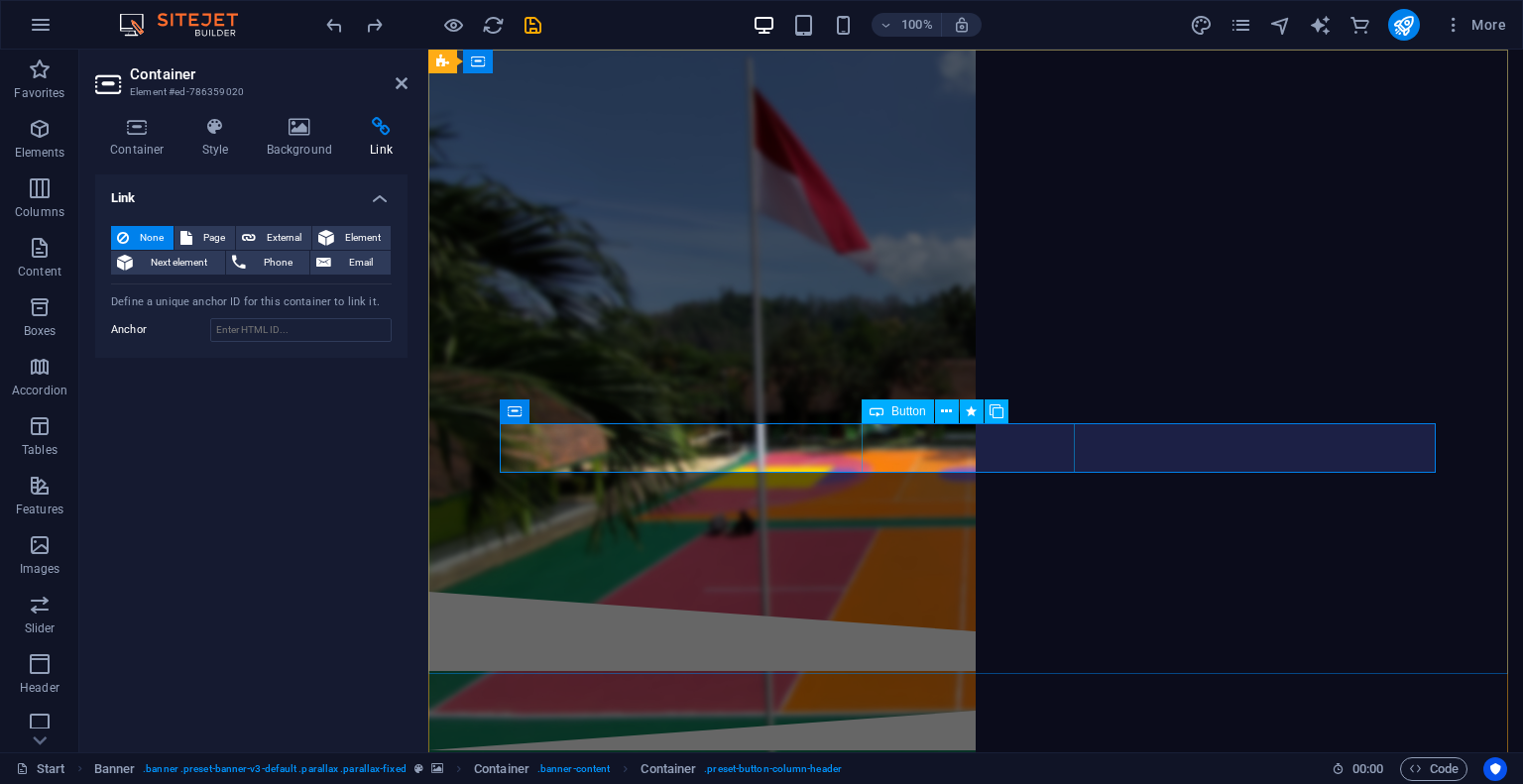 click on "🚧 siakad smansi 🚧" at bounding box center [976, 407] 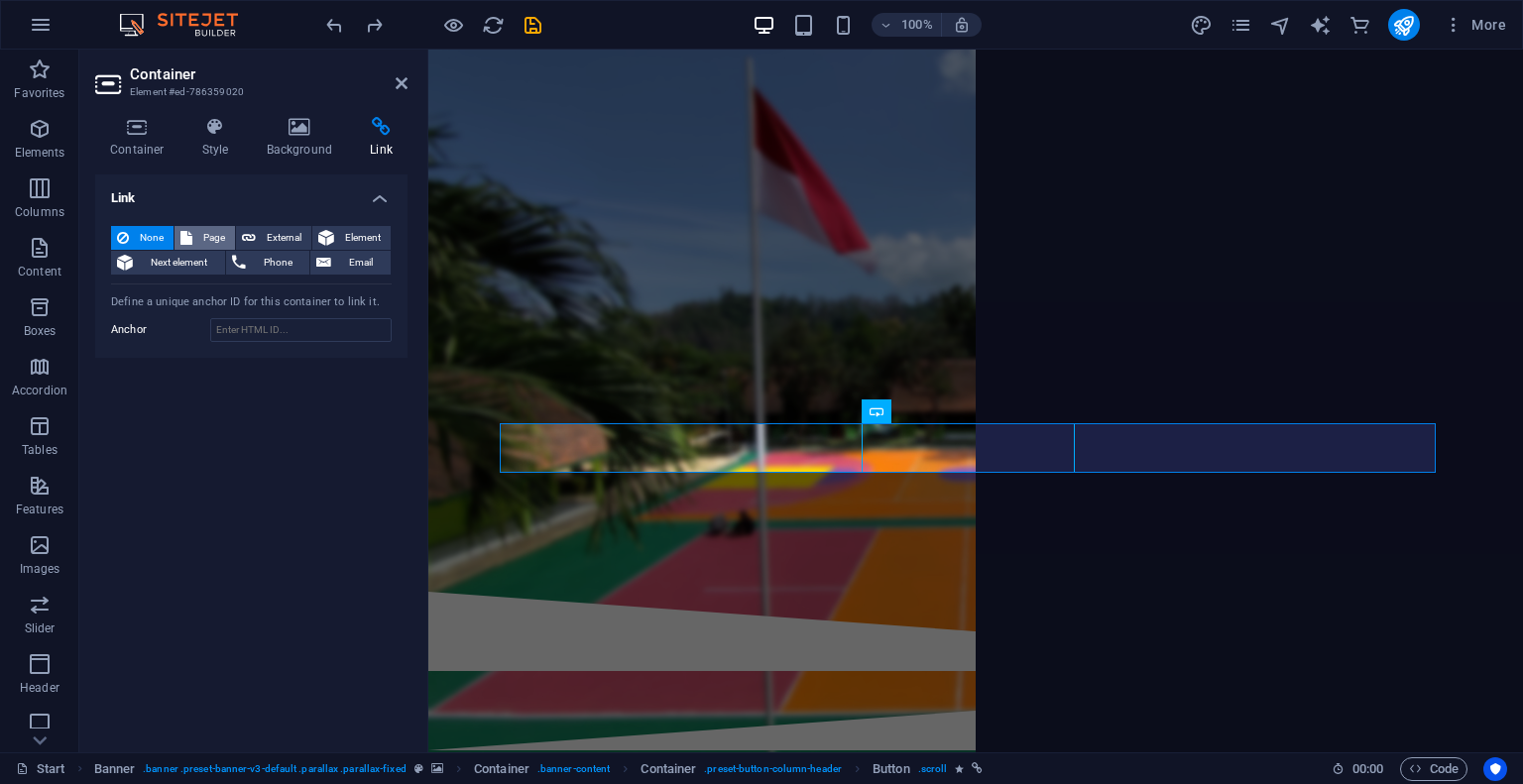 click on "Page" at bounding box center [213, 238] 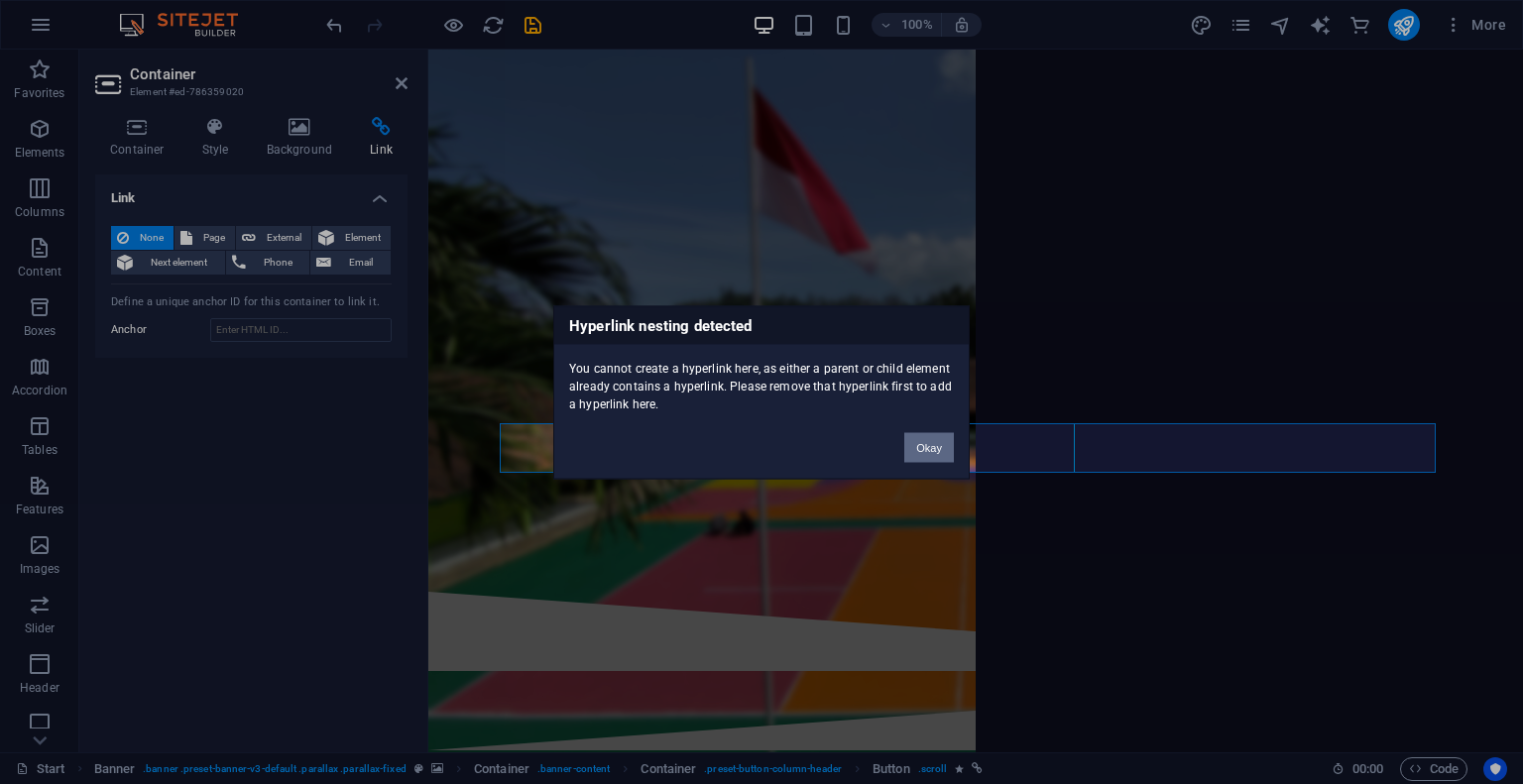 click on "Okay" at bounding box center [929, 447] 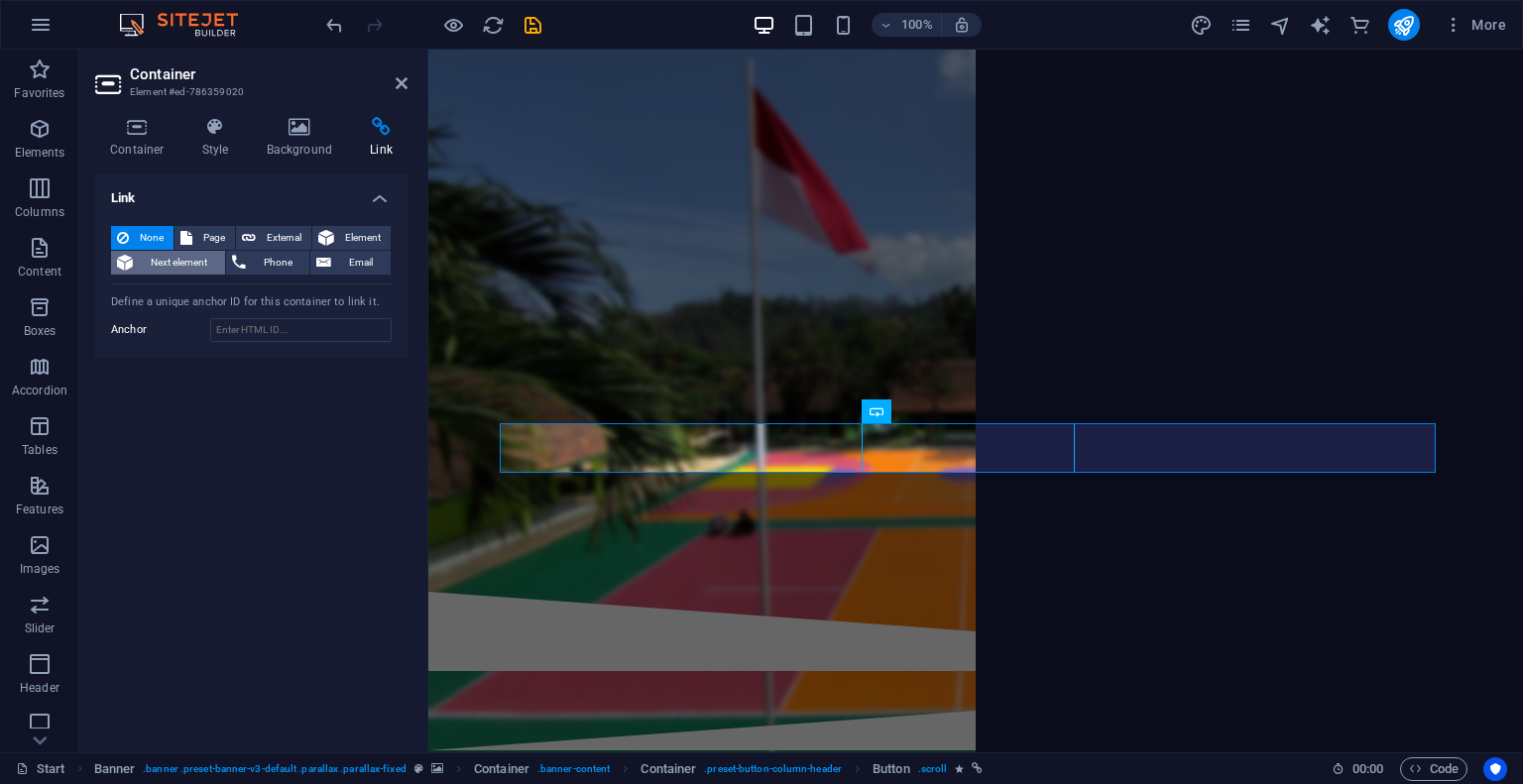 click on "Next element" at bounding box center [178, 263] 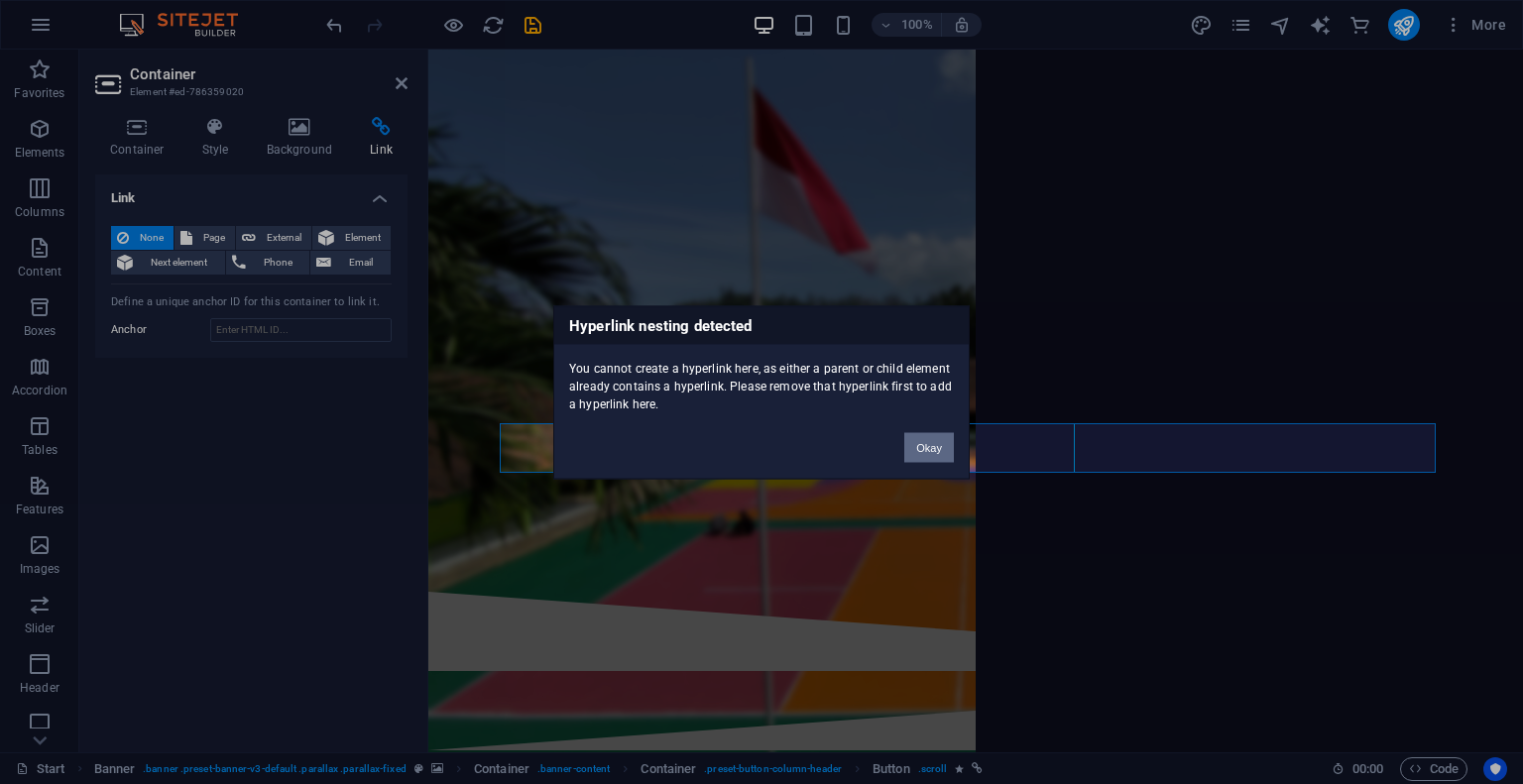 click on "Okay" at bounding box center [929, 447] 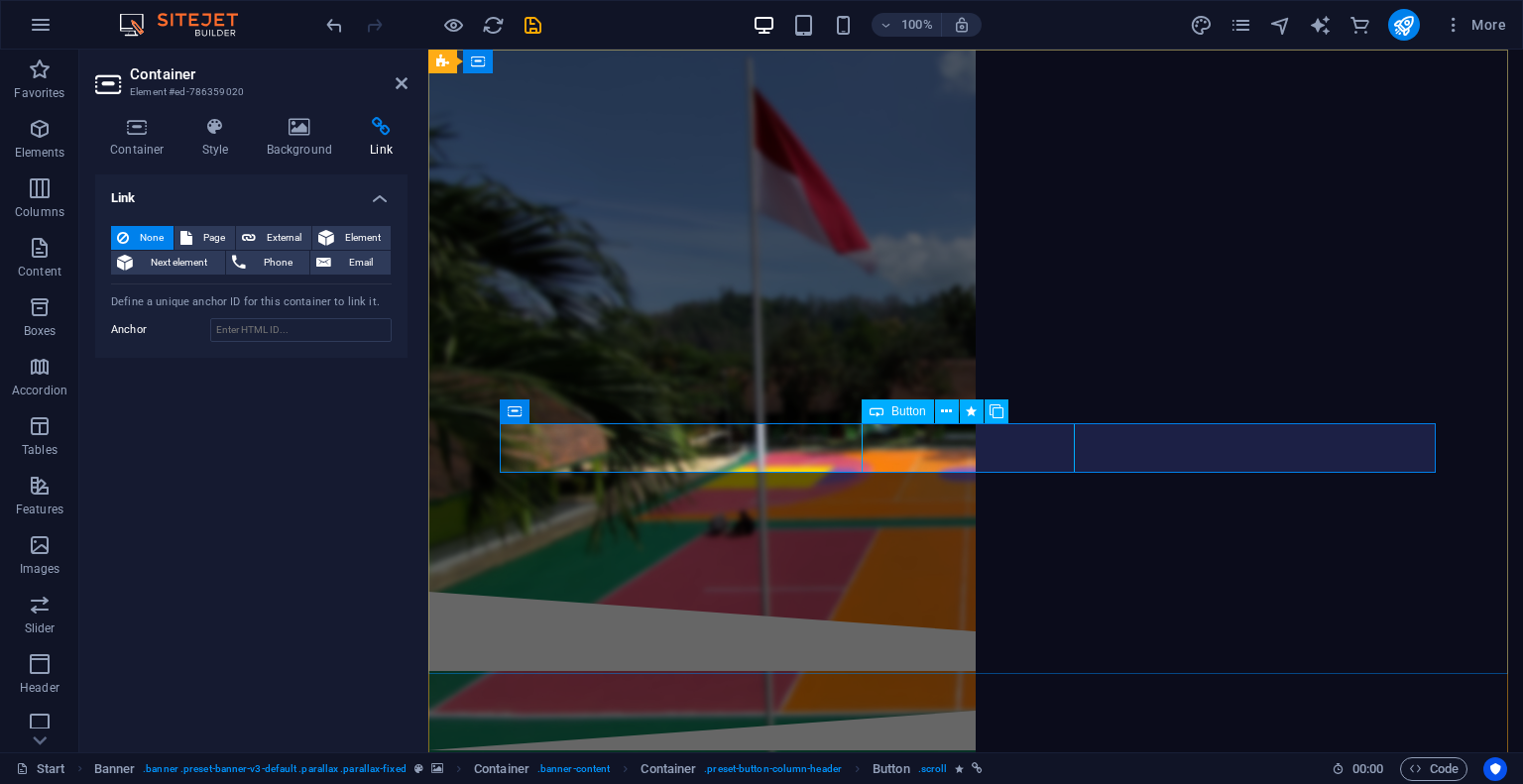 click on "🚧 siakad smansi 🚧" at bounding box center (976, 407) 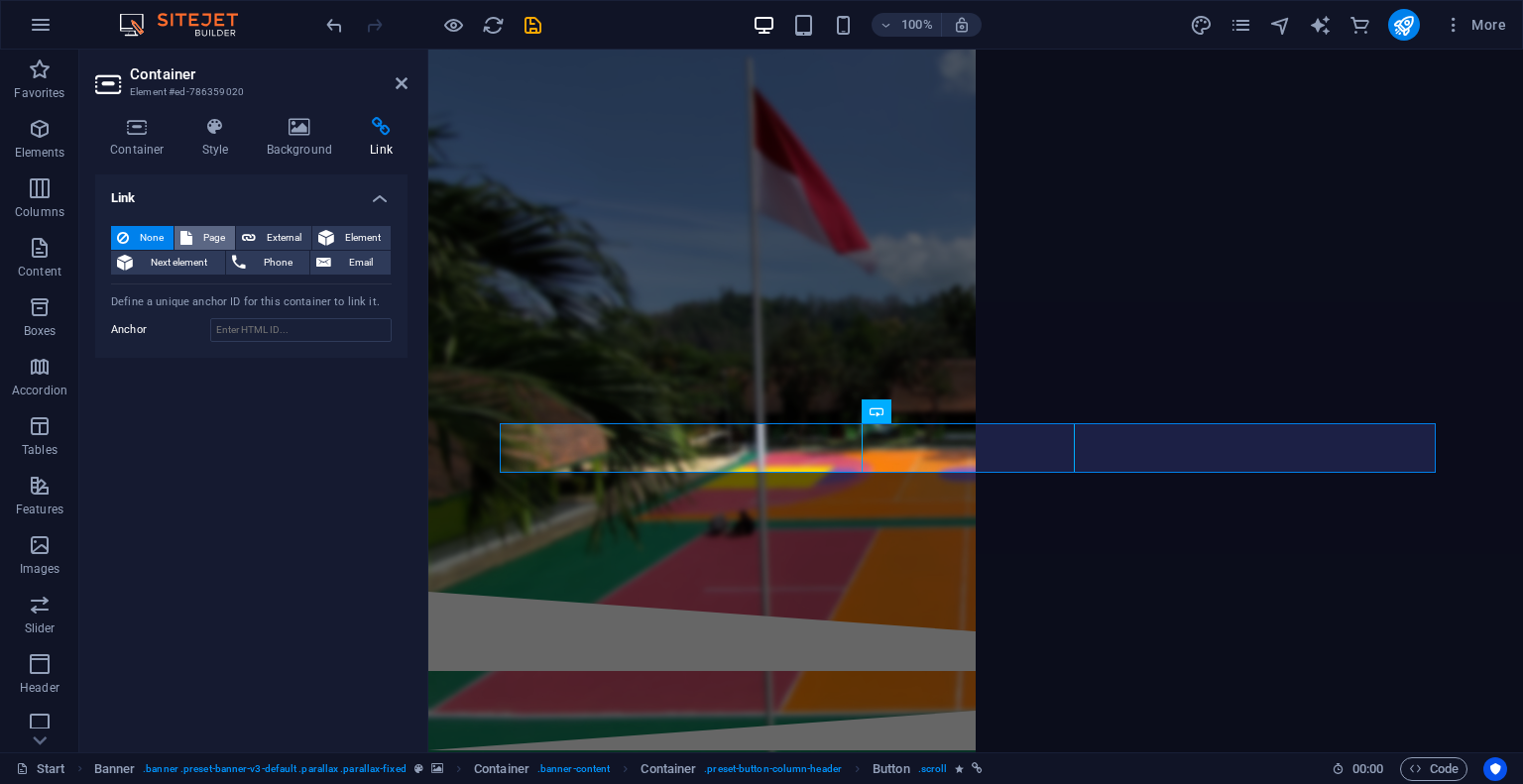 click on "Page" at bounding box center [213, 238] 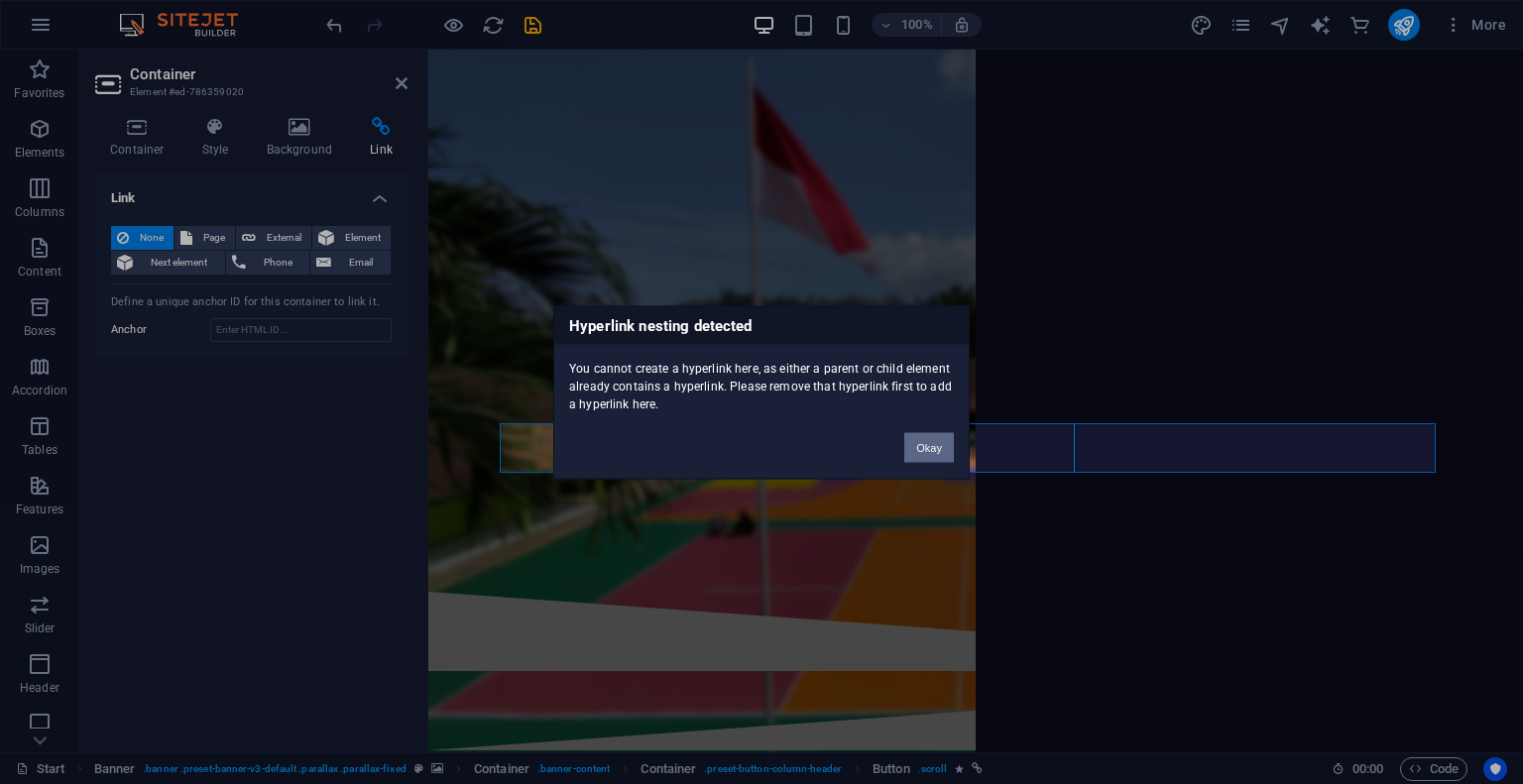 click on "Okay" at bounding box center [929, 447] 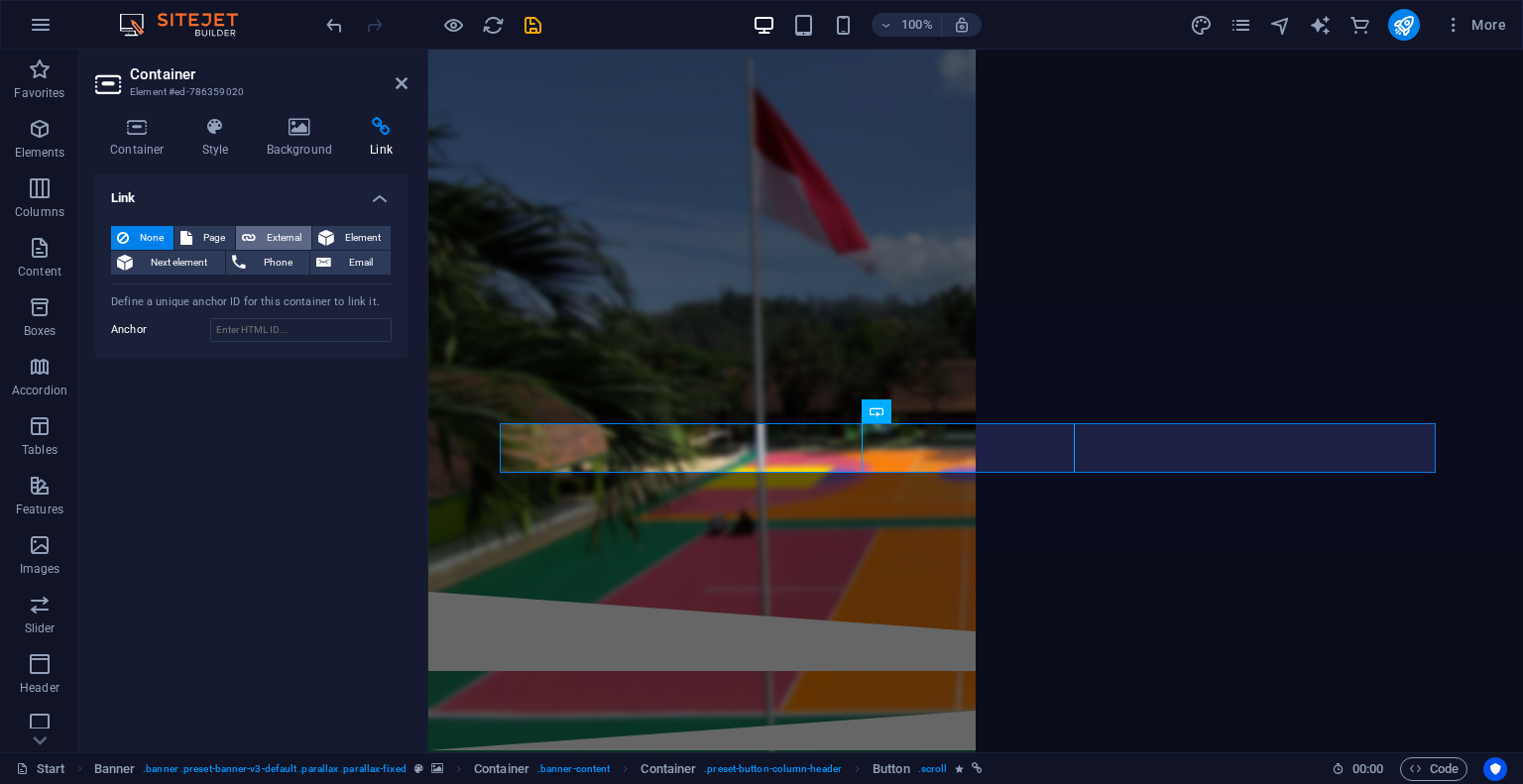 click on "External" at bounding box center (284, 238) 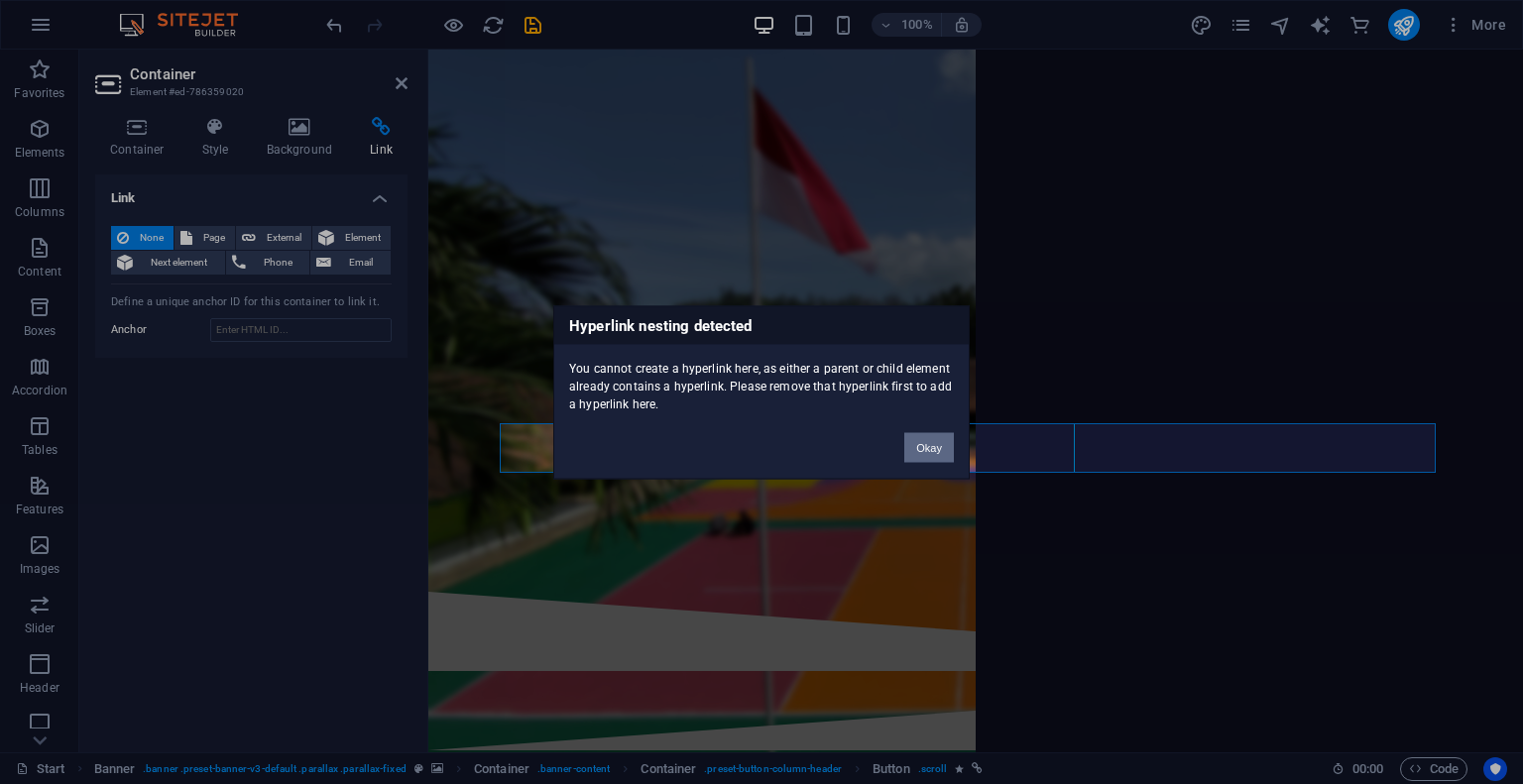 click on "Okay" at bounding box center [929, 447] 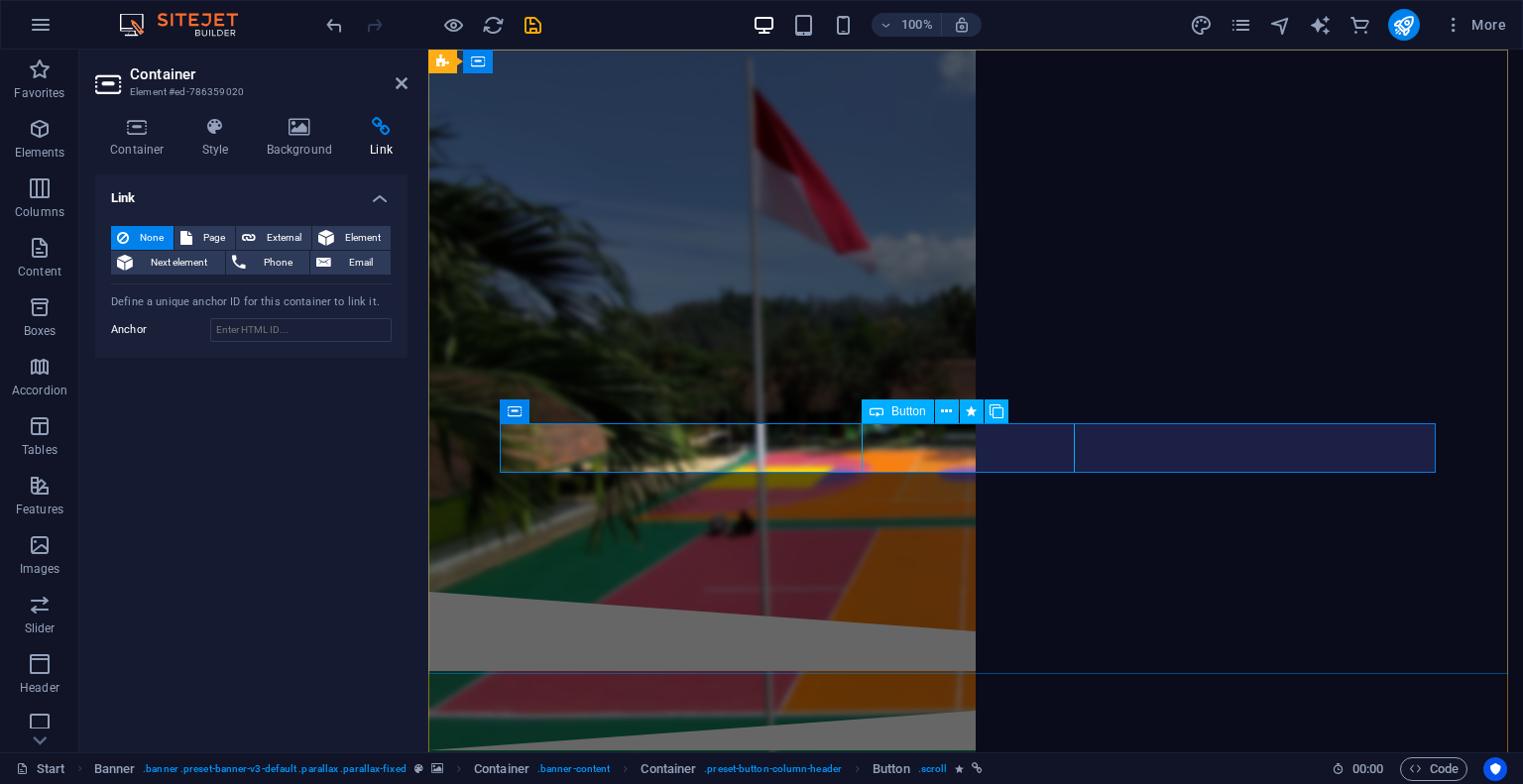 click on "🚧 siakad smansi 🚧" at bounding box center (976, 407) 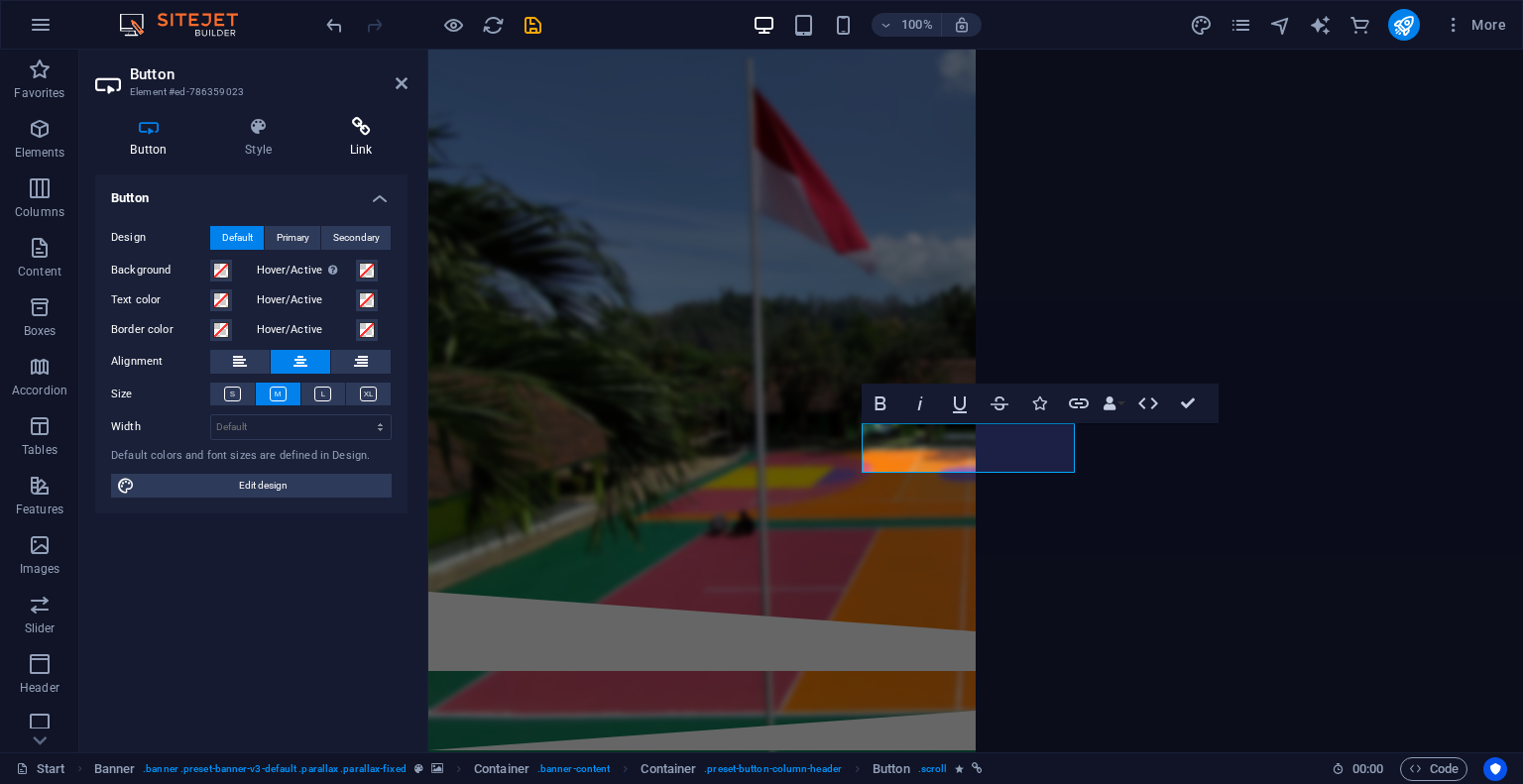click at bounding box center (361, 127) 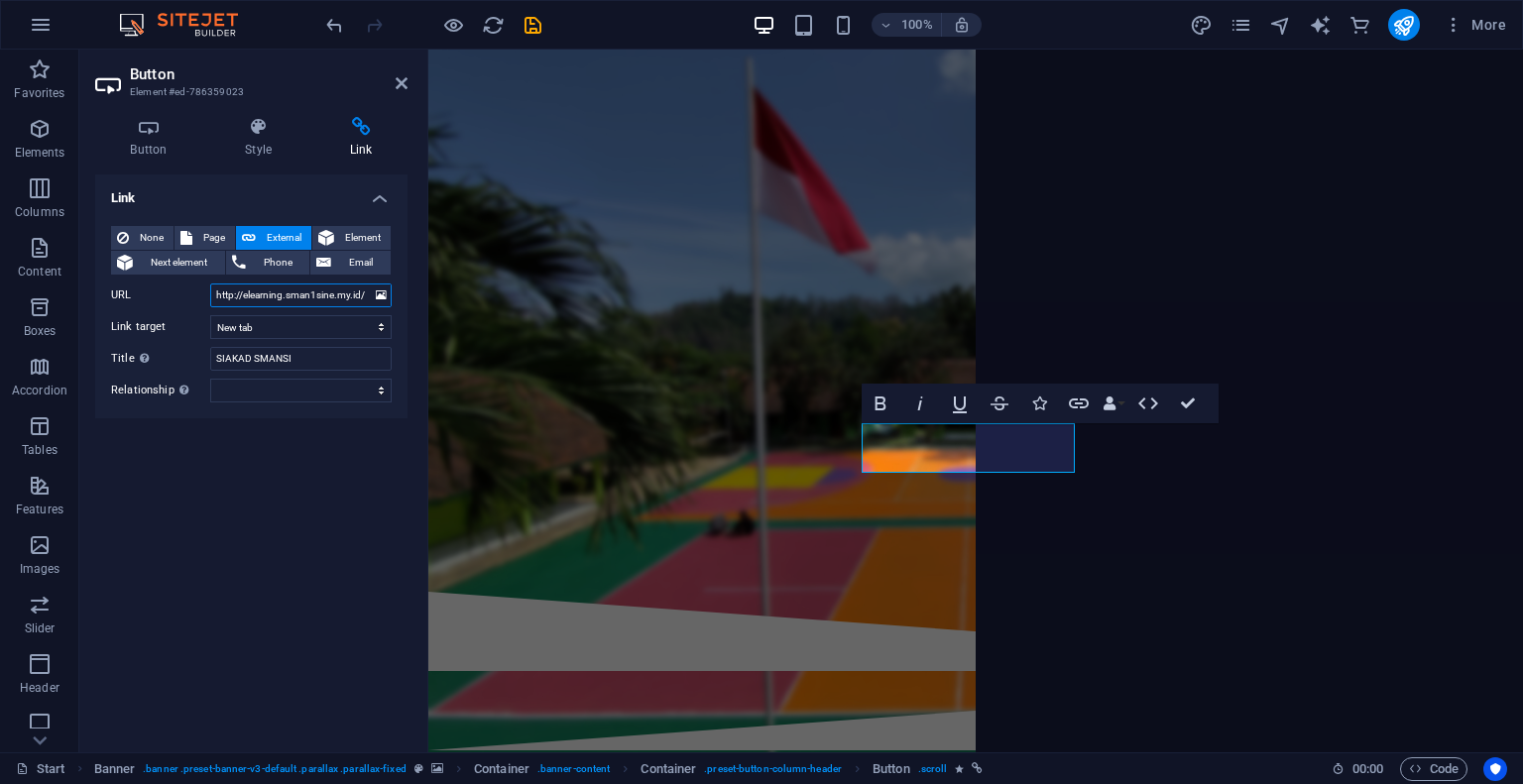 click on "http://elearning.sman1sine.my.id/" at bounding box center [300, 295] 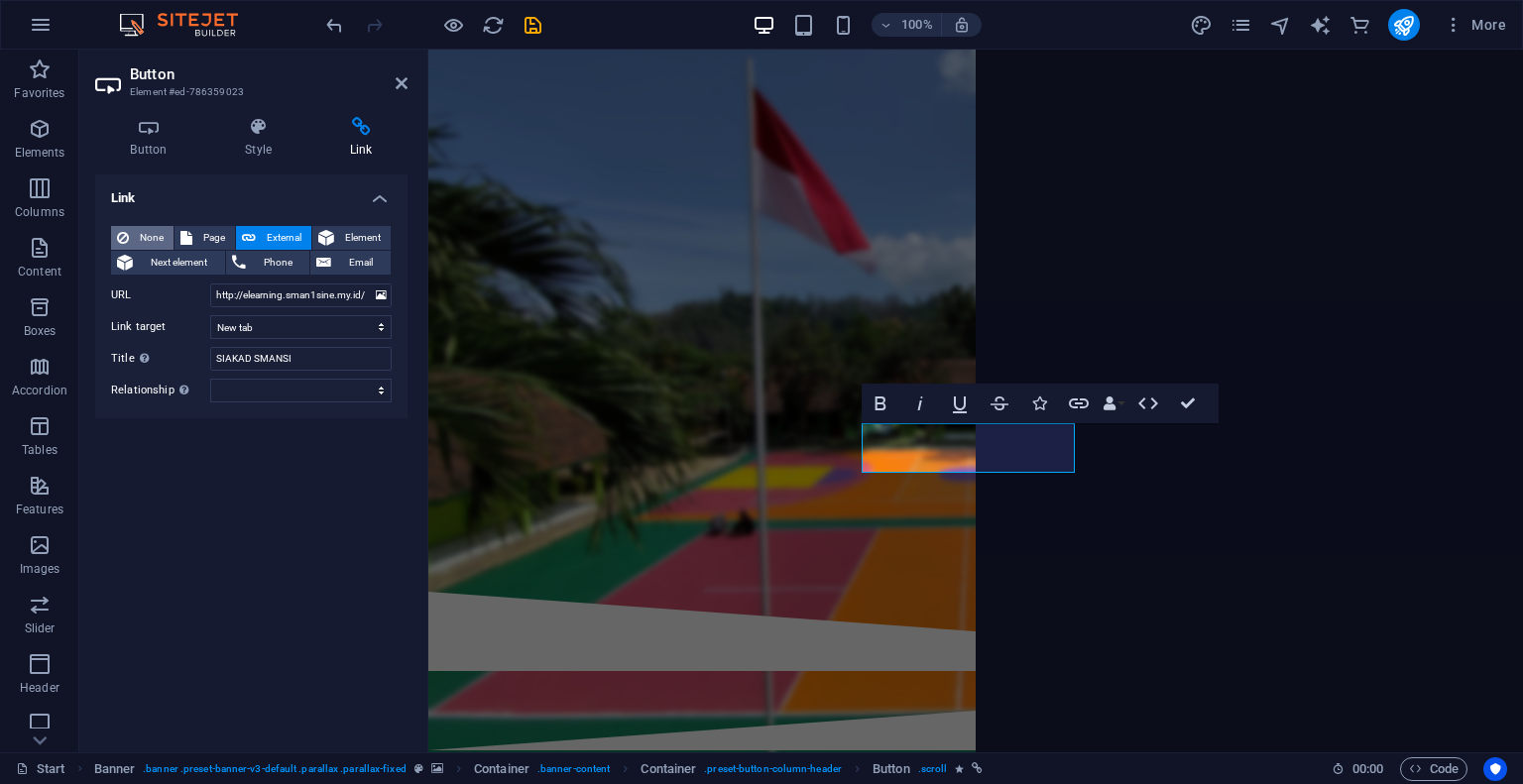 click on "None" at bounding box center [151, 238] 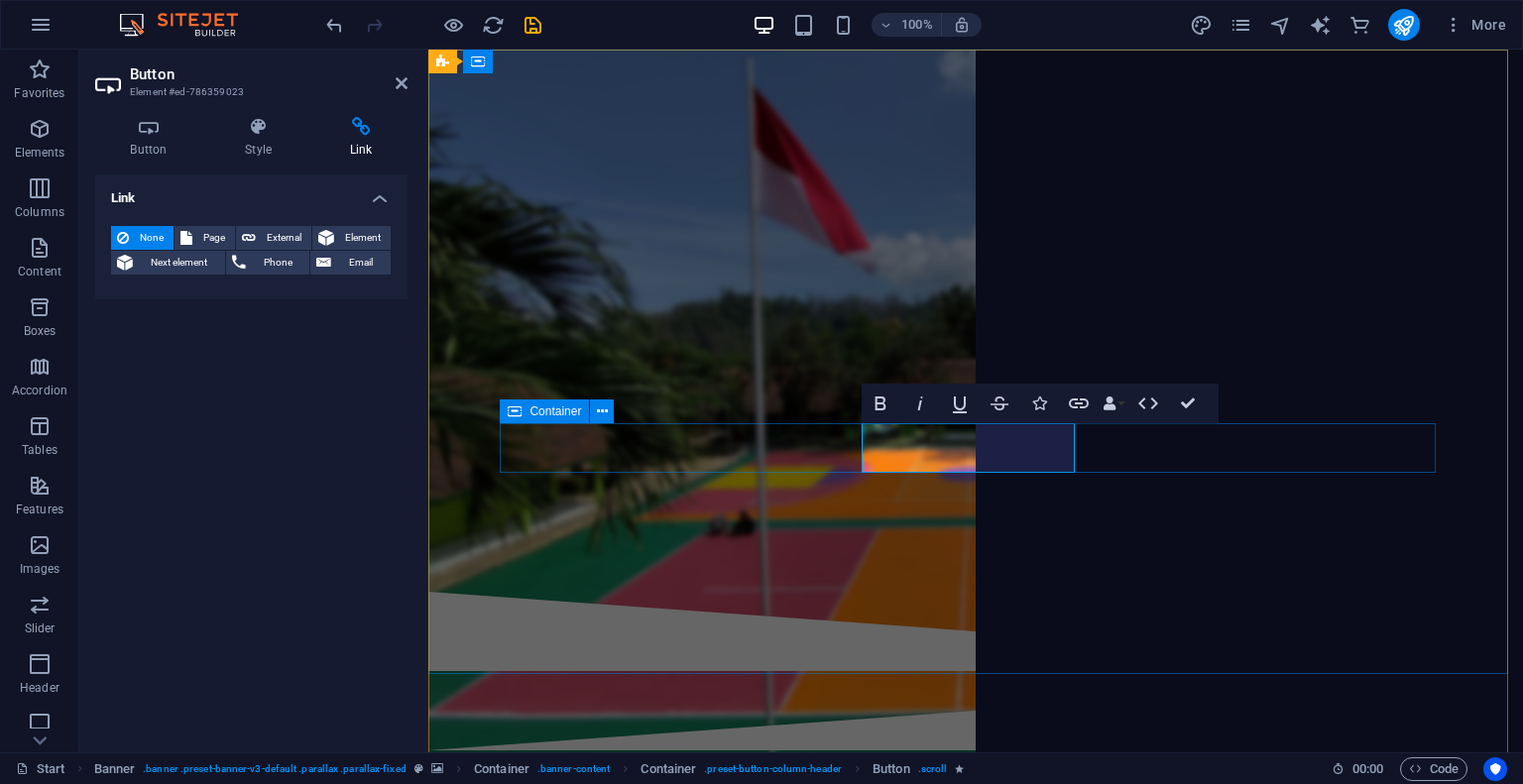 click on "🚧 siakad smansi 🚧" at bounding box center [976, 407] 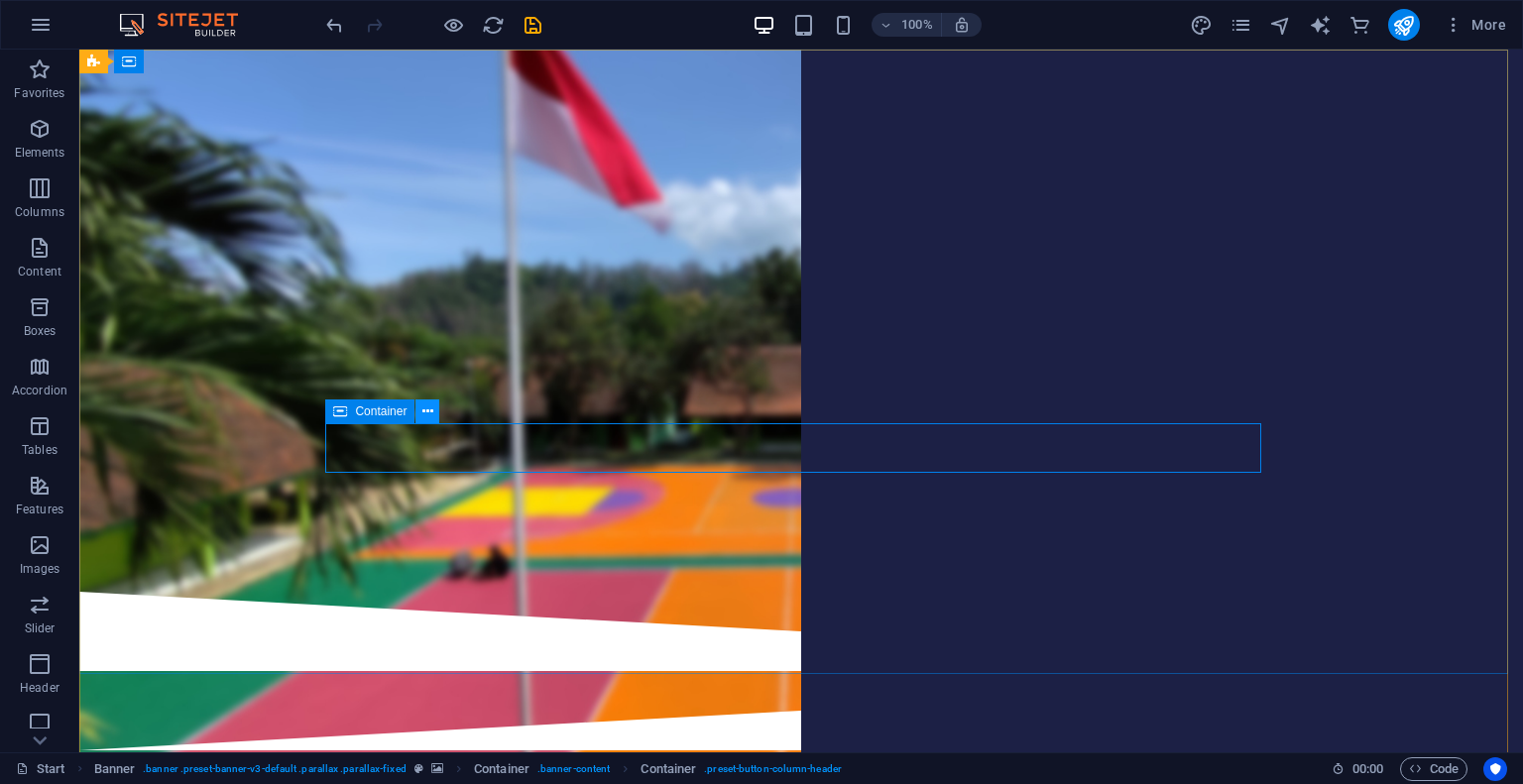 click at bounding box center (427, 411) 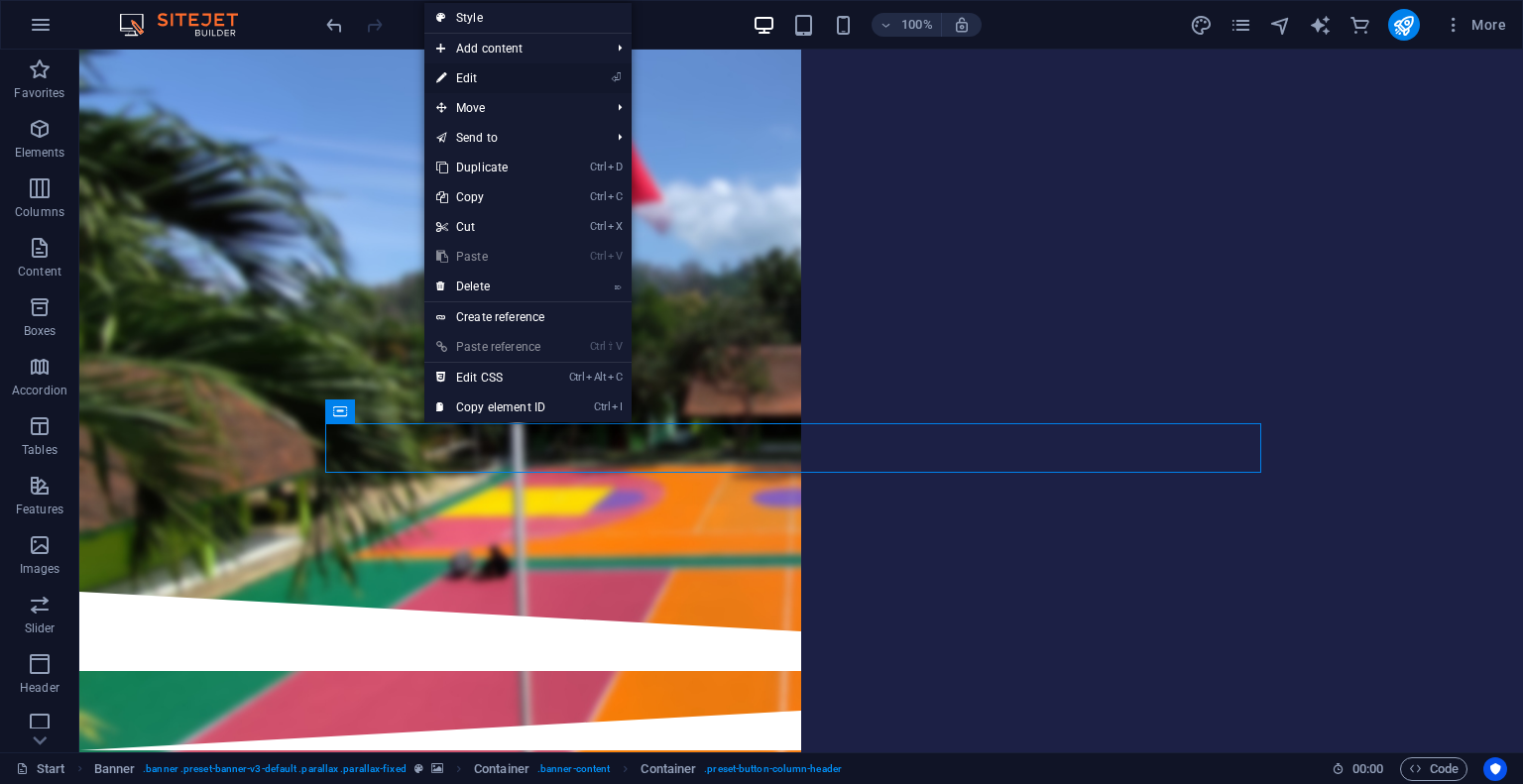 click on "⏎  Edit" at bounding box center (491, 78) 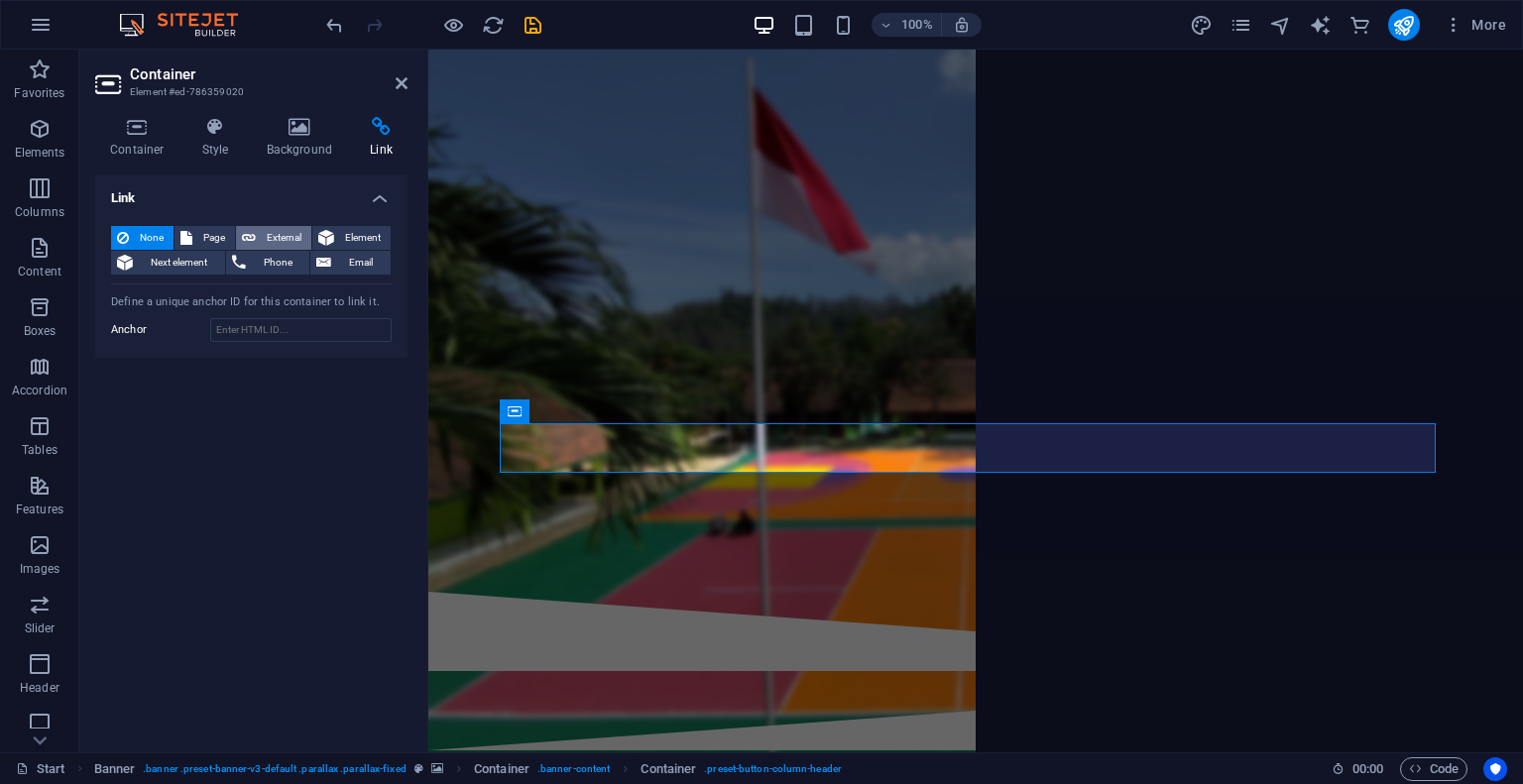click on "External" at bounding box center [284, 238] 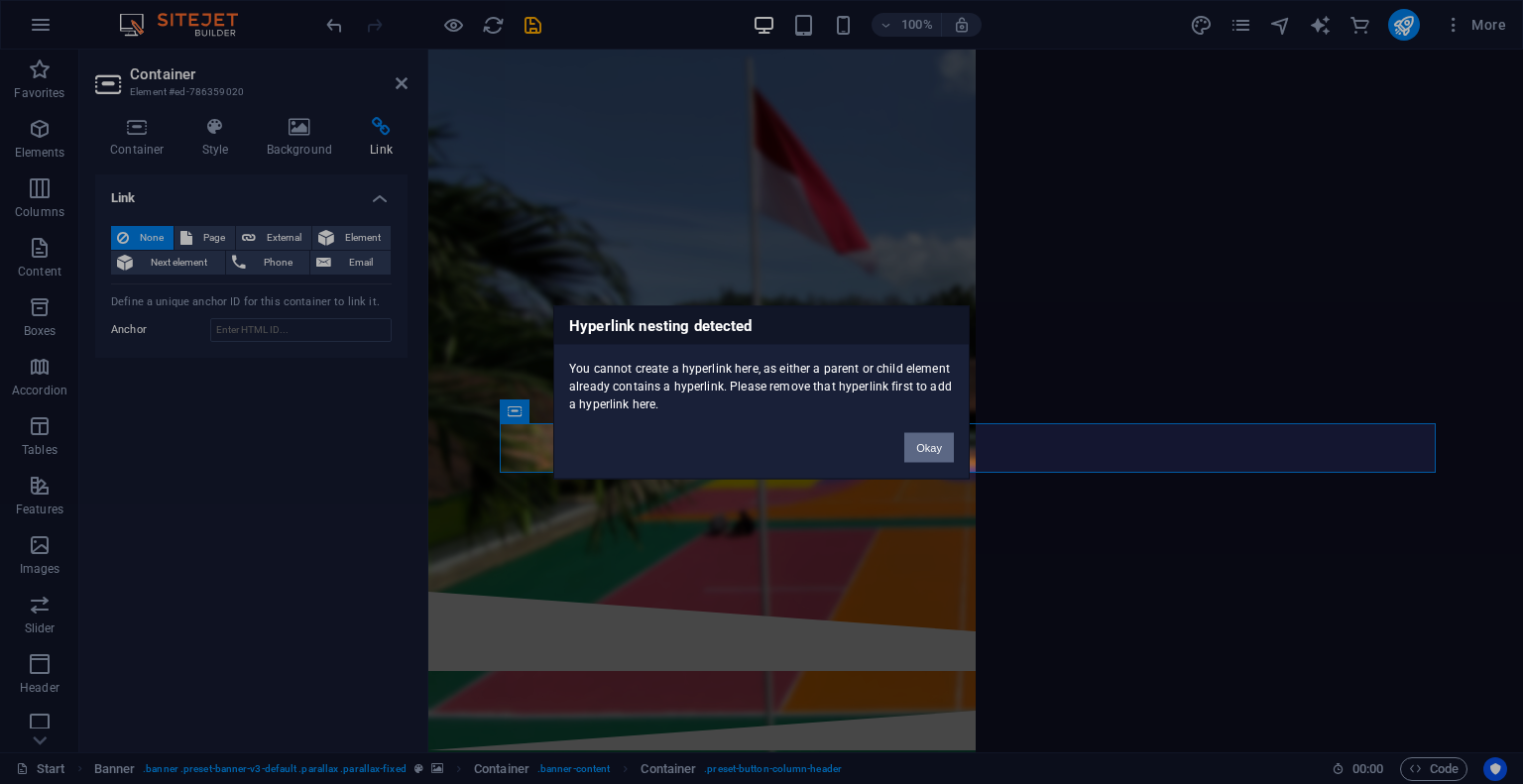 click on "Okay" at bounding box center (929, 447) 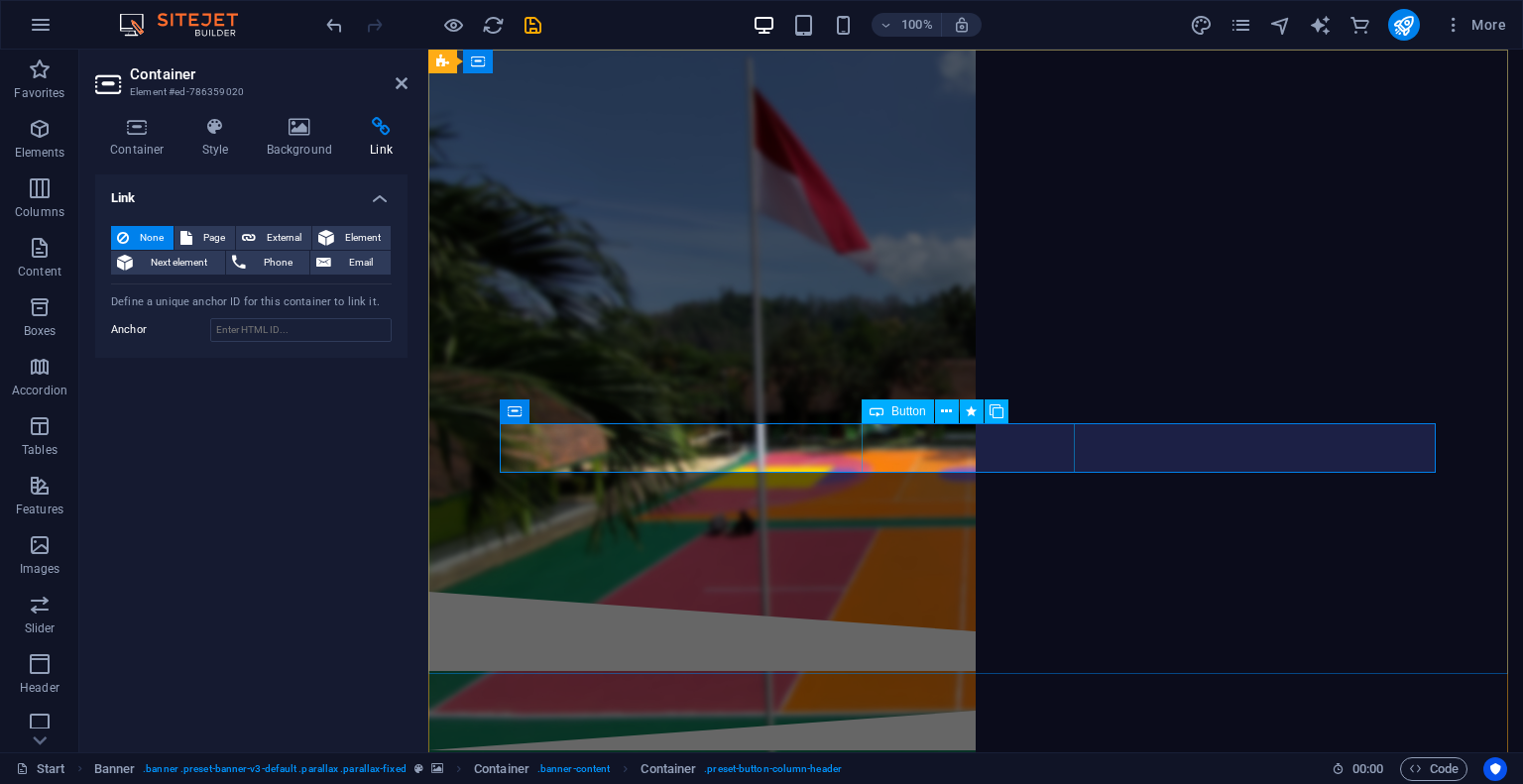 click on "🚧 siakad smansi 🚧" at bounding box center [976, 407] 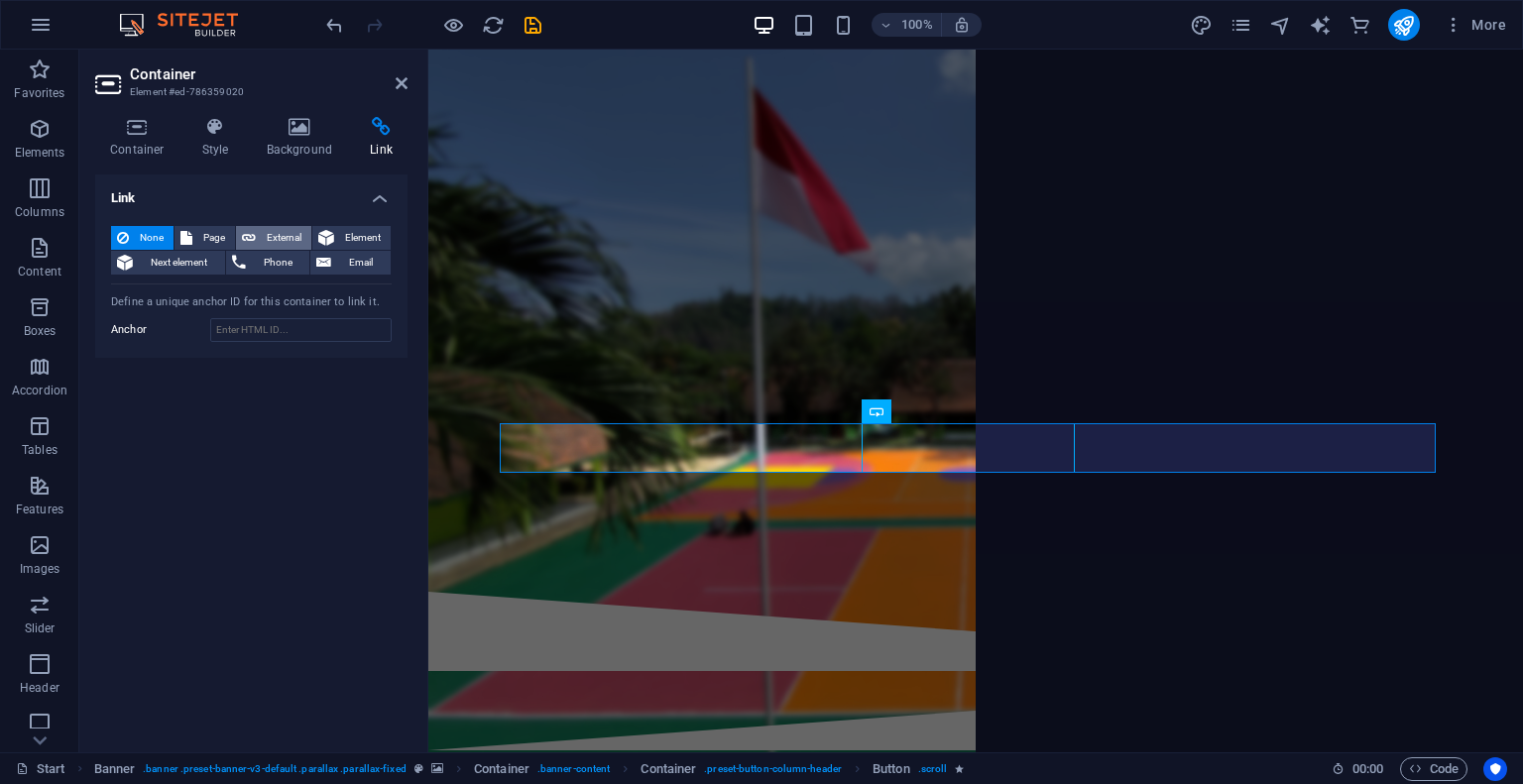 click on "External" at bounding box center (284, 238) 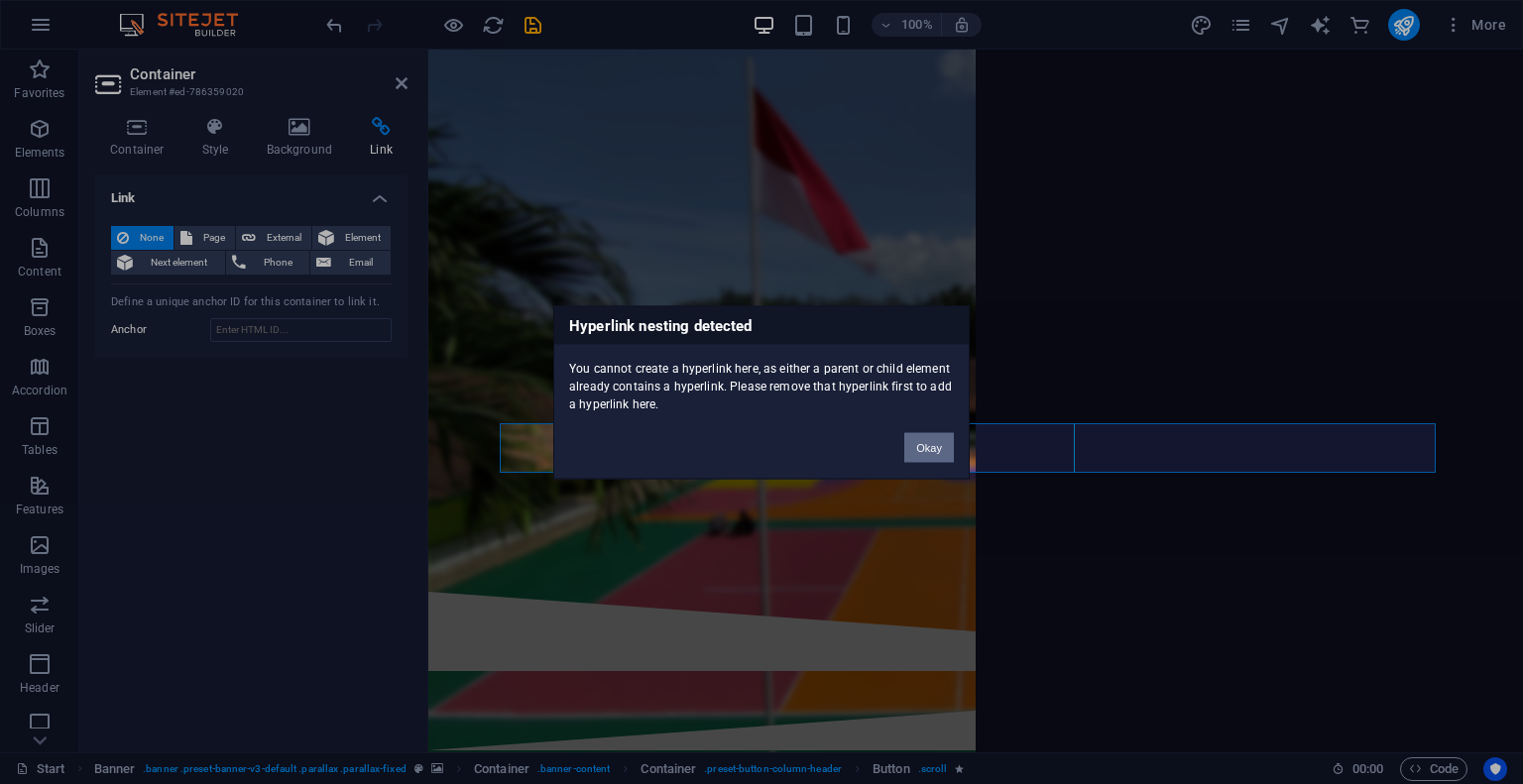 click on "Okay" at bounding box center [929, 447] 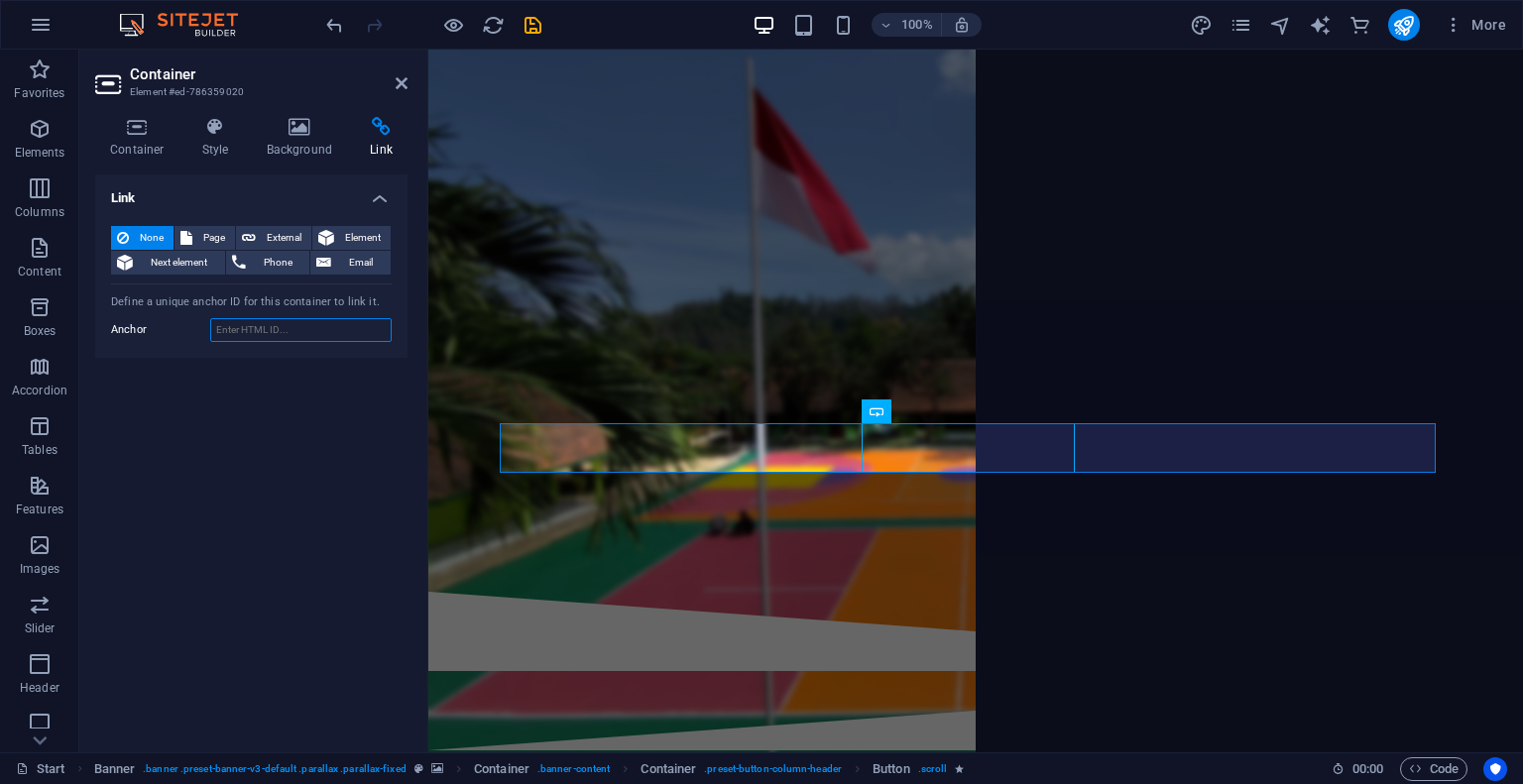 click on "Anchor" at bounding box center [300, 330] 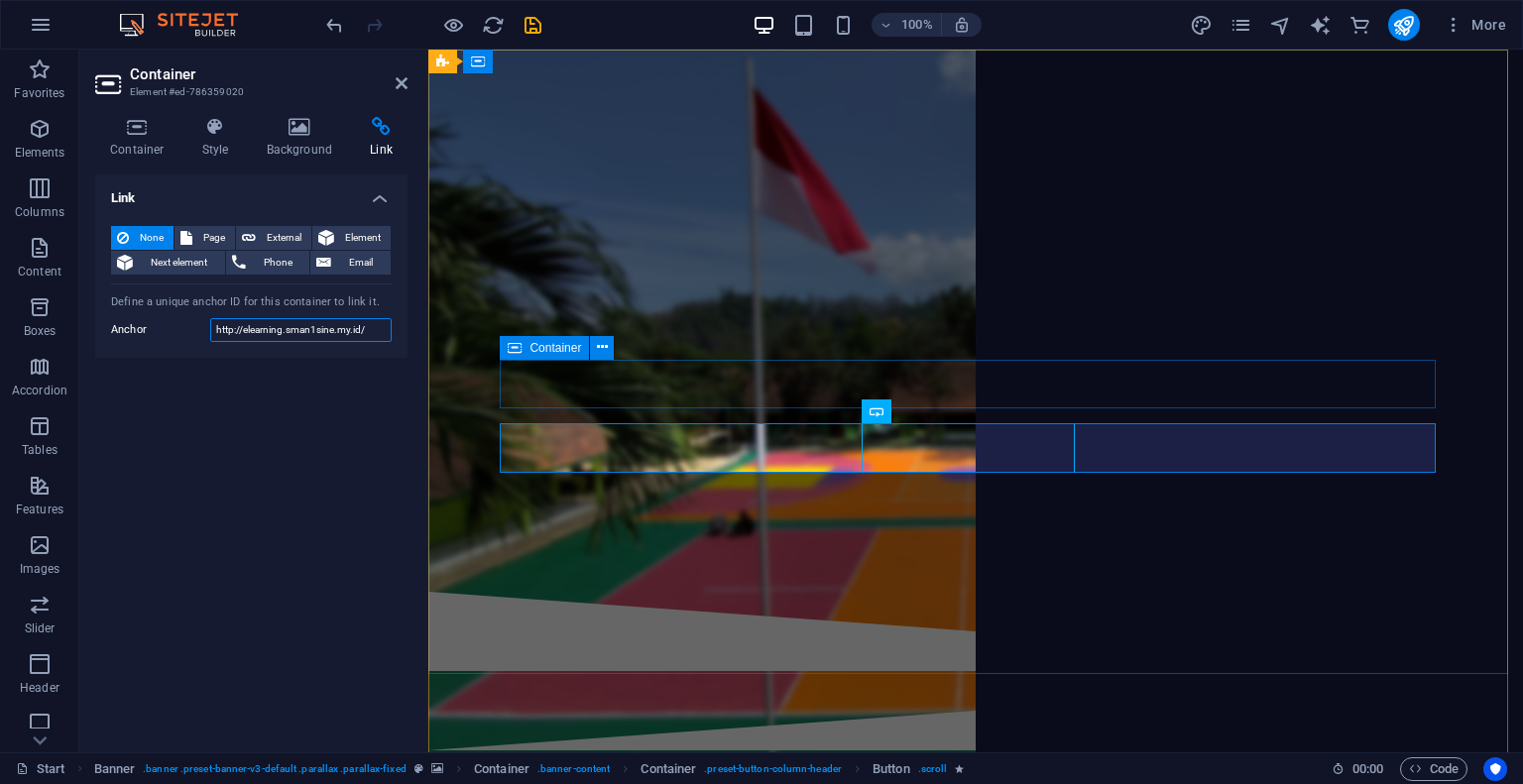 type 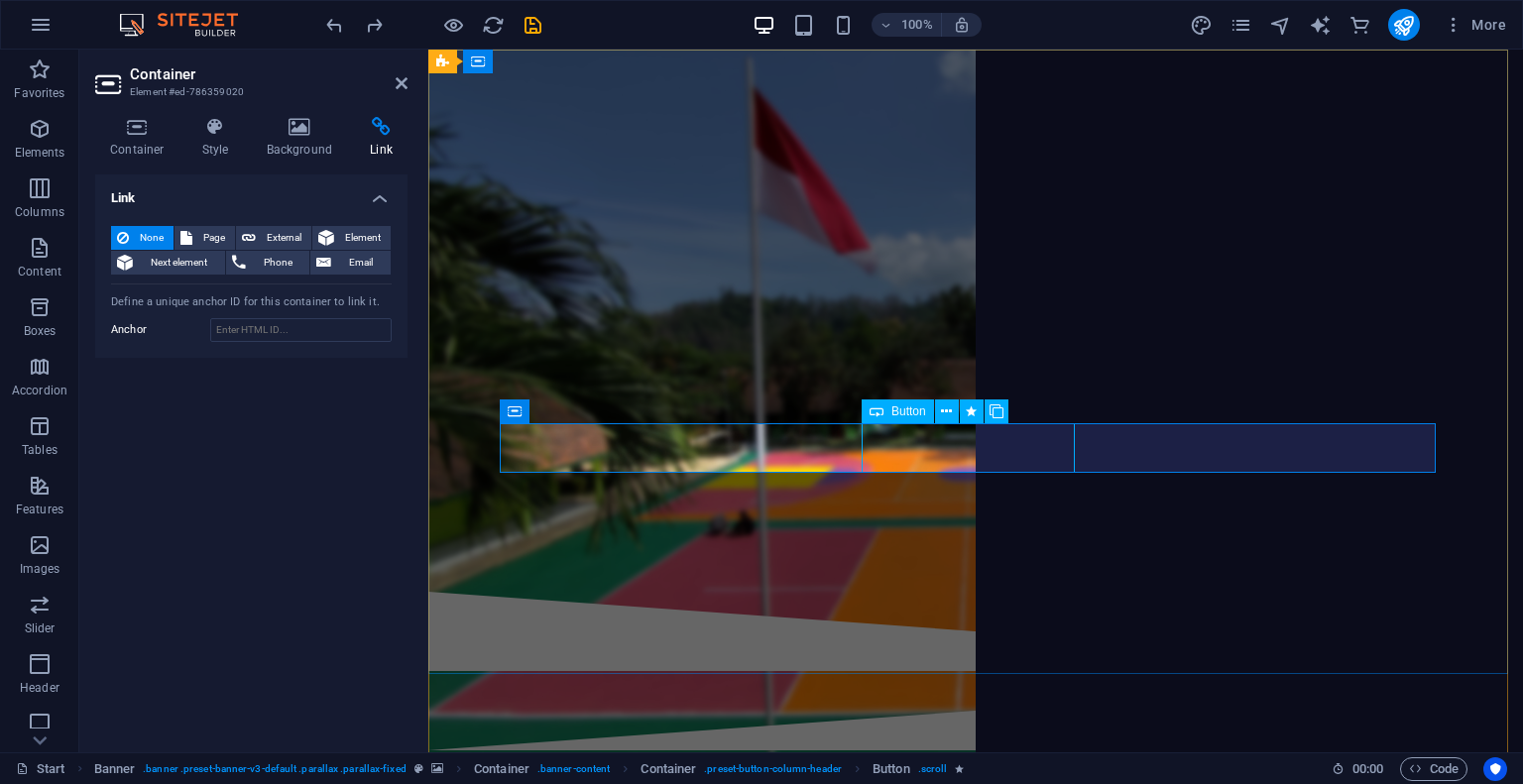 click on "🚧 siakad smansi 🚧" at bounding box center [976, 407] 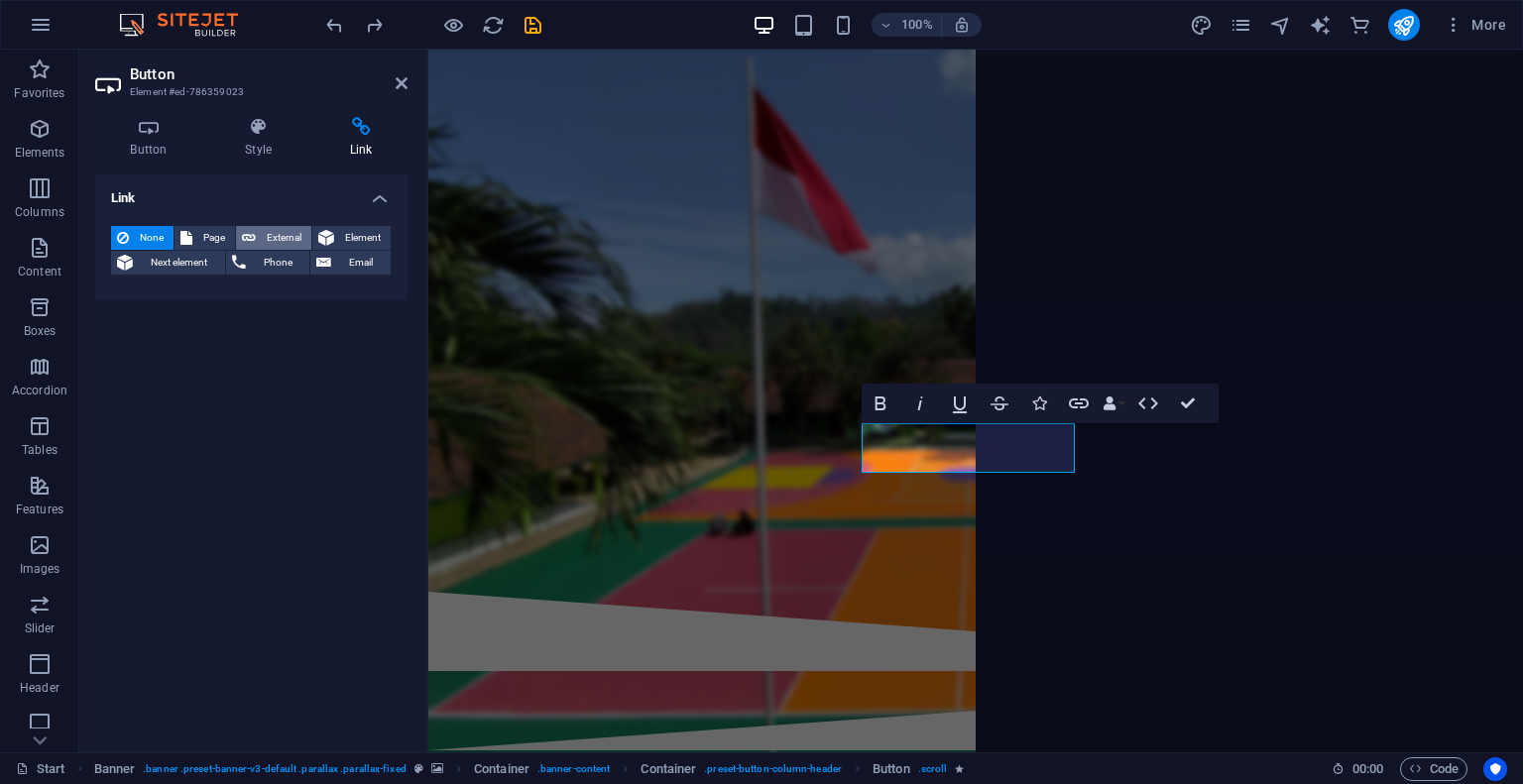 click on "External" at bounding box center [284, 238] 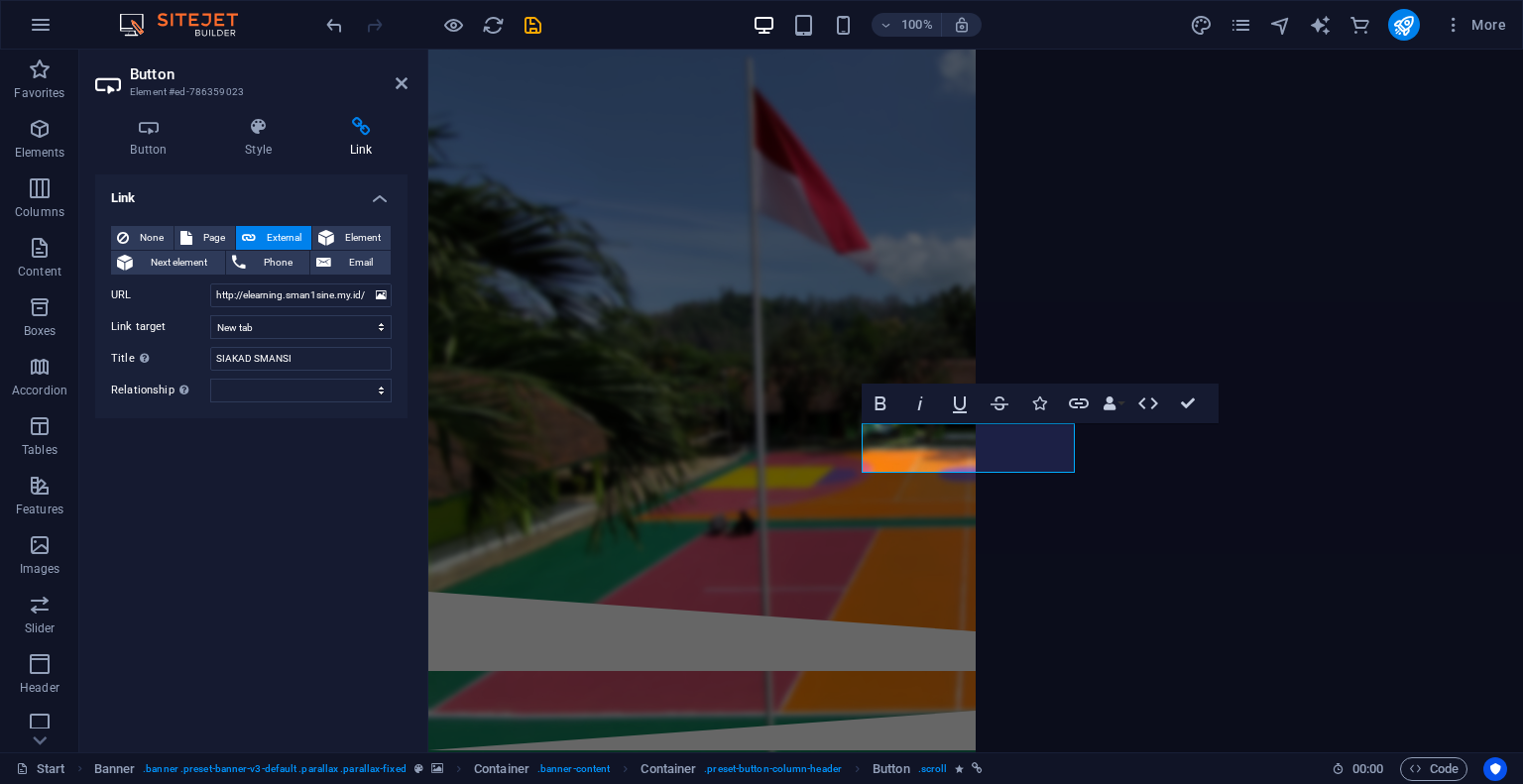 click on "Link None Page External Element Next element Phone Email Page Start Start Element
URL http://elearning.sman1sine.my.id/ Phone Email Link target New tab Same tab Overlay Title Additional link description, should not be the same as the link text. The title is most often shown as a tooltip text when the mouse moves over the element. Leave empty if uncertain. SIAKAD SMANSI Relationship Sets the  relationship of this link to the link target . For example, the value "nofollow" instructs search engines not to follow the link. Can be left empty. alternate author bookmark external help license next nofollow noreferrer noopener prev search tag" at bounding box center [251, 455] 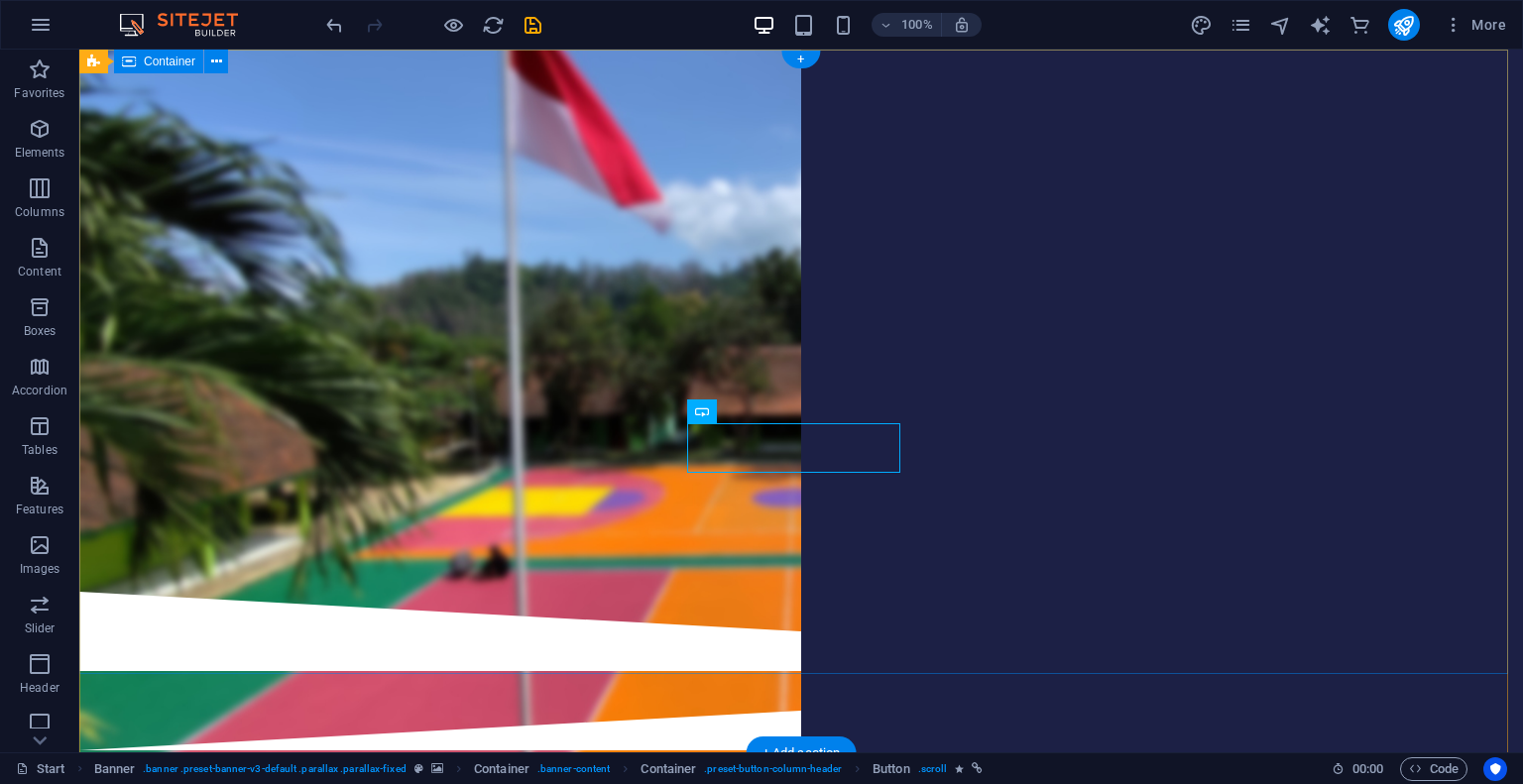 click on "ARE YOU READY FOR DIGITAL SCHOOL ? SMANSI DIGITAL PRESENSI SI-DALANG 🚧 digital library 🚧 🚧 siakad smansi 🚧 🚧 cbt smansi 🚧" at bounding box center (801, 320) 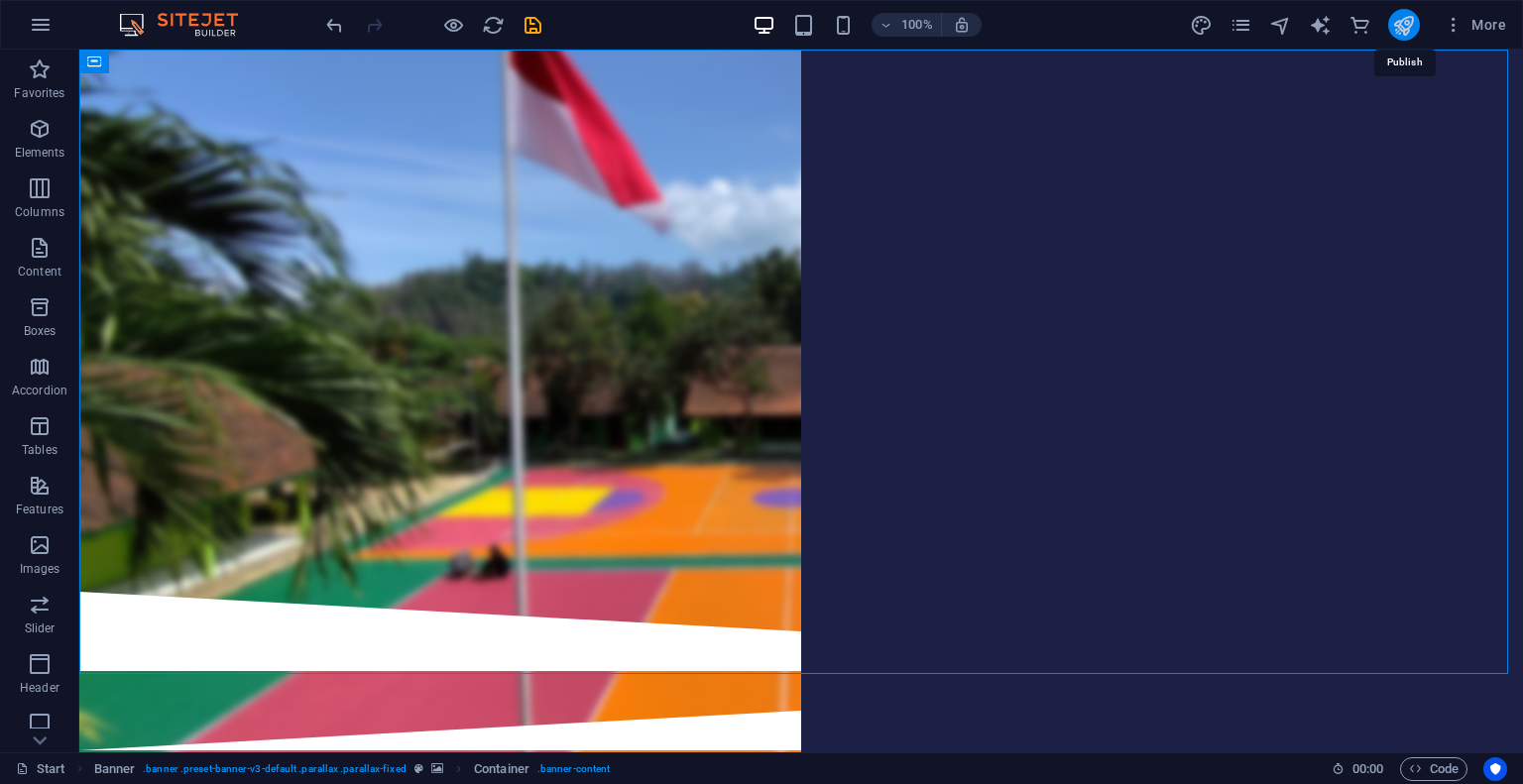 click at bounding box center [1403, 25] 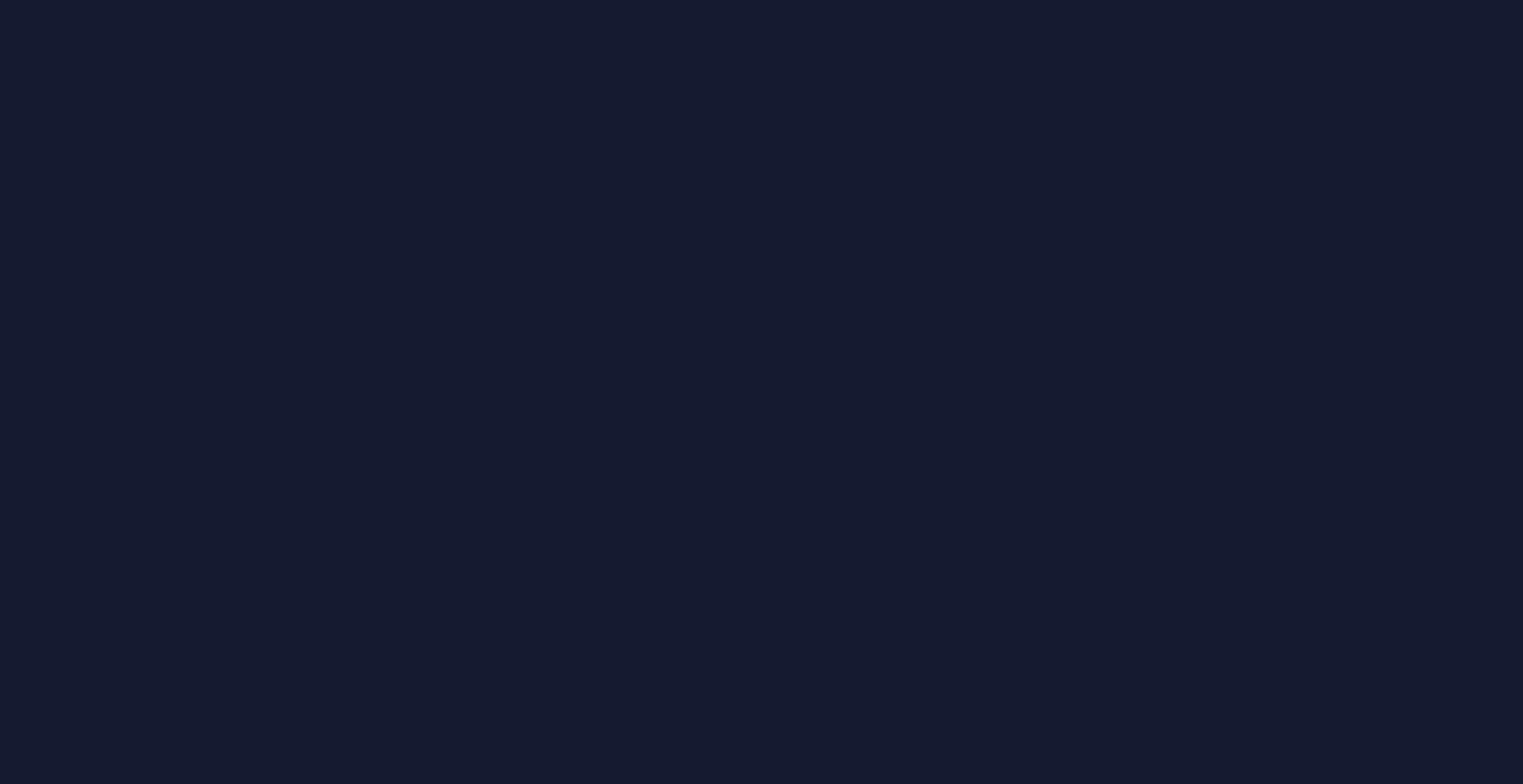 scroll, scrollTop: 0, scrollLeft: 0, axis: both 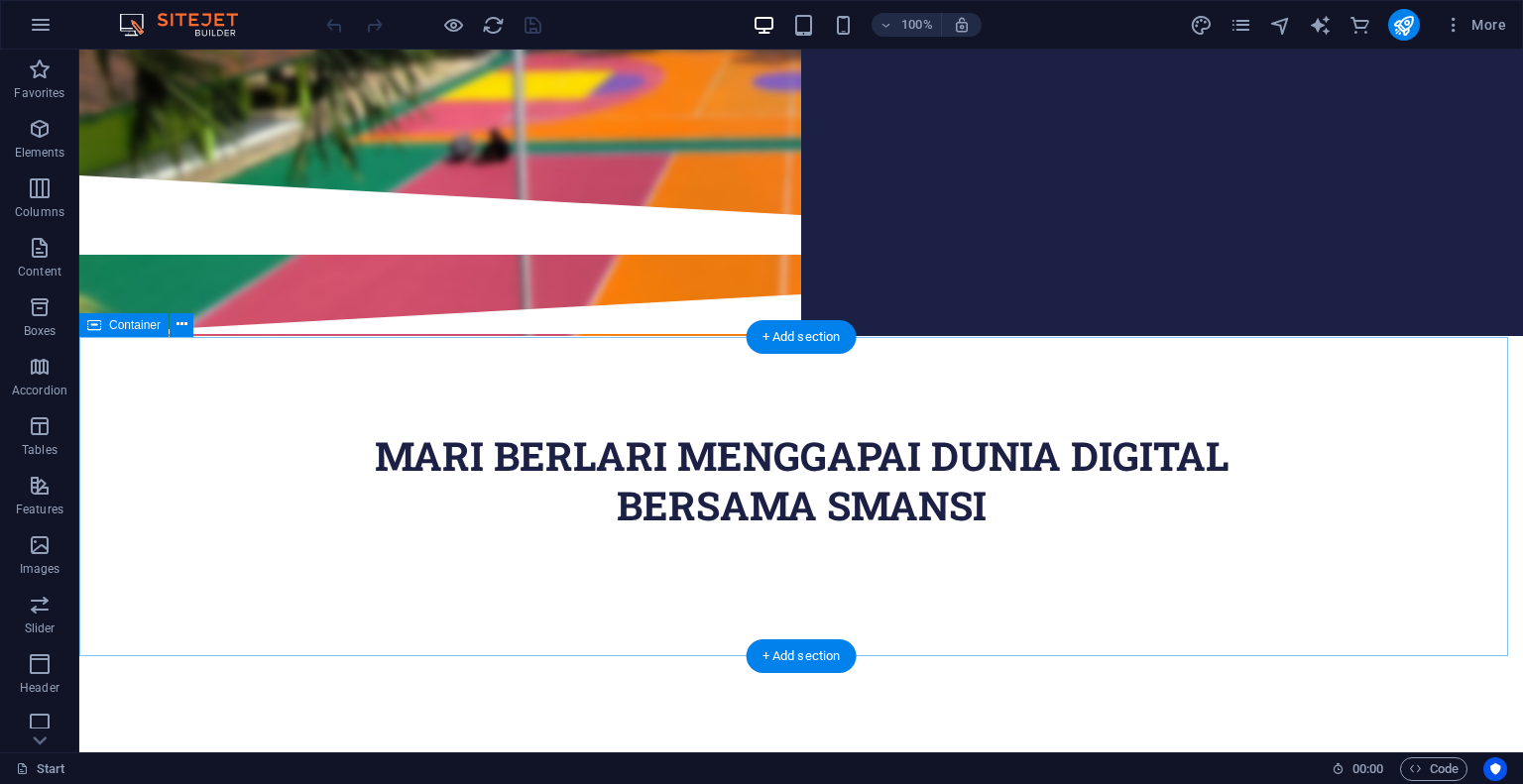 click on "MARI BERLARI MENGGAPAI DUNIA DIGITAL BERSAMA SMANSI" at bounding box center [801, 496] 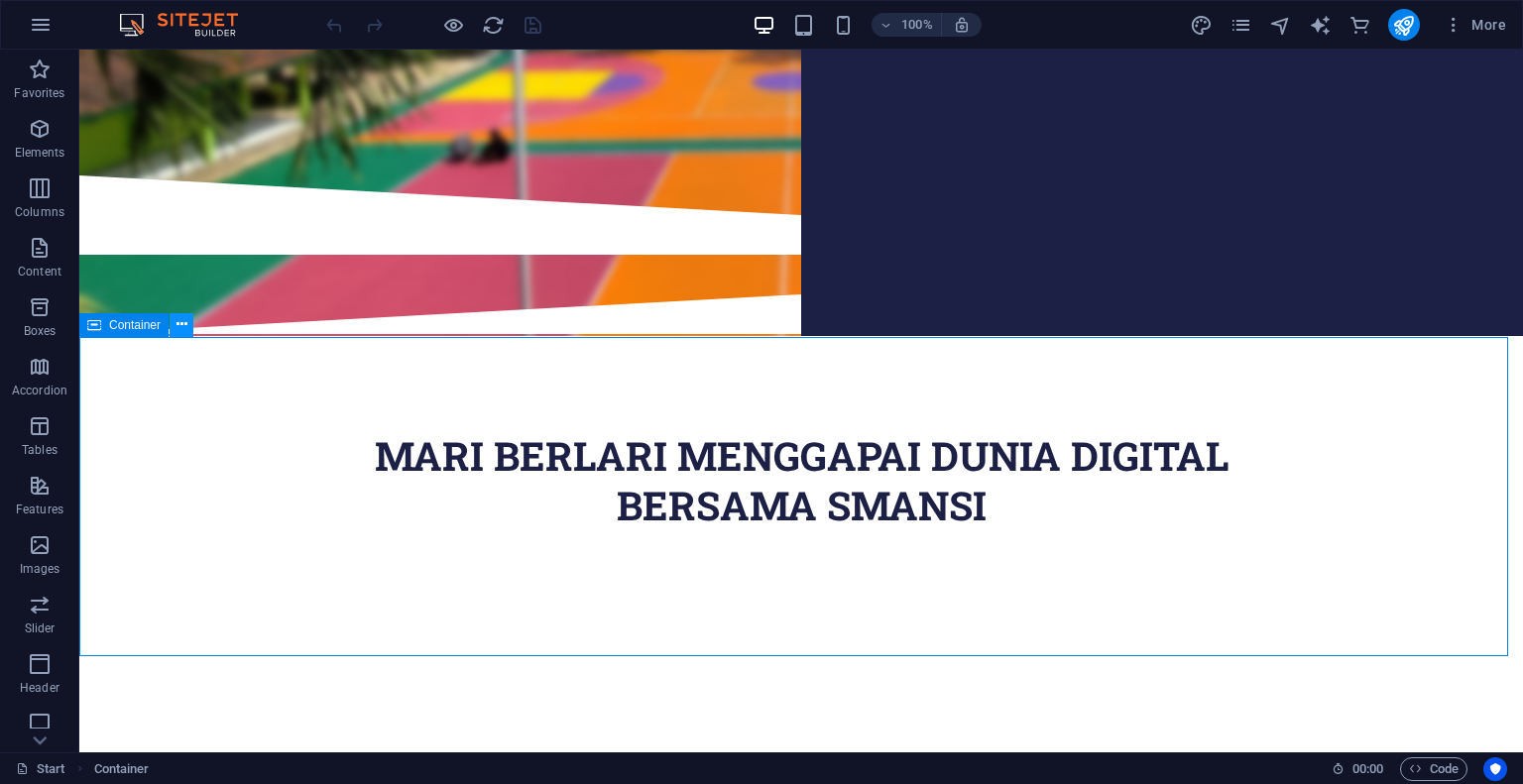 click at bounding box center (181, 324) 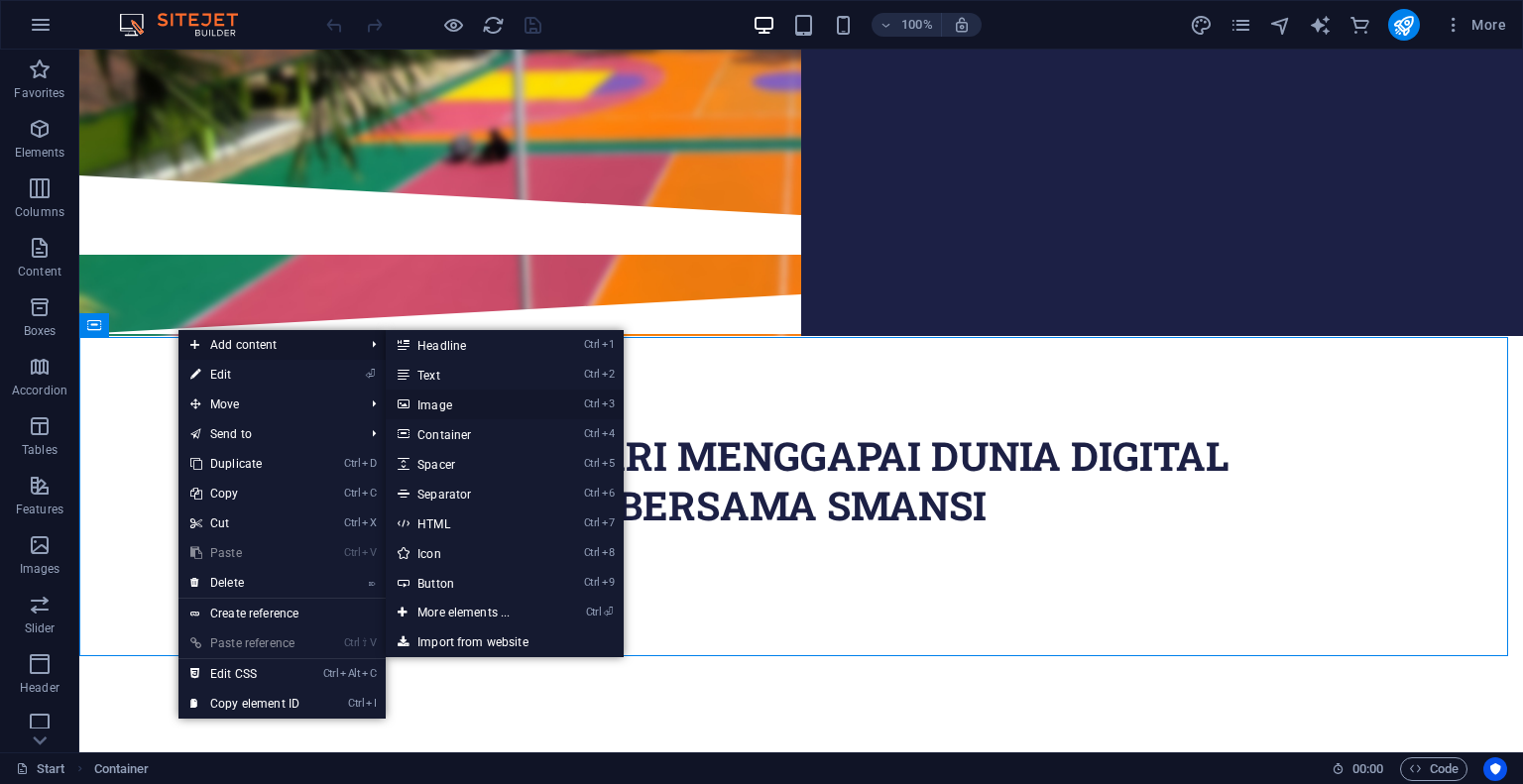 click on "Ctrl 3  Image" at bounding box center (467, 404) 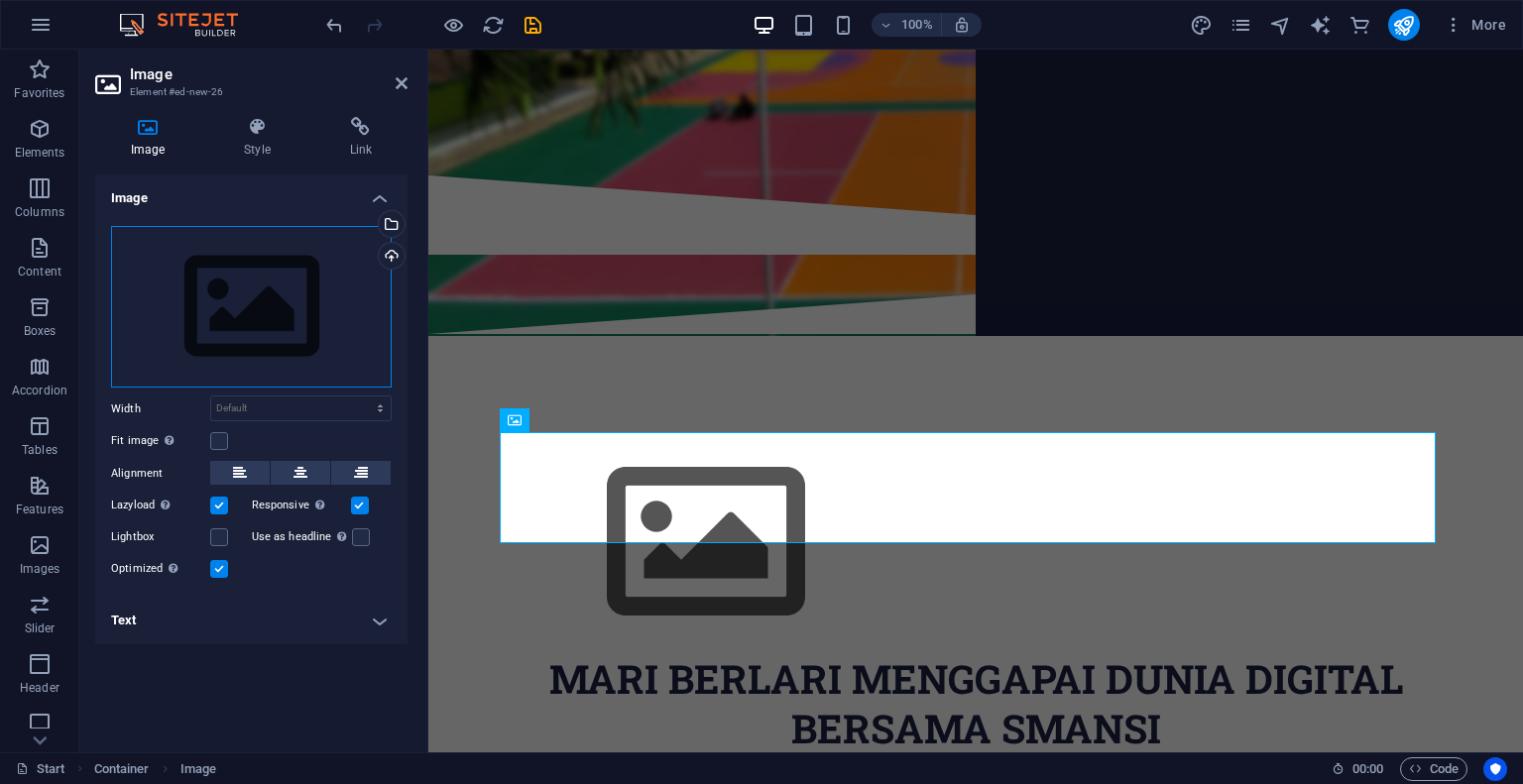 click on "Drag files here, click to choose files or select files from Files or our free stock photos & videos" at bounding box center (251, 307) 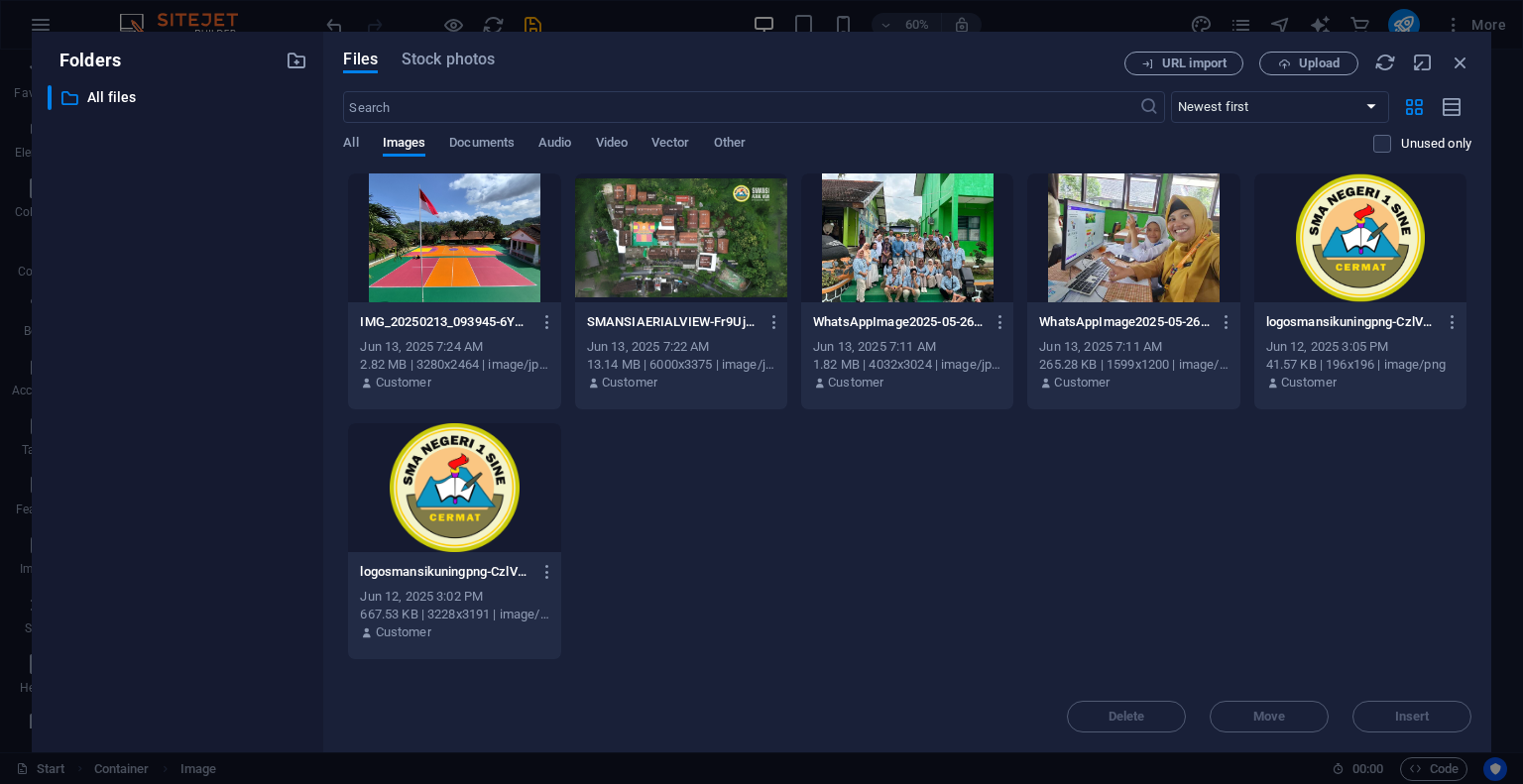 click at bounding box center (1360, 238) 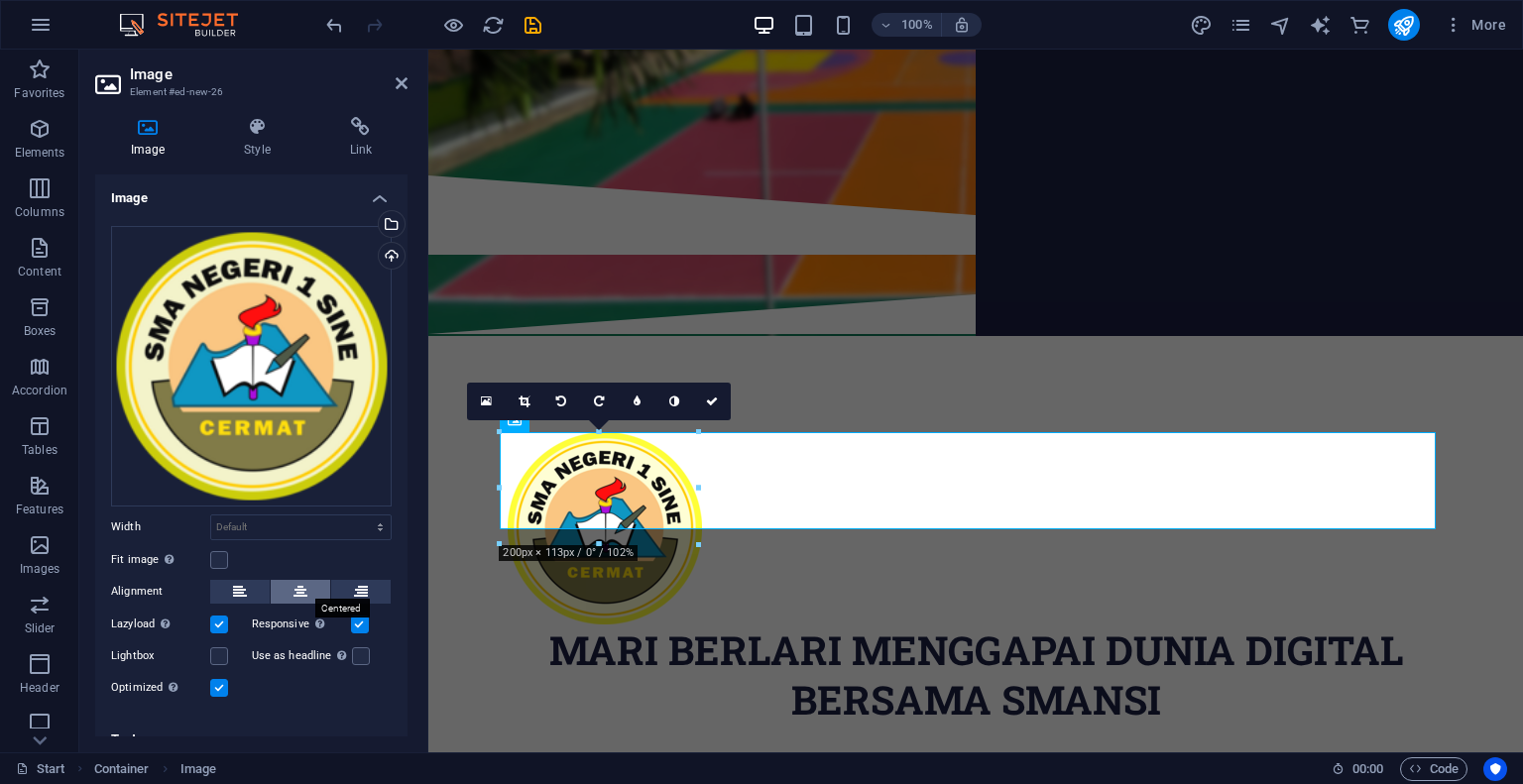 click at bounding box center [300, 592] 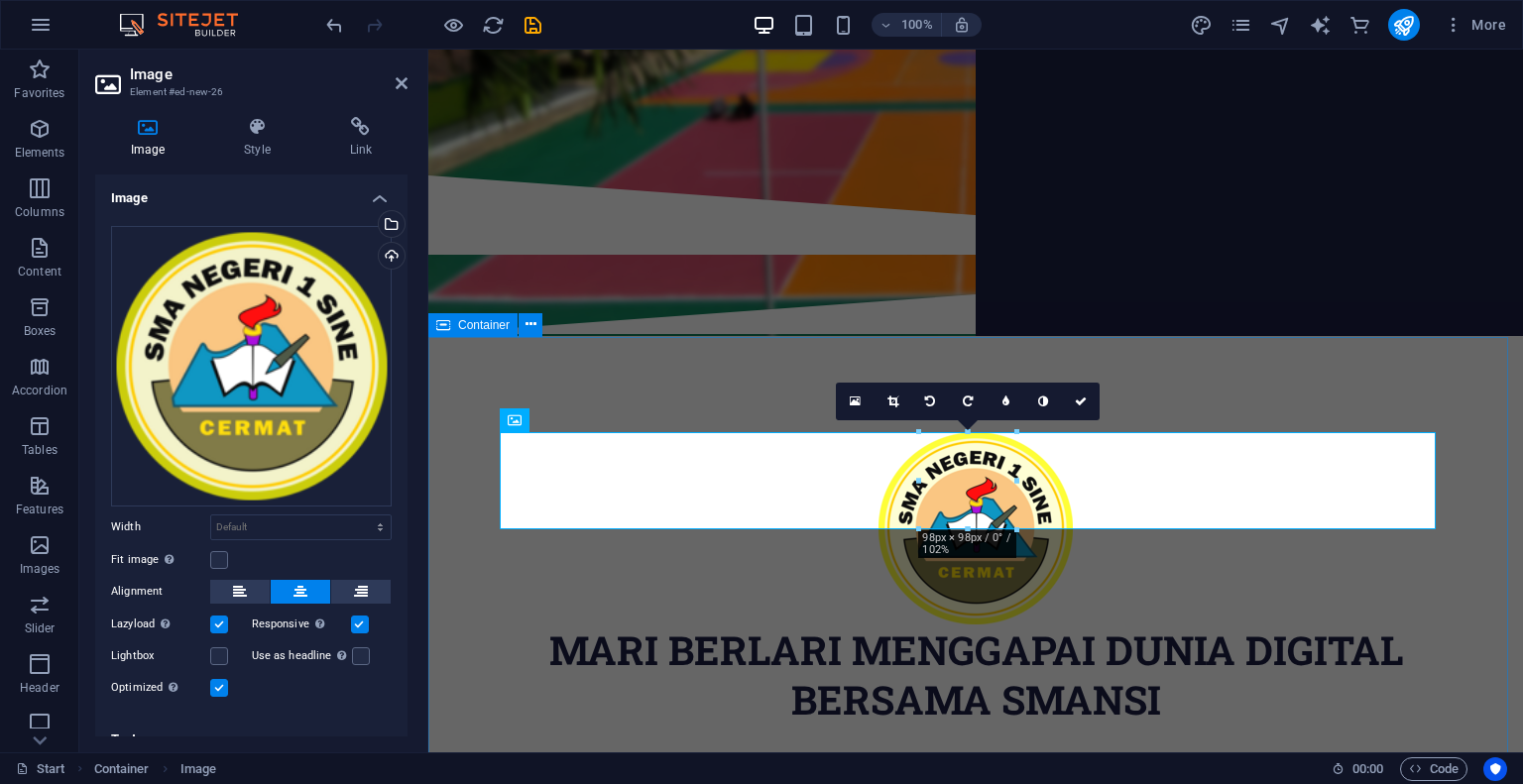 click on "MARI BERLARI MENGGAPAI DUNIA DIGITAL BERSAMA SMANSI" at bounding box center [976, 593] 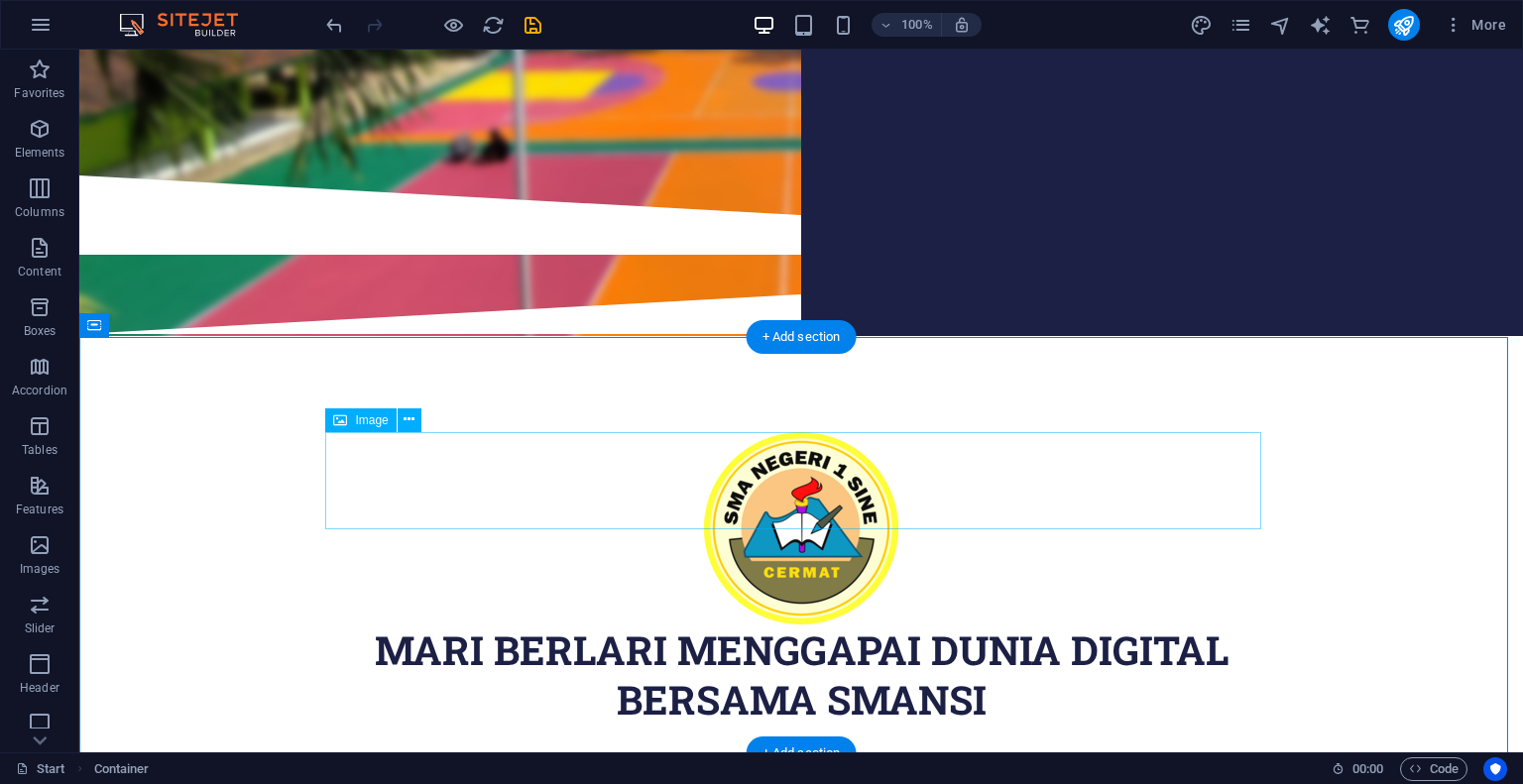 click at bounding box center [801, 528] 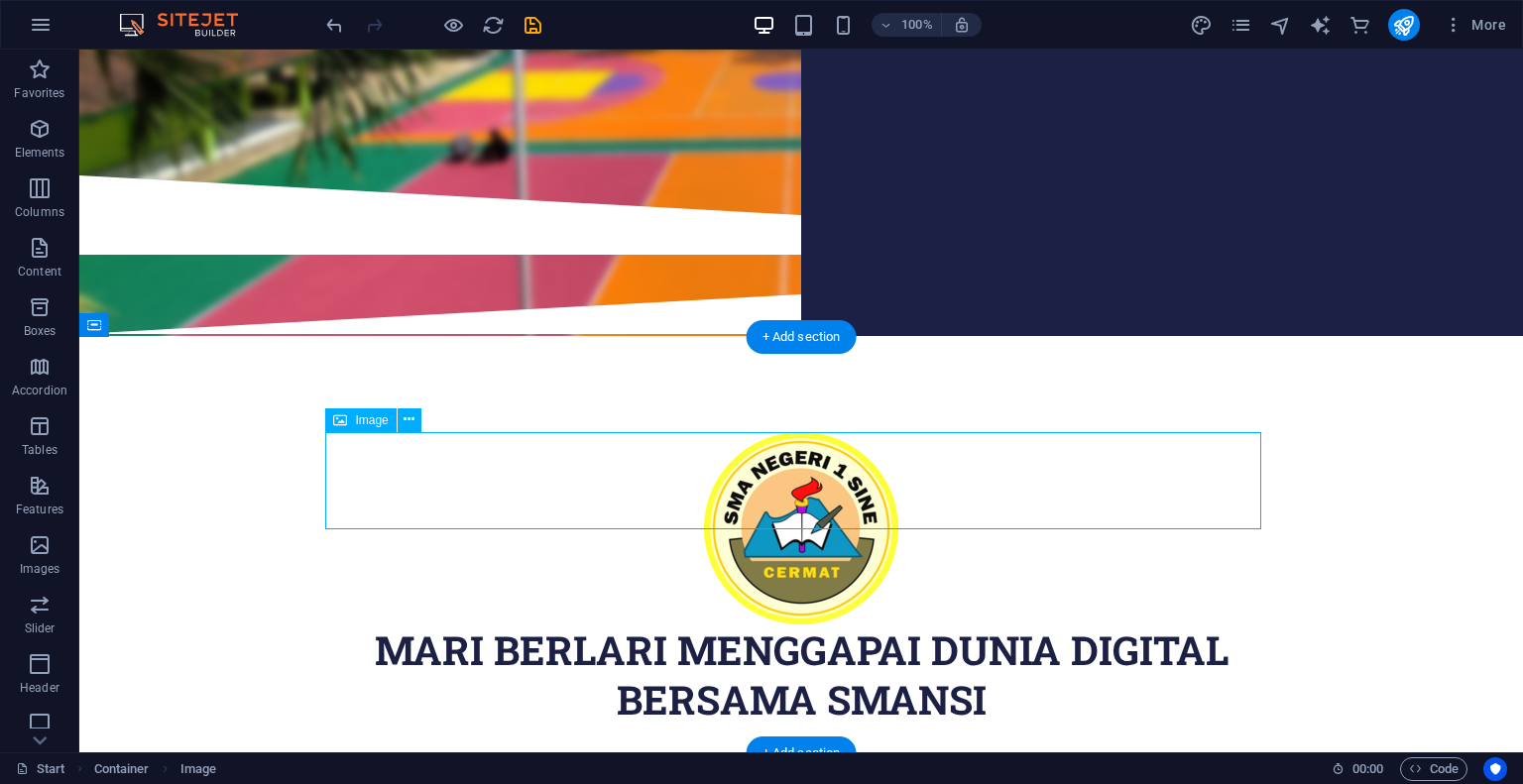 click at bounding box center [801, 528] 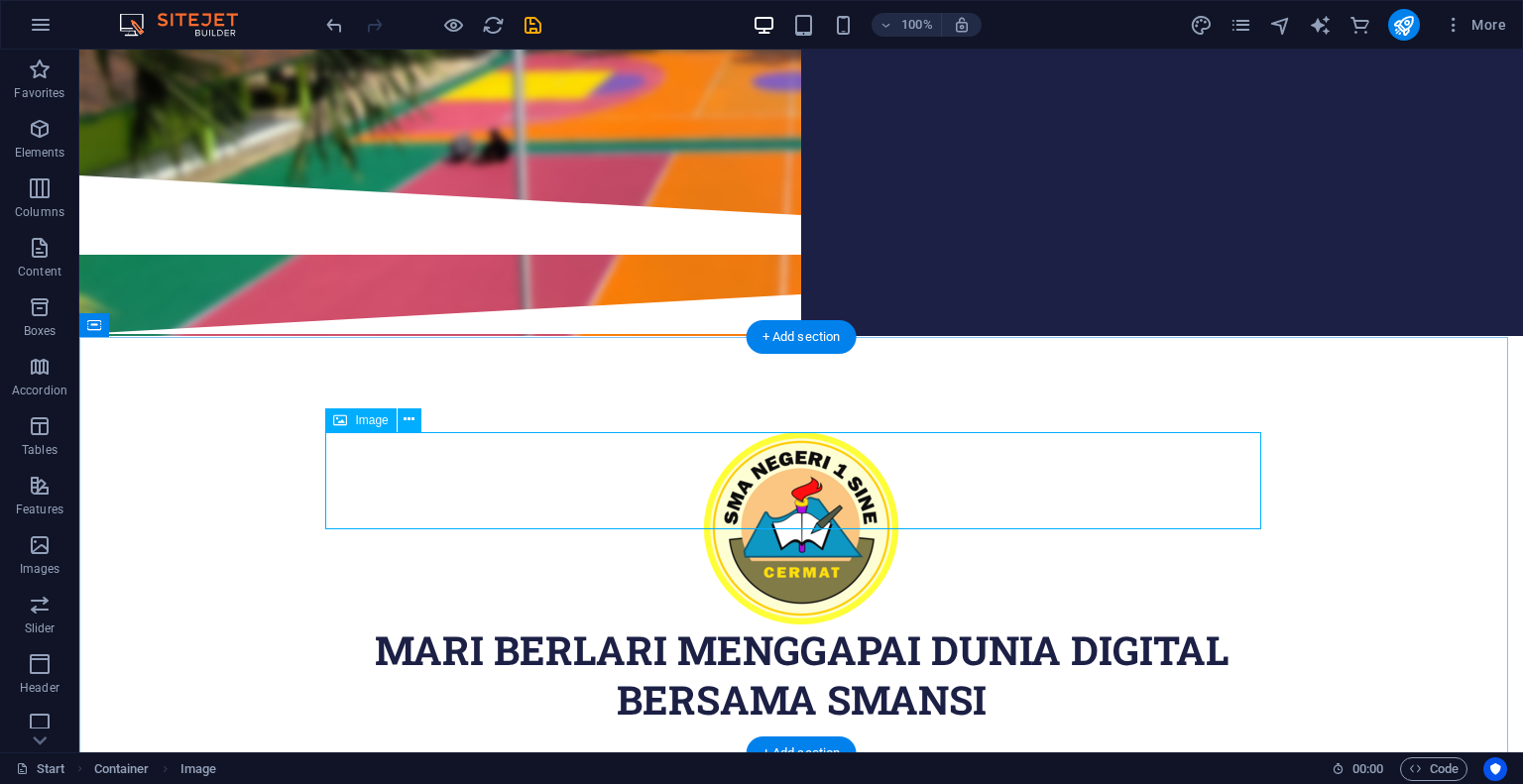 click at bounding box center [801, 528] 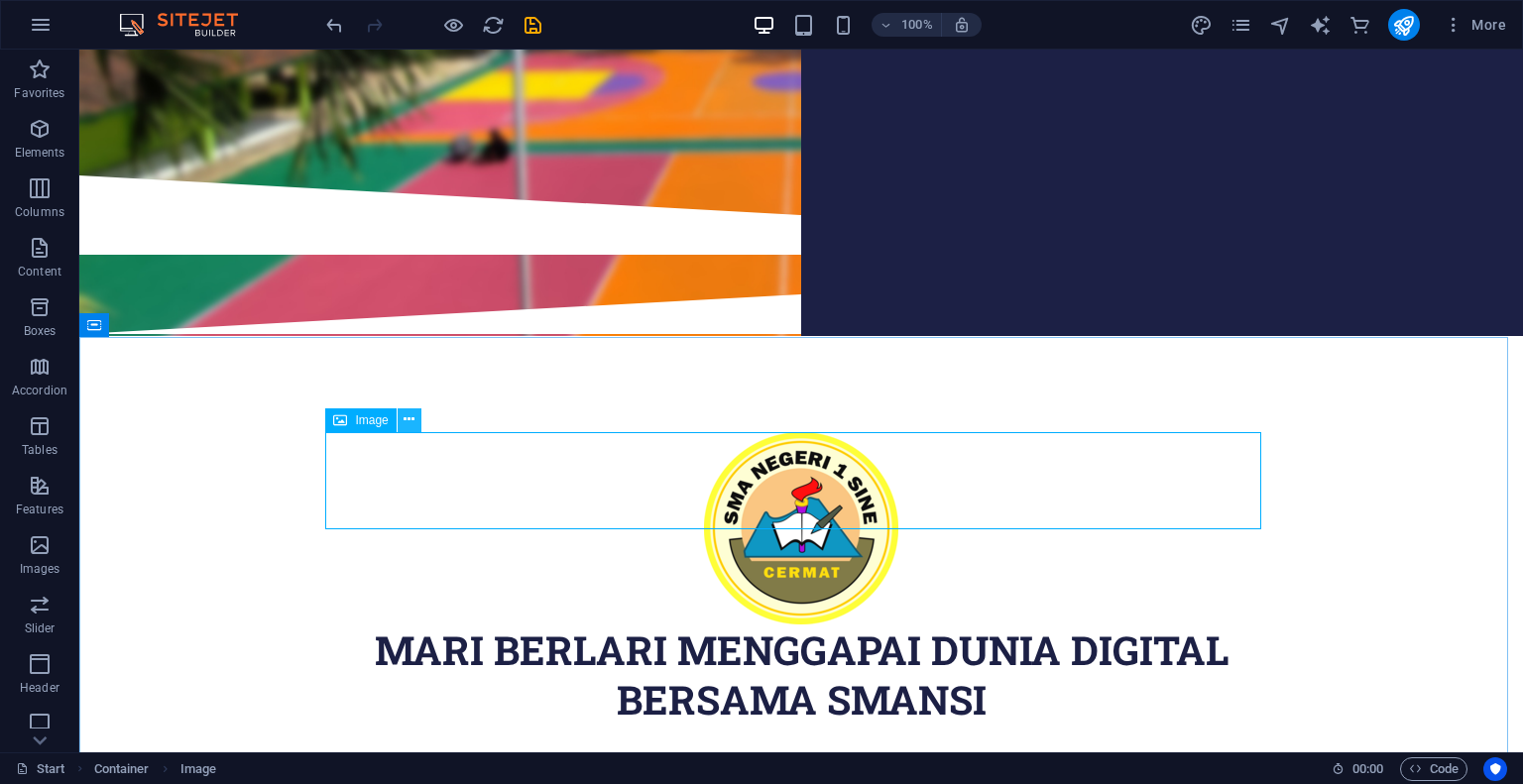 click at bounding box center [410, 420] 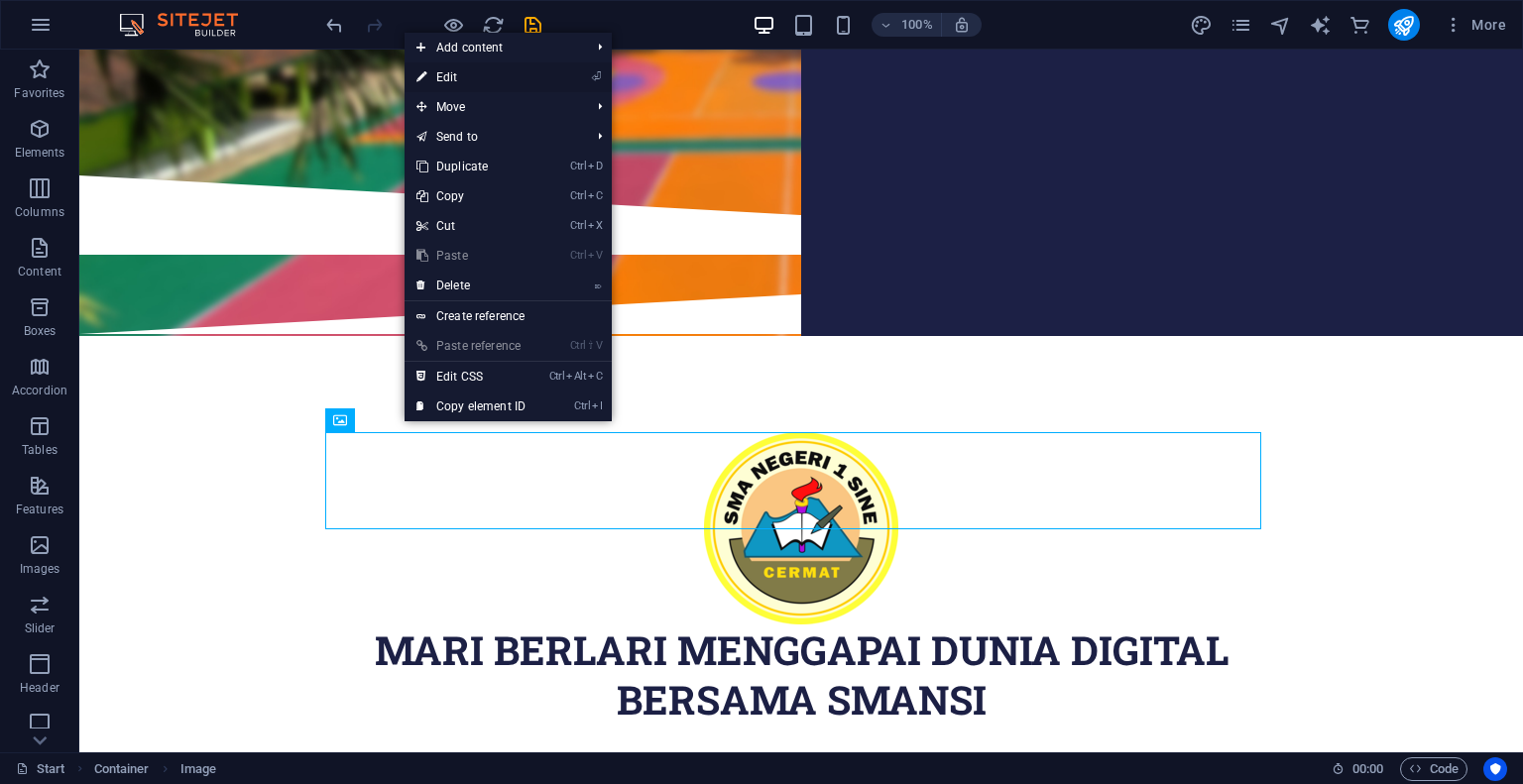 click on "⏎  Edit" at bounding box center [508, 77] 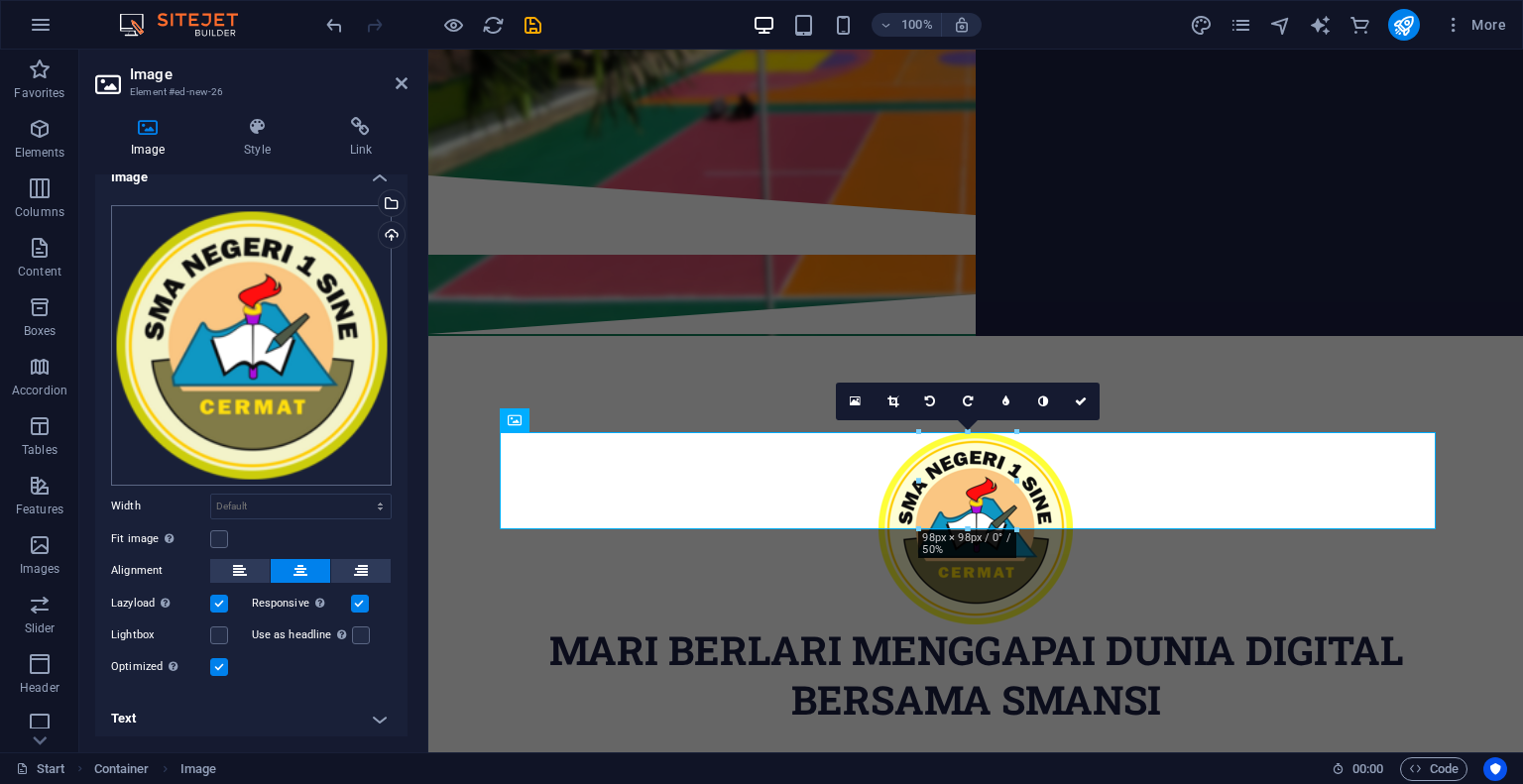 scroll, scrollTop: 0, scrollLeft: 0, axis: both 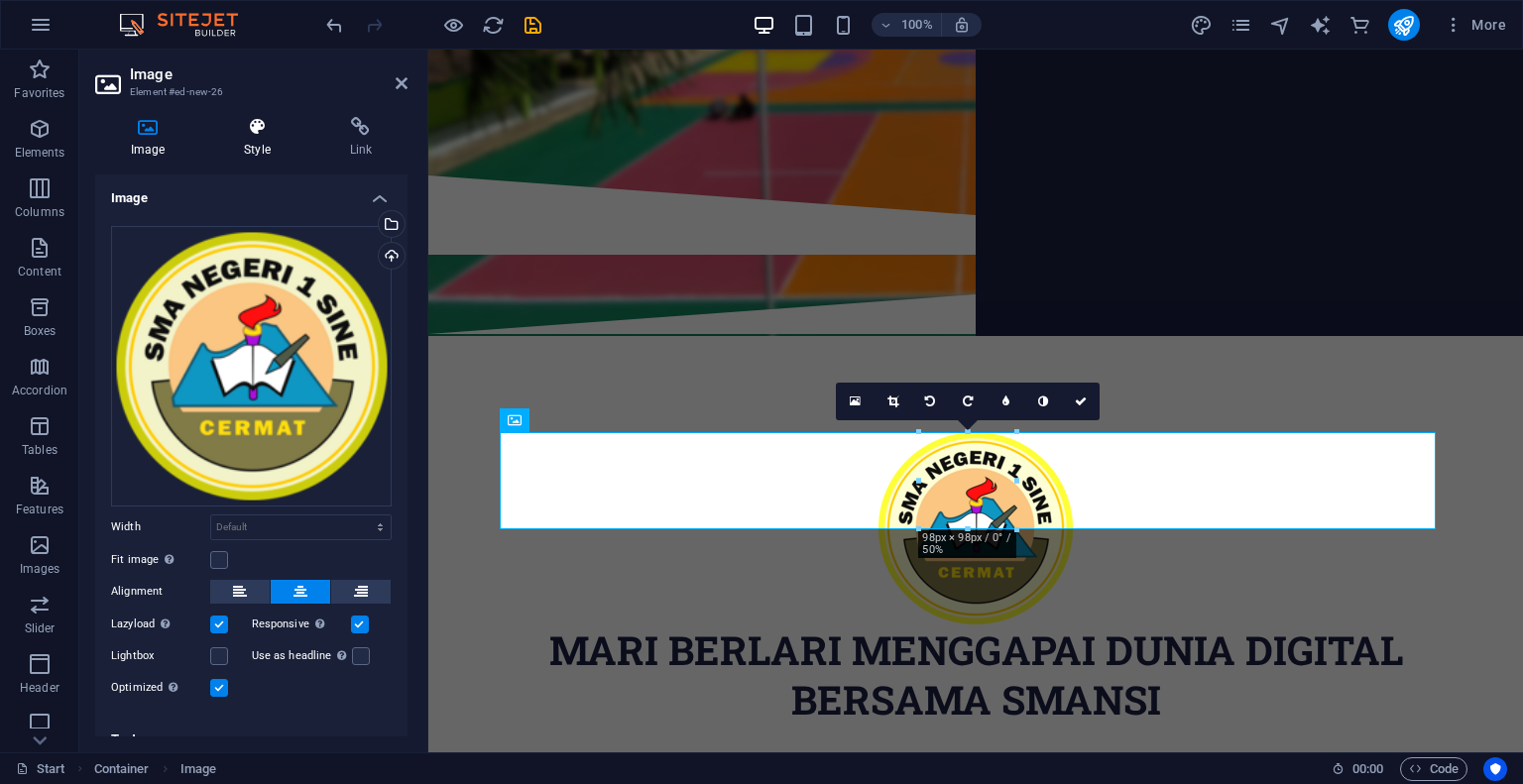 click at bounding box center [257, 127] 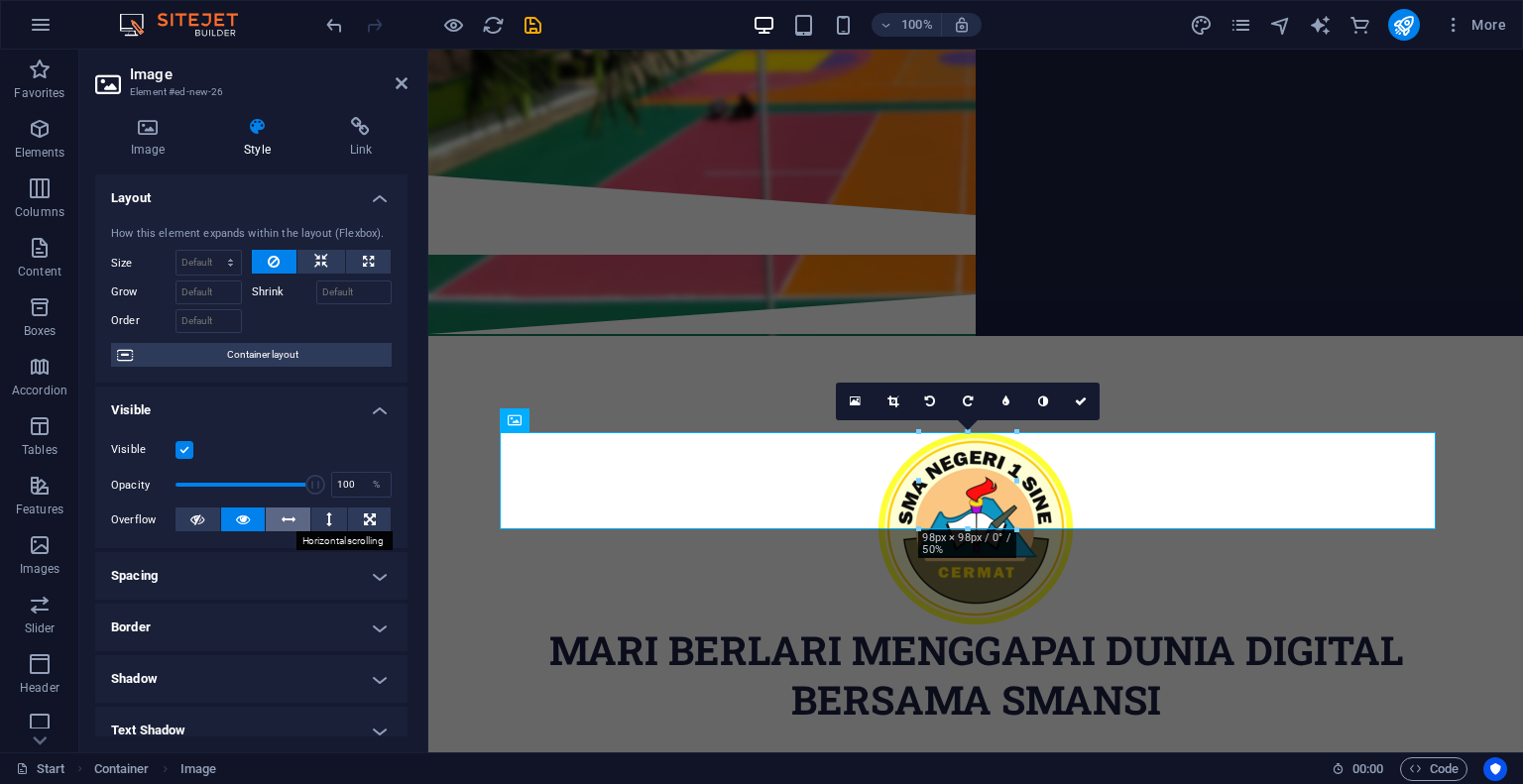 click at bounding box center (289, 519) 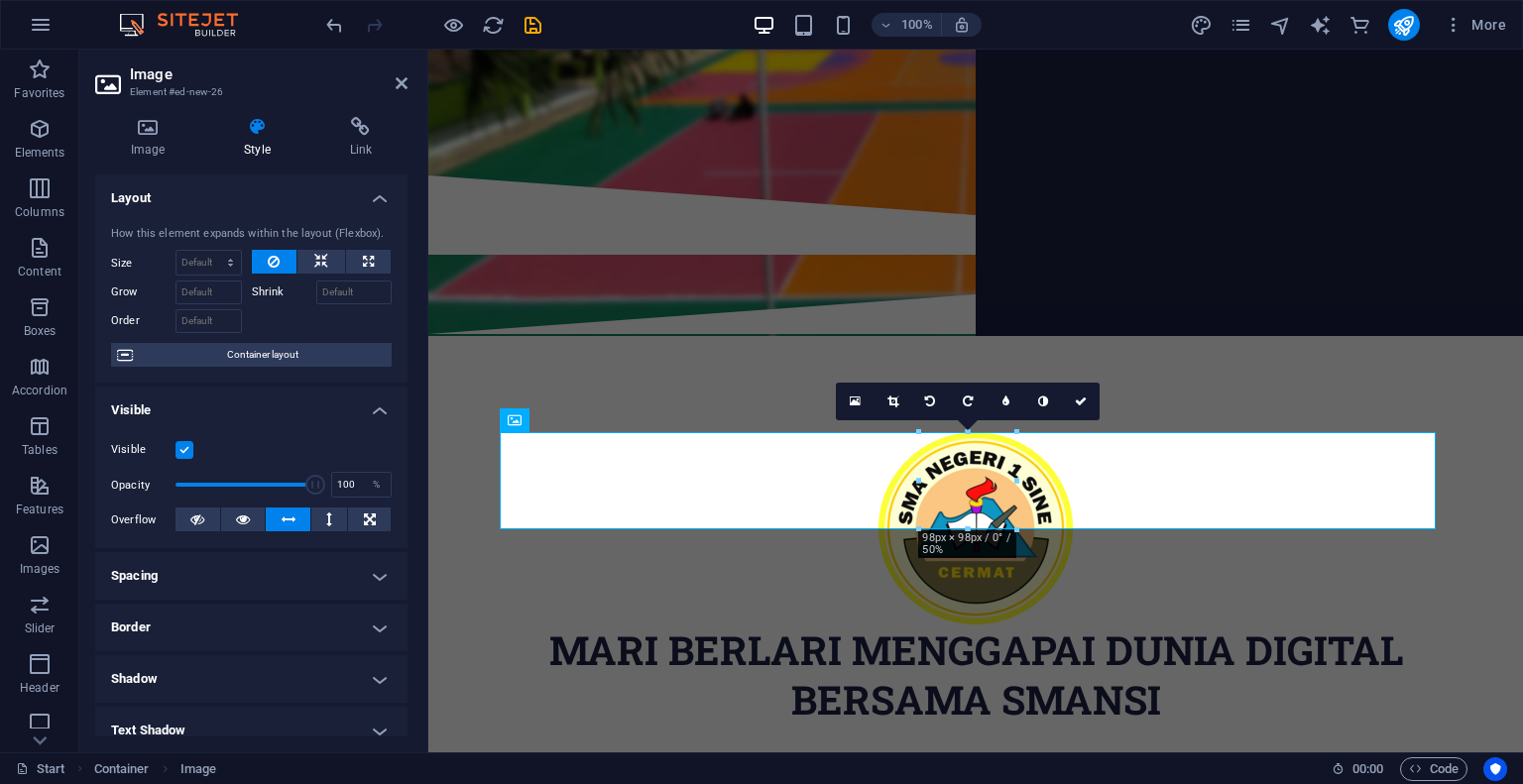 click on "16:10 16:9 4:3 1:1 1:2 0" at bounding box center (968, 401) 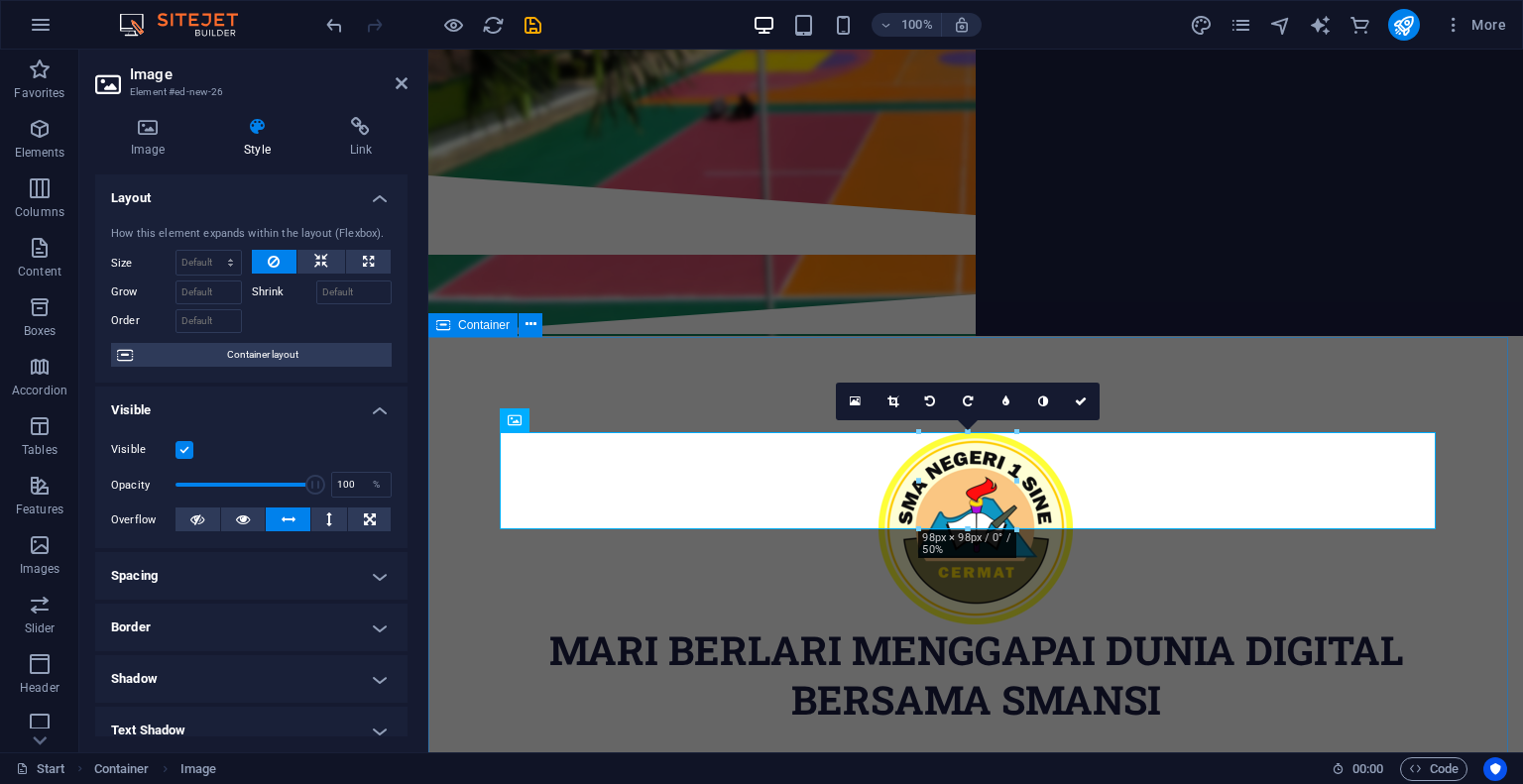 drag, startPoint x: 1445, startPoint y: 478, endPoint x: 1044, endPoint y: 375, distance: 414.01691 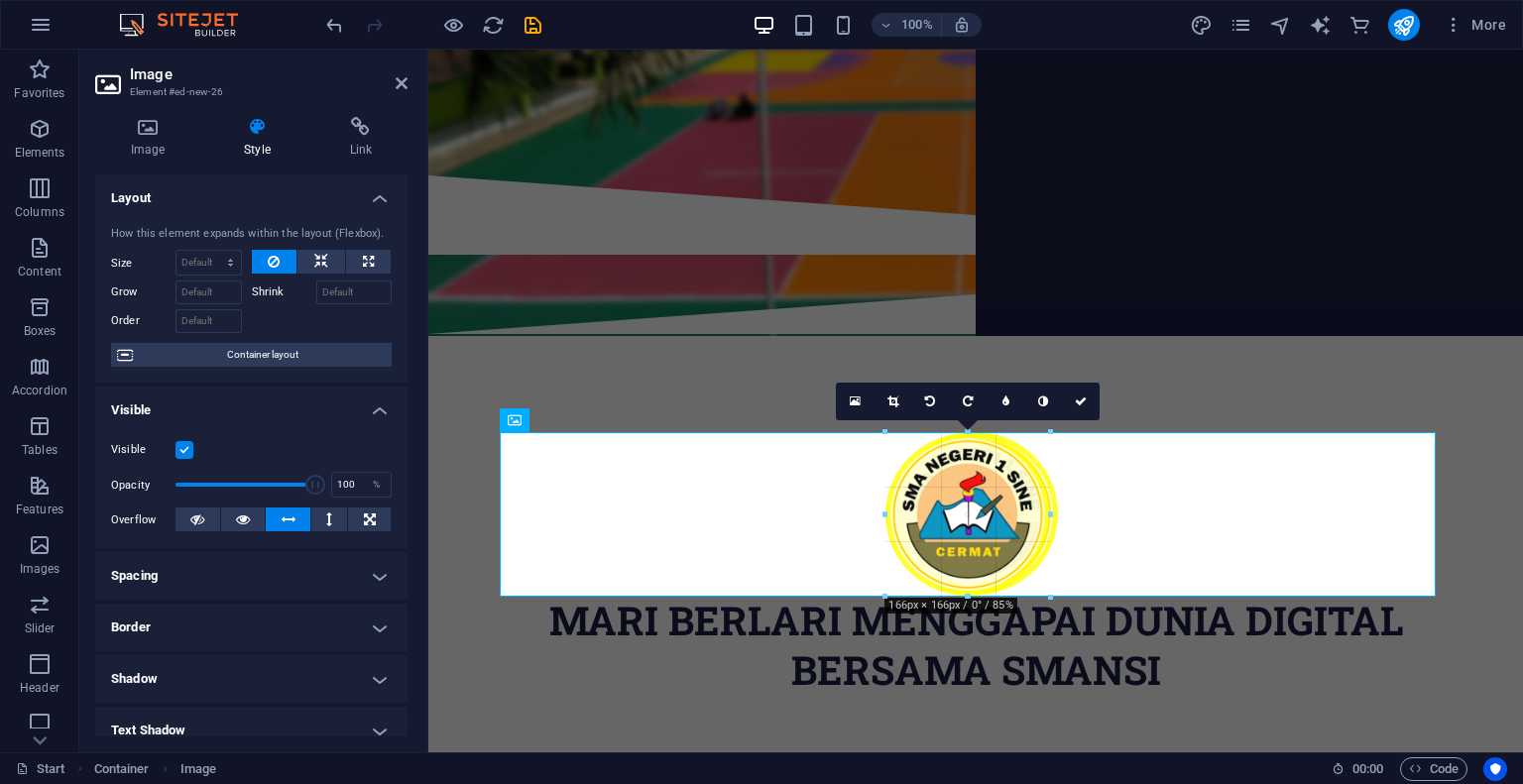 drag, startPoint x: 1012, startPoint y: 532, endPoint x: 656, endPoint y: 535, distance: 356.01264 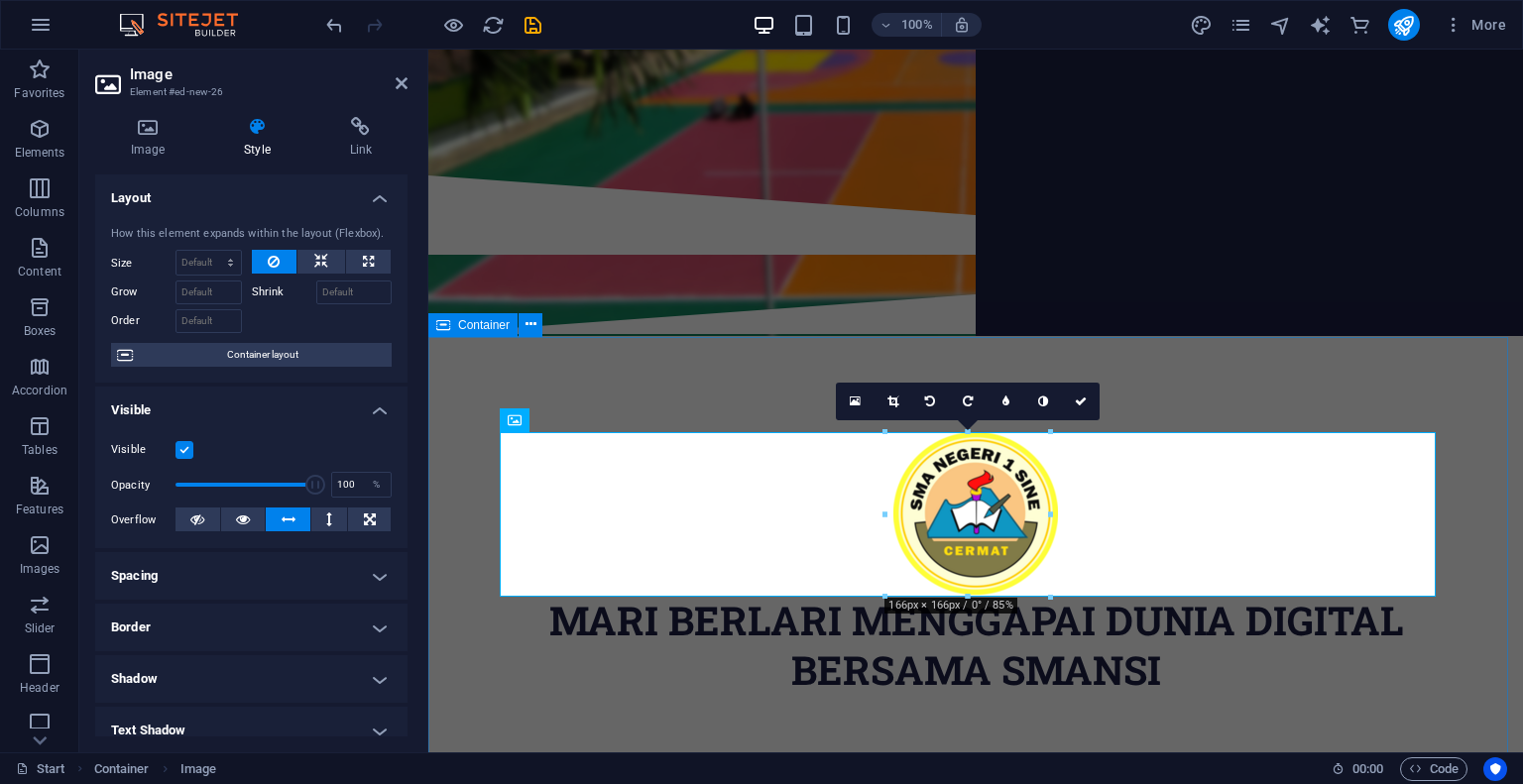 click on "MARI BERLARI MENGGAPAI DUNIA DIGITAL BERSAMA SMANSI" at bounding box center [976, 578] 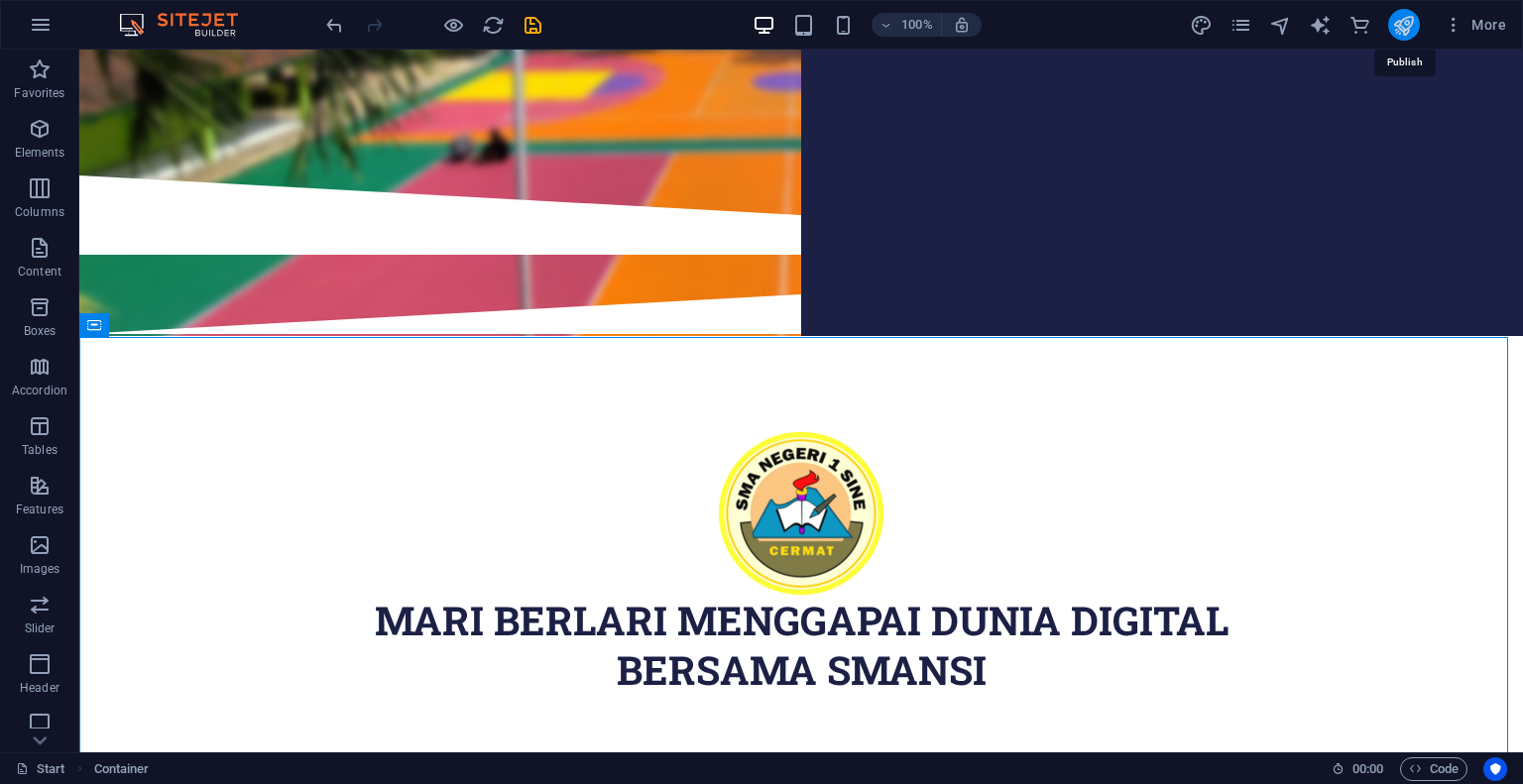 click at bounding box center [1403, 25] 